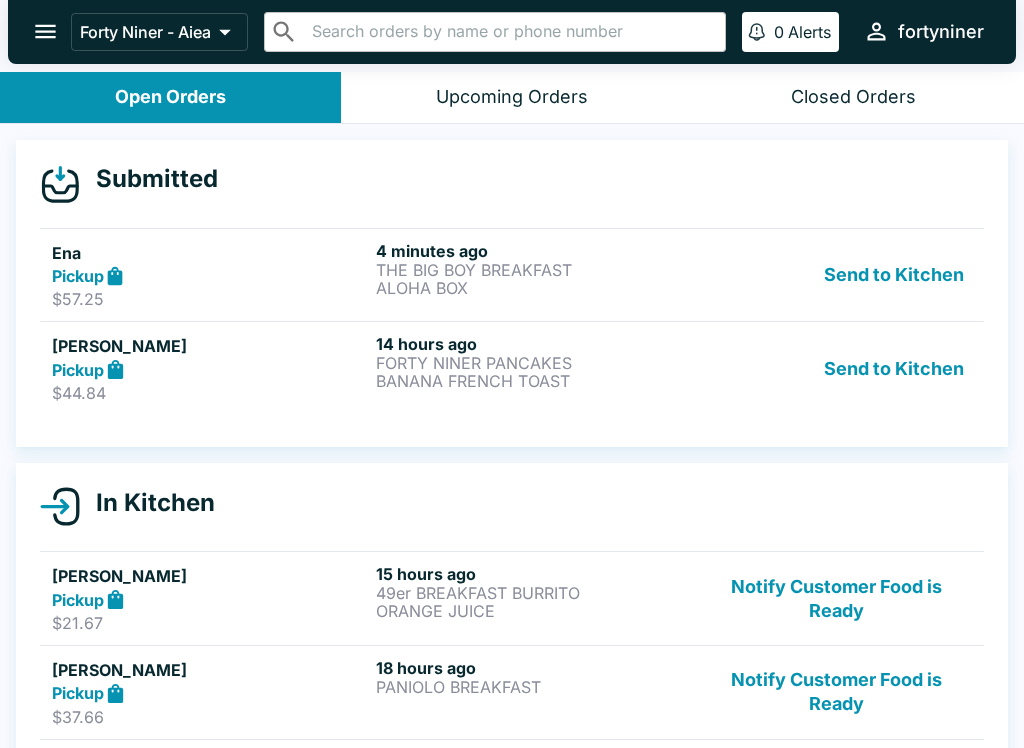 scroll, scrollTop: 0, scrollLeft: 0, axis: both 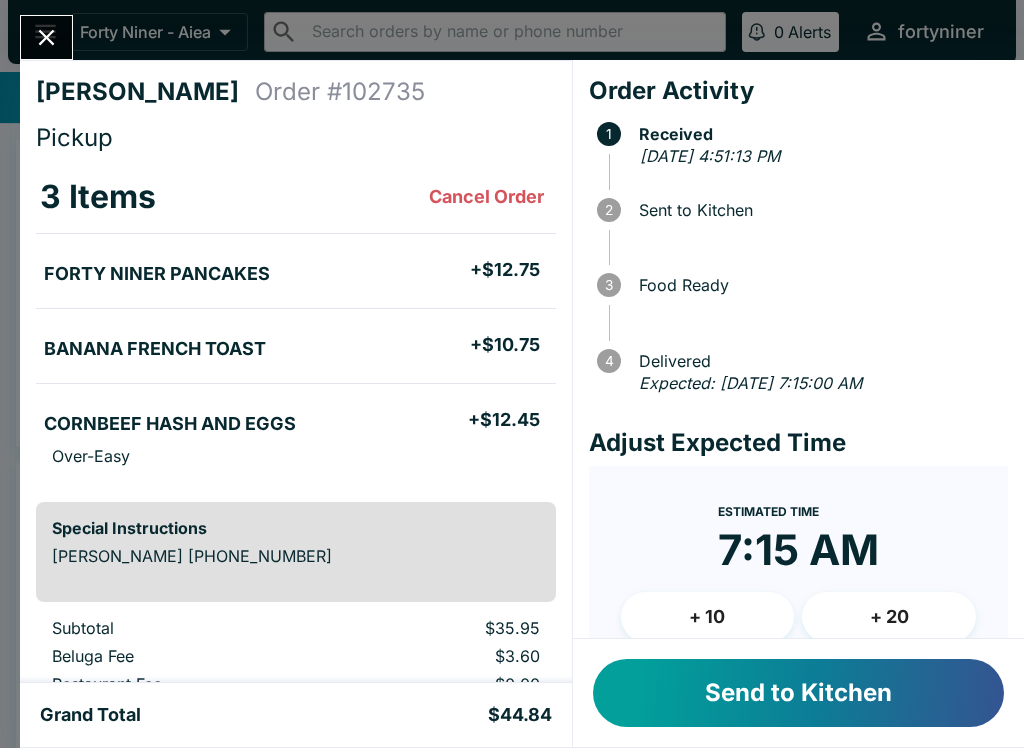 click on "+ 10" at bounding box center (708, 617) 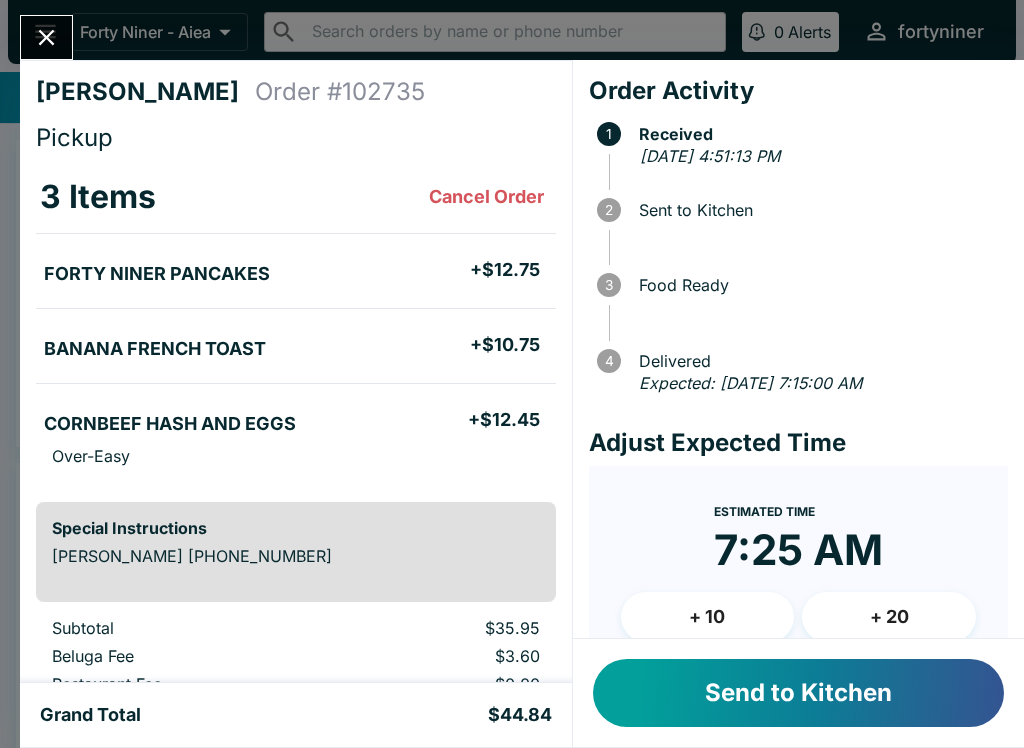 click on "Send to Kitchen" at bounding box center (798, 693) 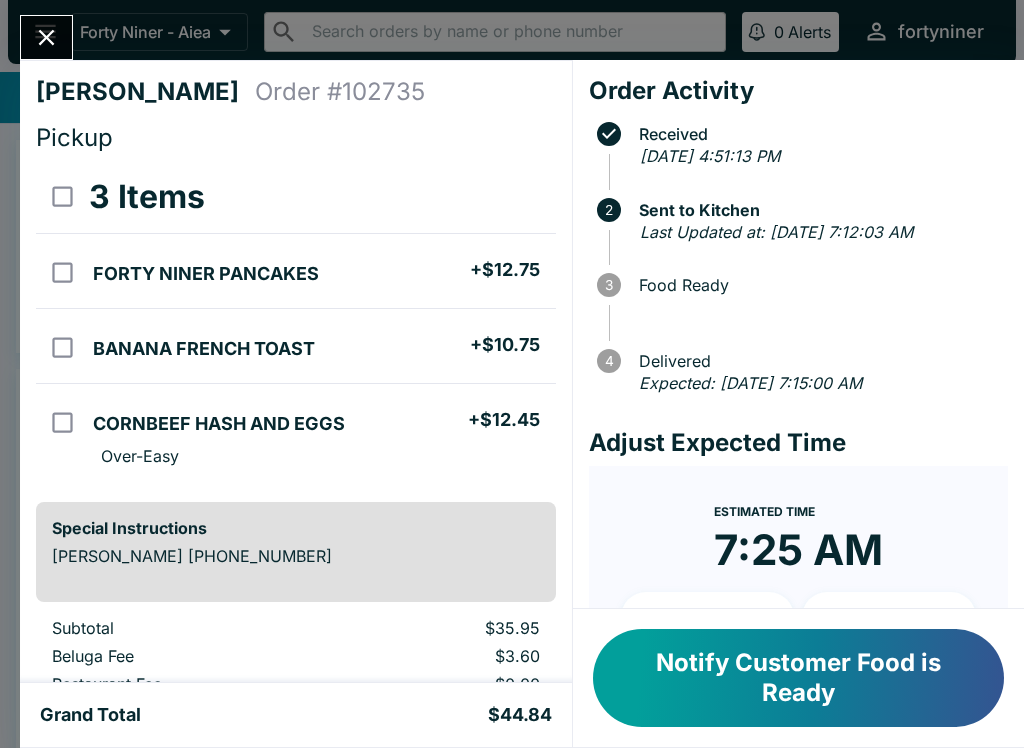 click at bounding box center (46, 37) 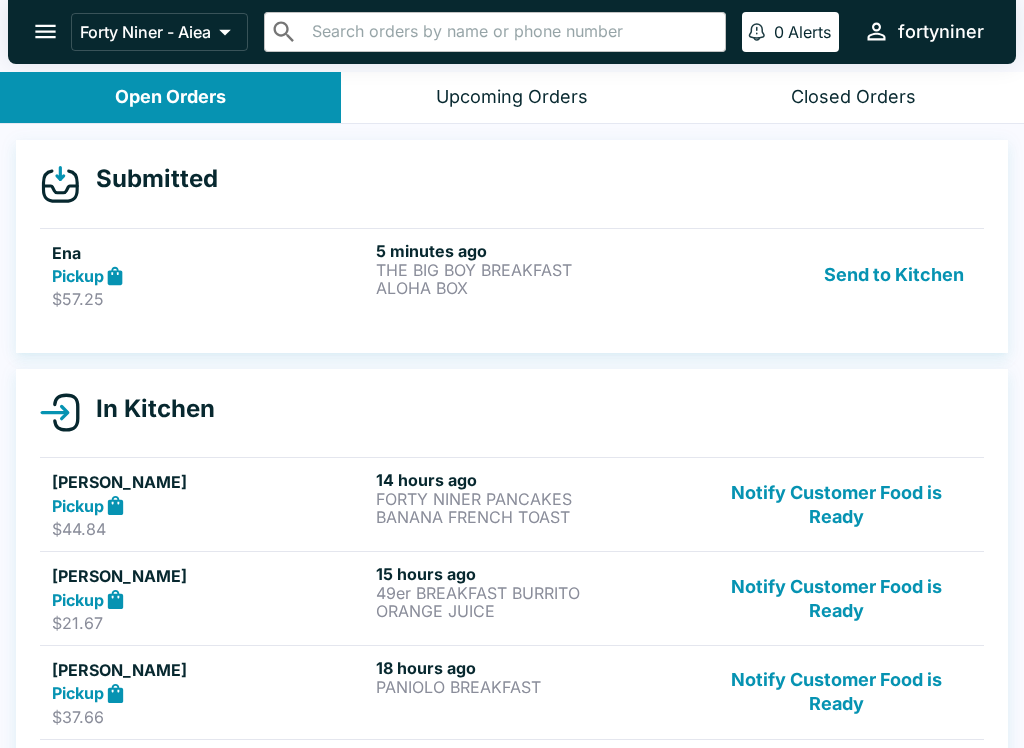click on "$57.25" at bounding box center [210, 299] 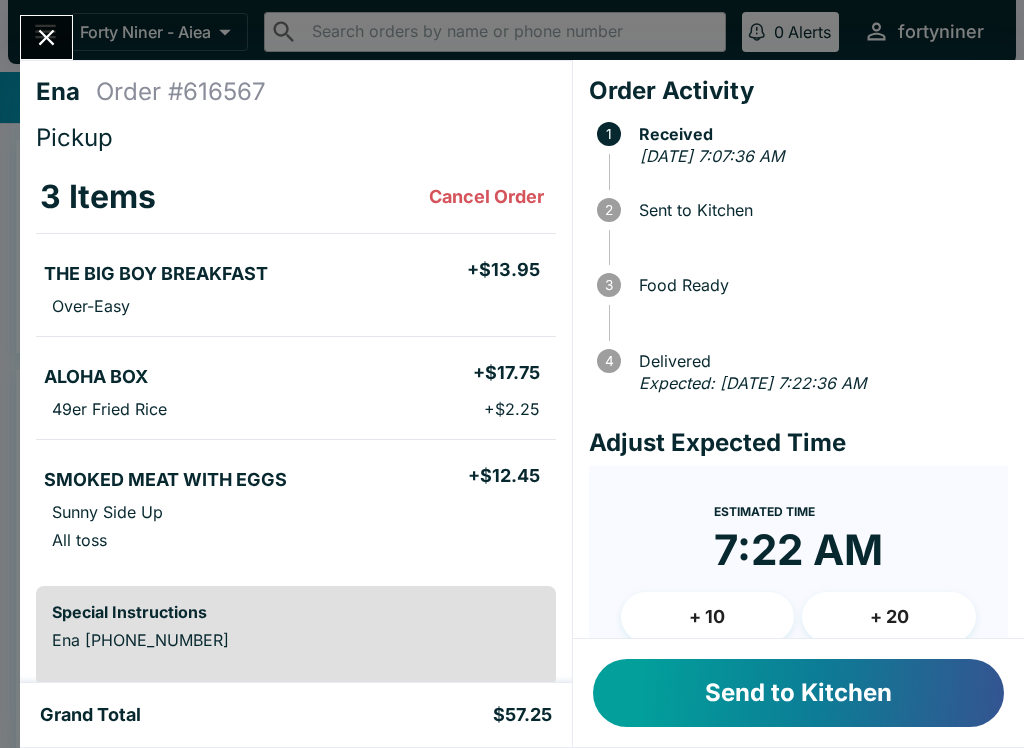 click on "+ 10" at bounding box center [708, 617] 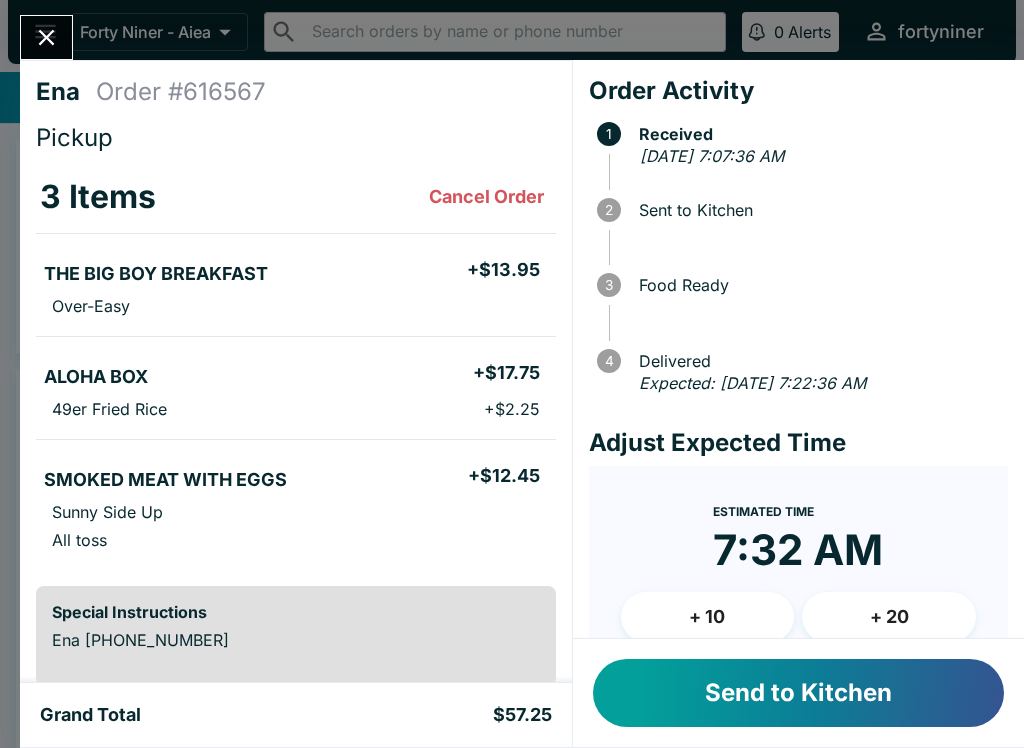 click on "Send to Kitchen" at bounding box center (798, 693) 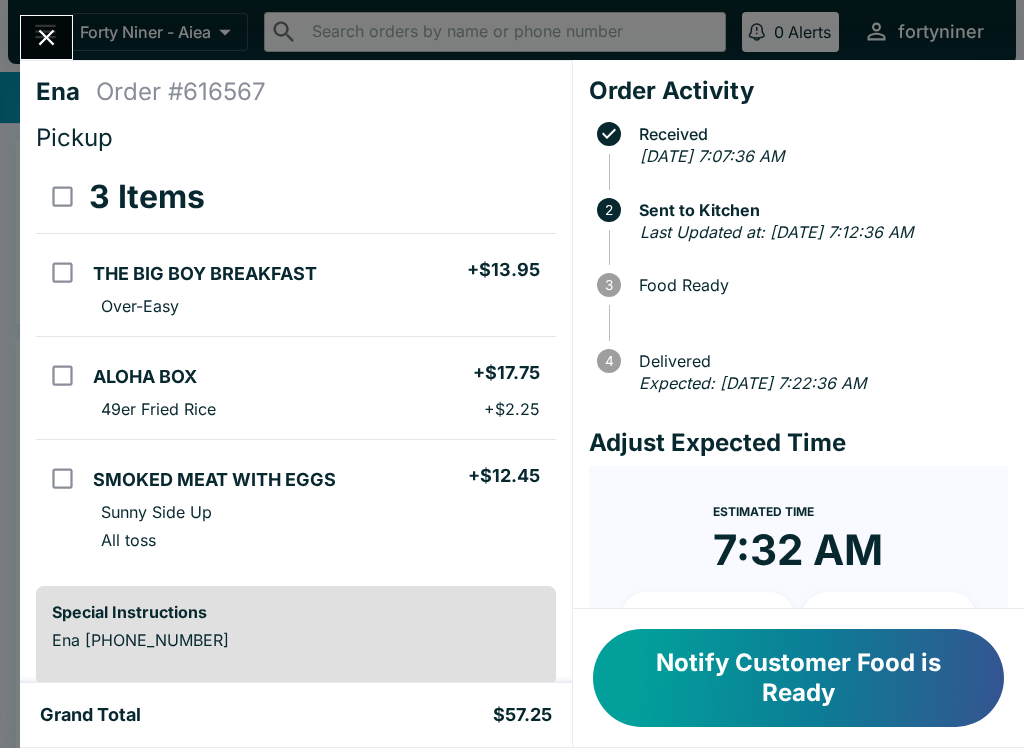 click 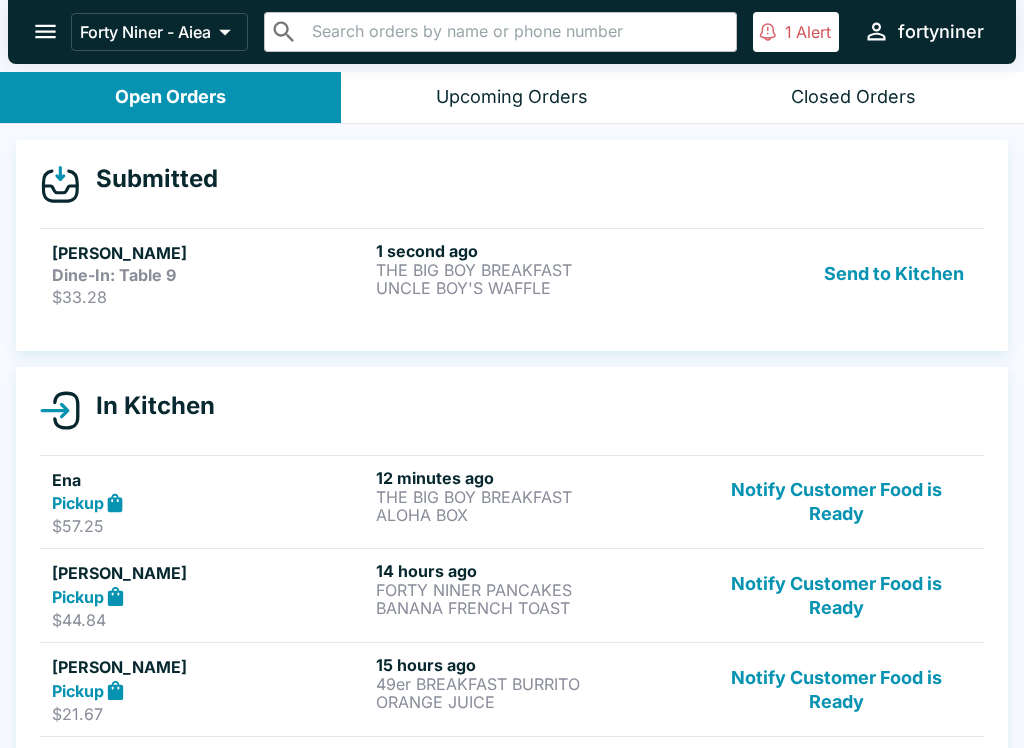 click on "Dine-In: Table 9" at bounding box center [210, 275] 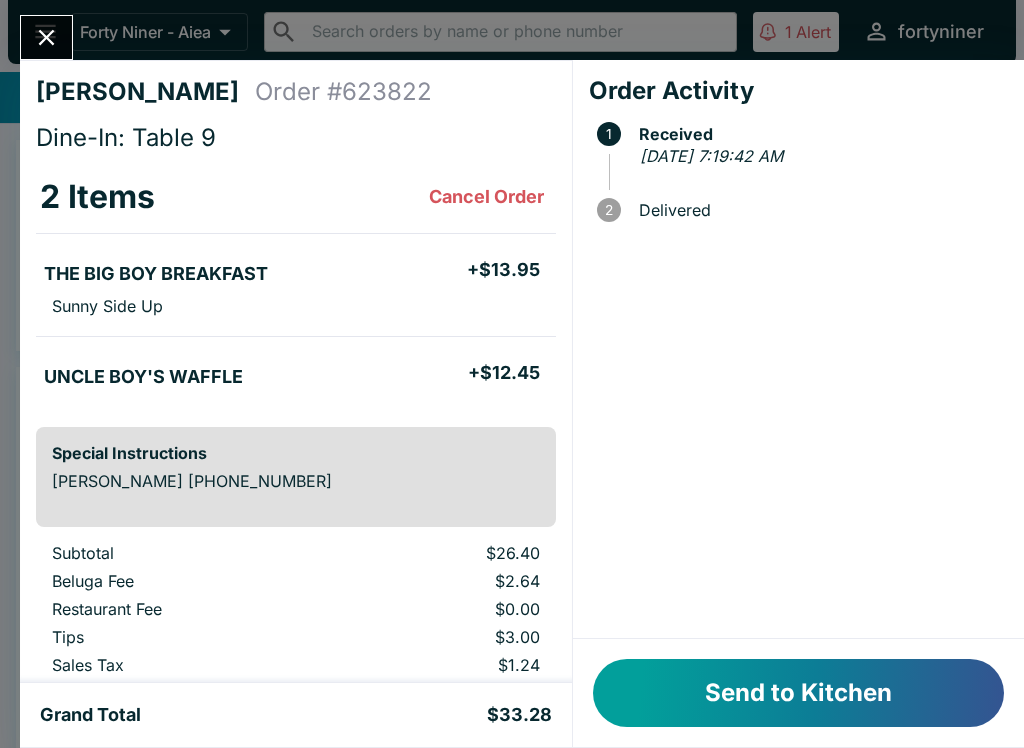 click on "Send to Kitchen" at bounding box center (798, 693) 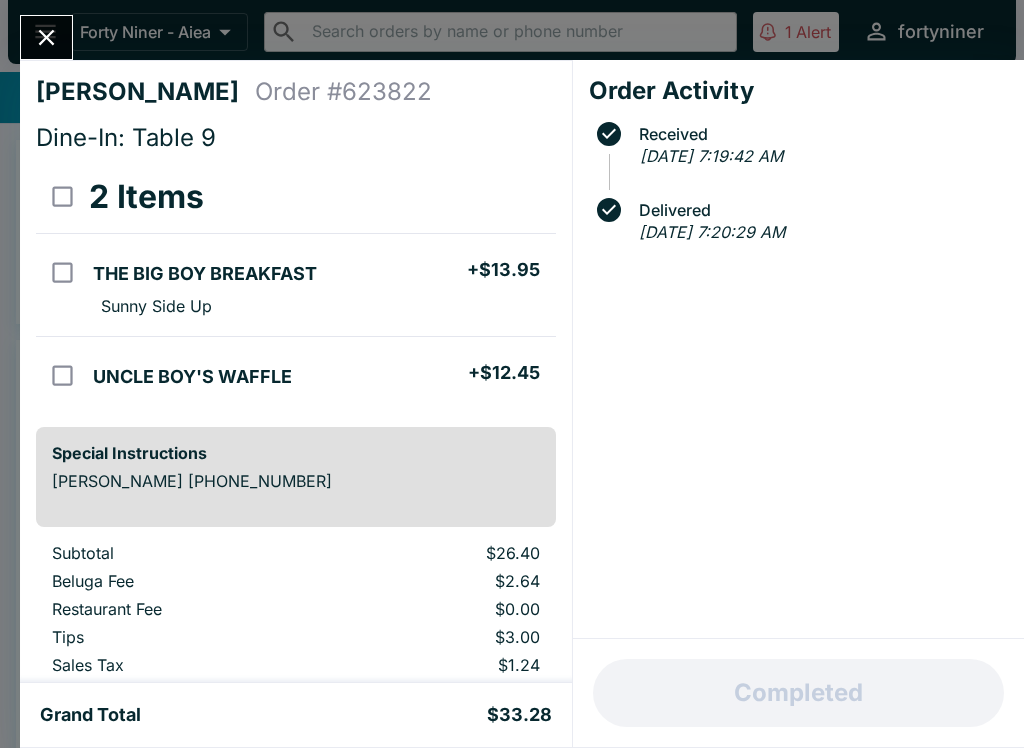 click 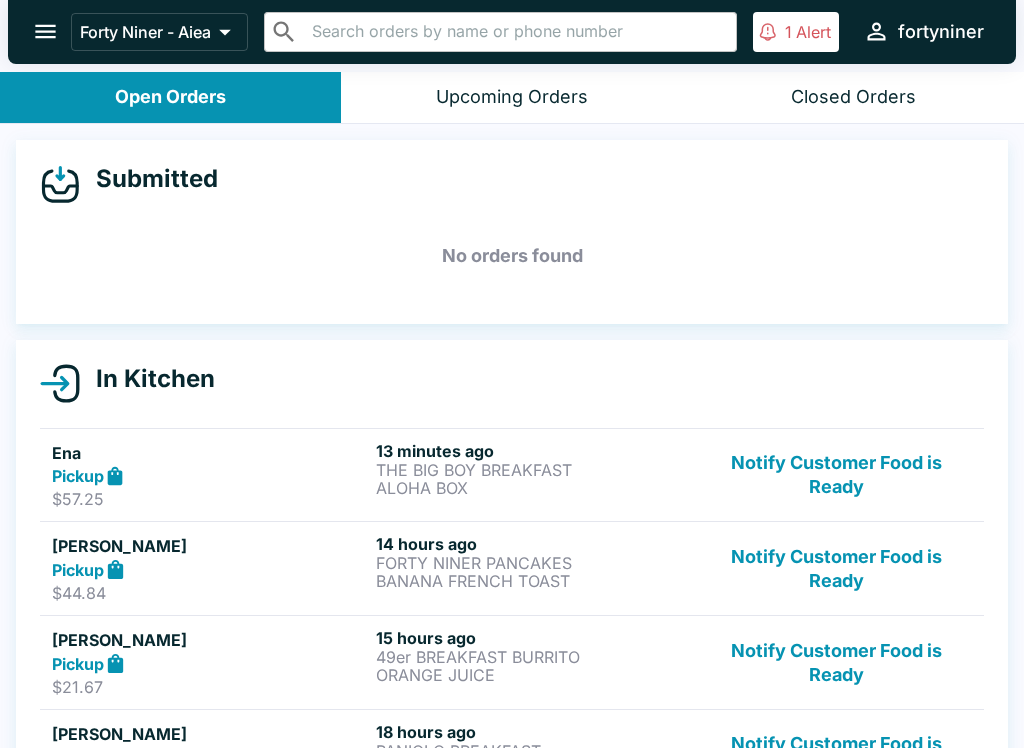 click on "1 Alert" at bounding box center (796, 32) 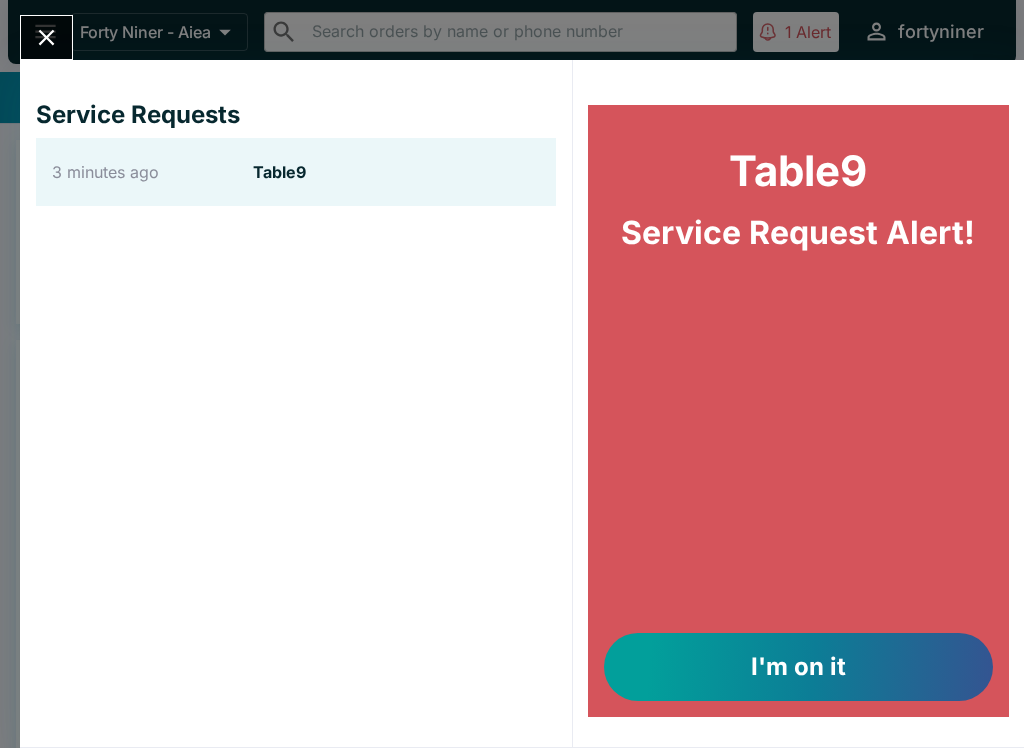 click on "I'm on it" at bounding box center [798, 667] 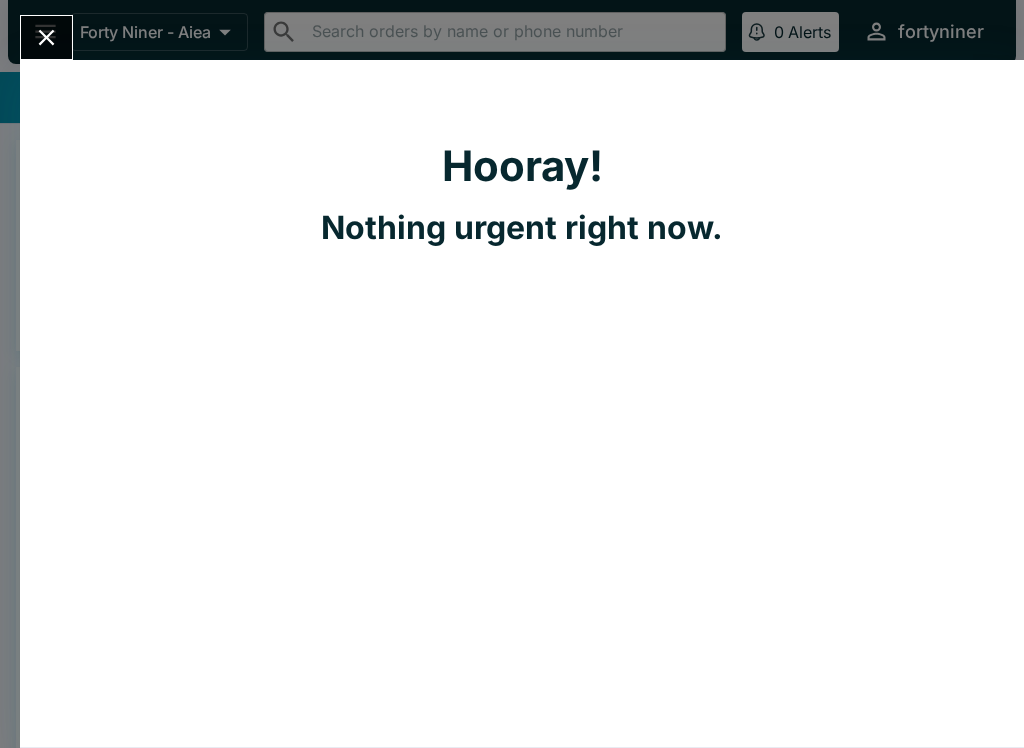 click 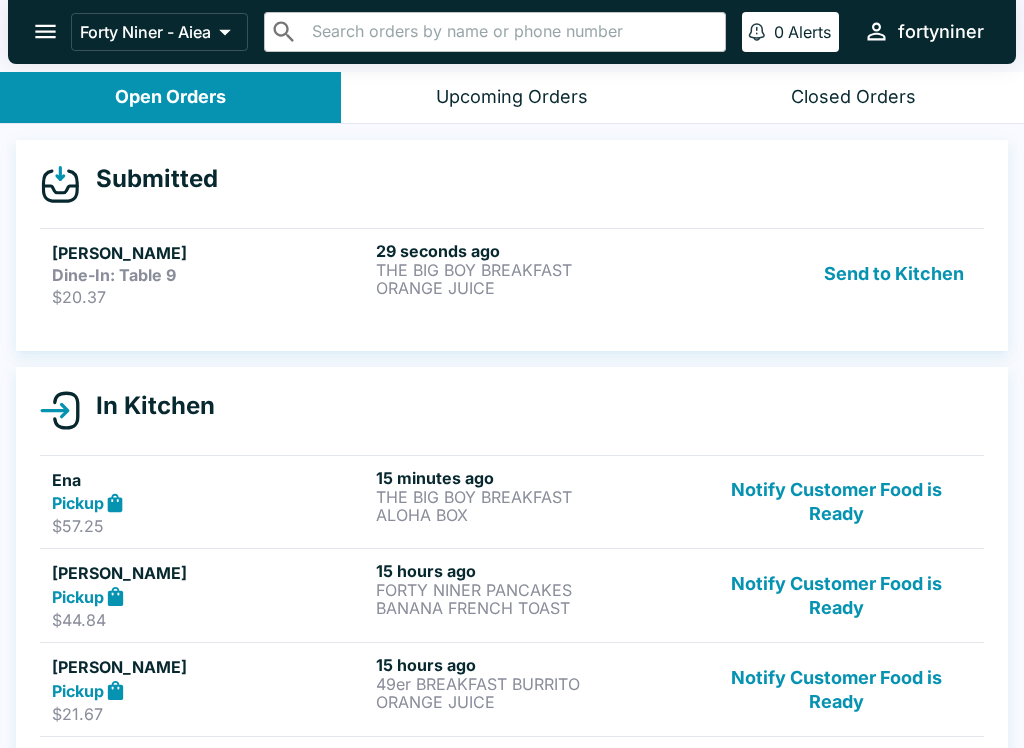 click on "ORANGE JUICE" at bounding box center (534, 288) 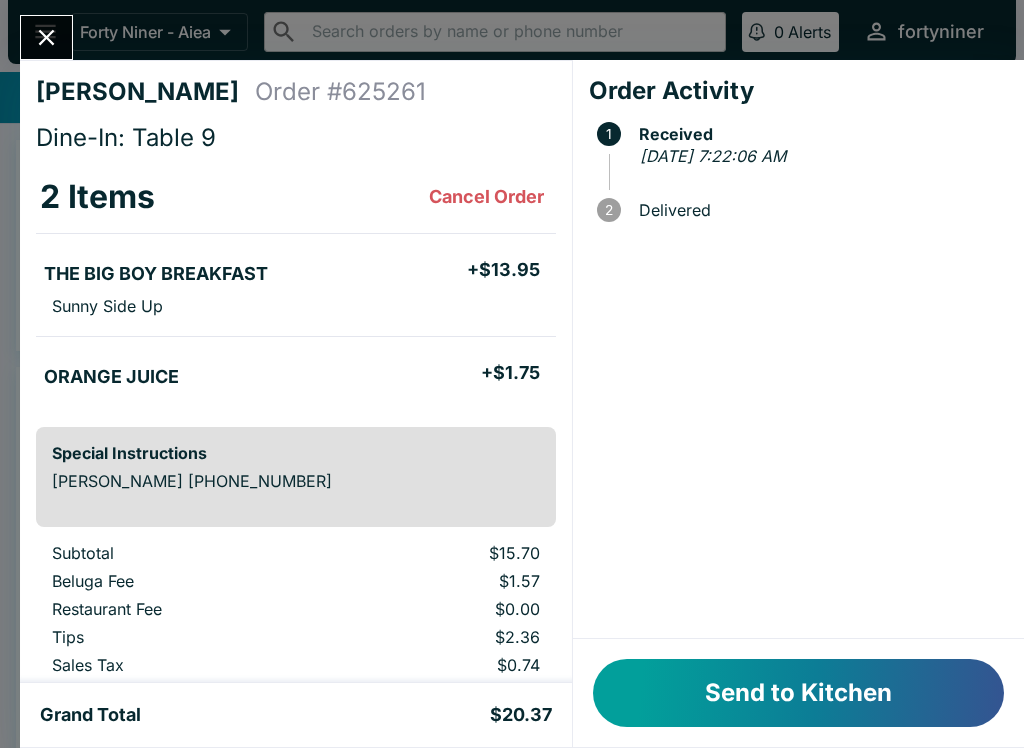 click on "Send to Kitchen" at bounding box center (798, 693) 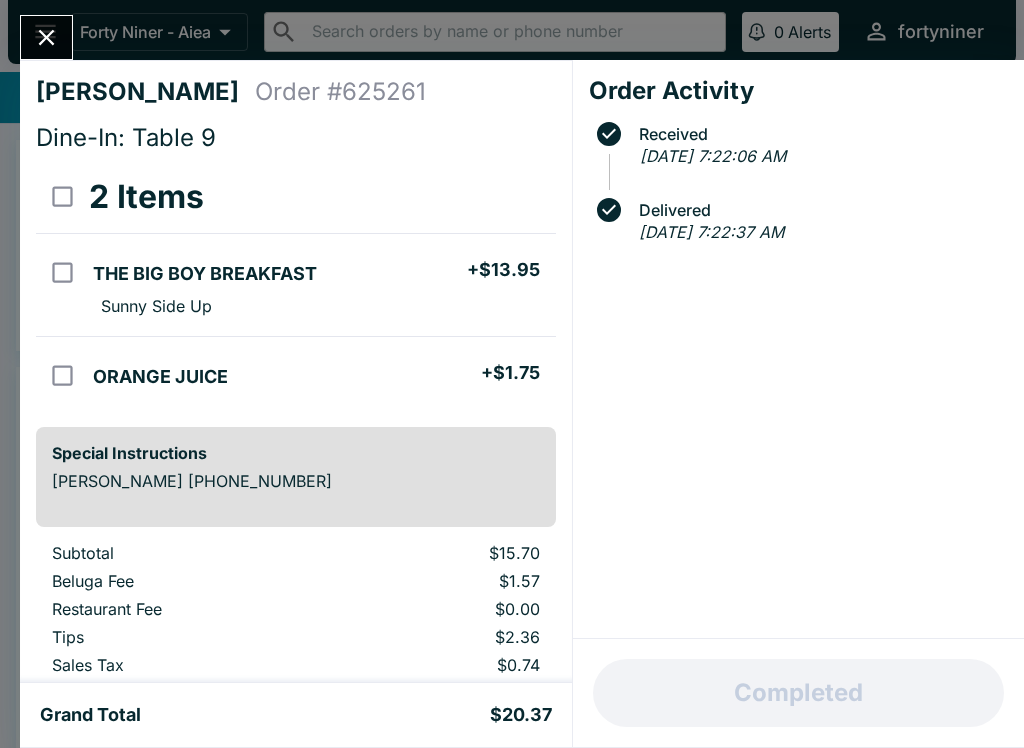 click 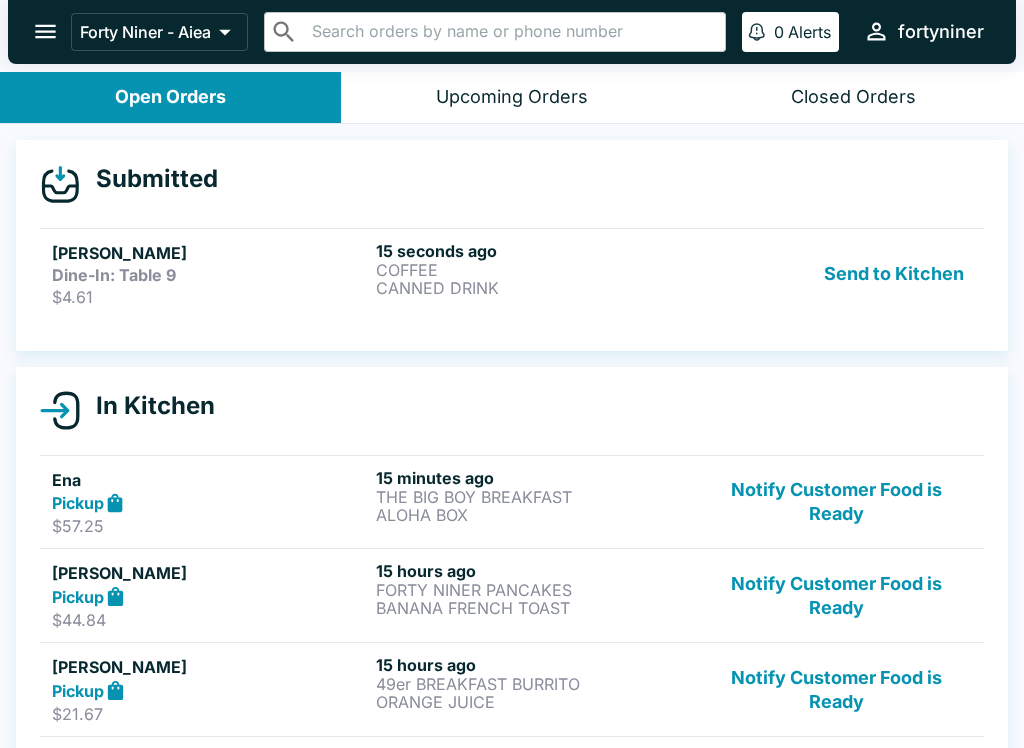 click on "Dine-In: Table 9" at bounding box center (210, 275) 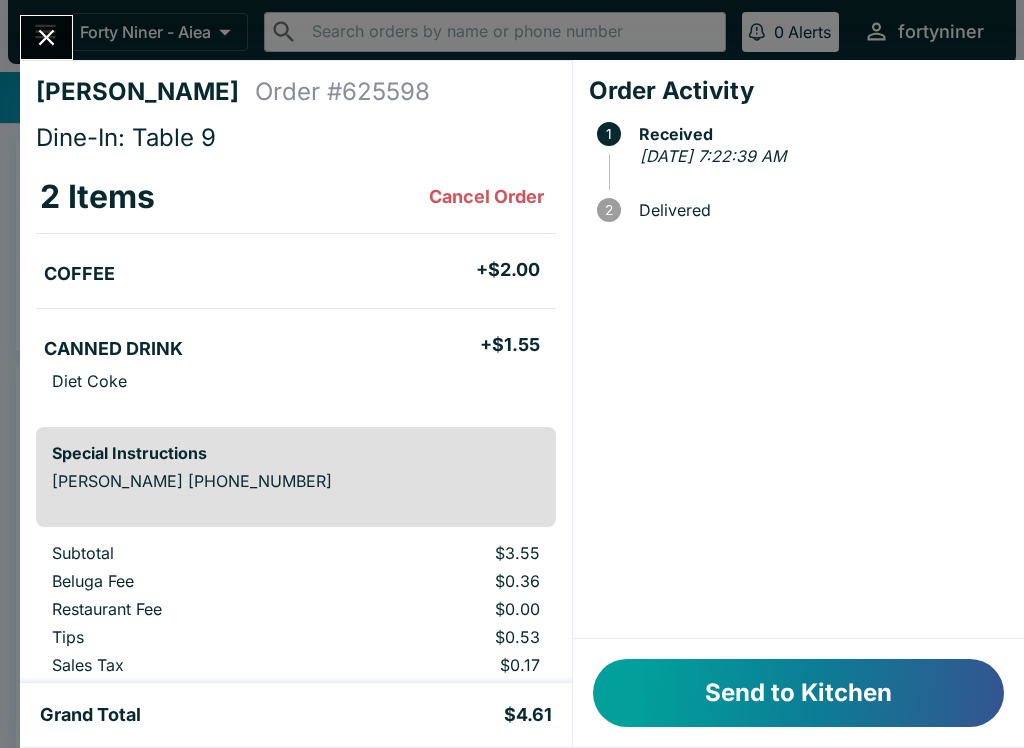 click on "Send to Kitchen" at bounding box center [798, 693] 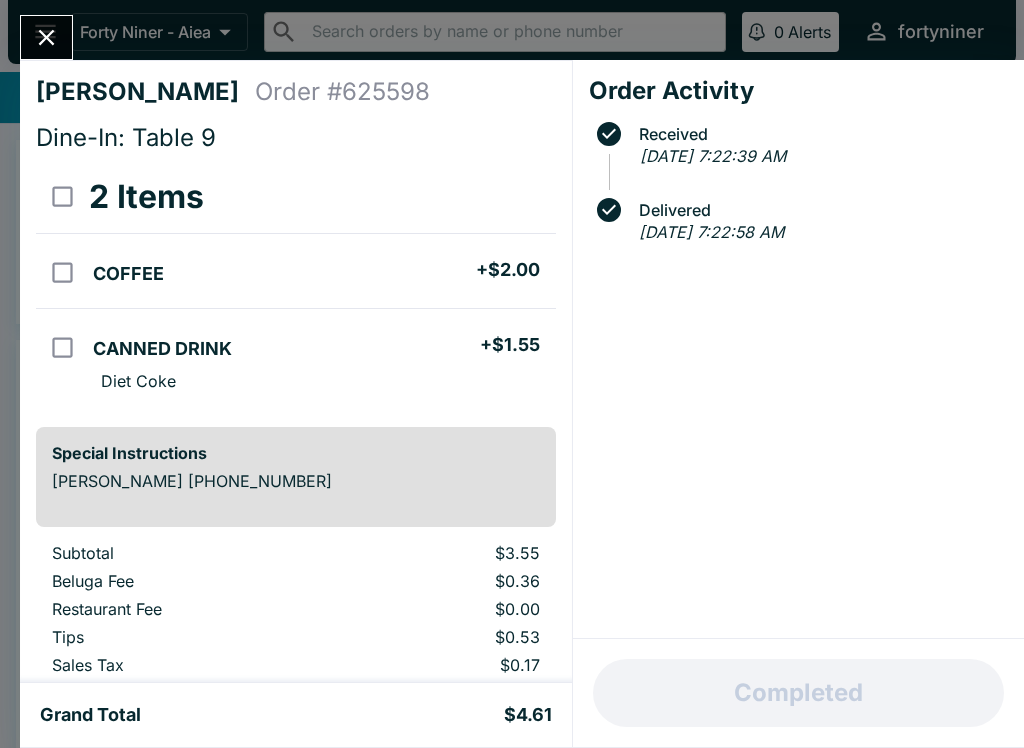 click 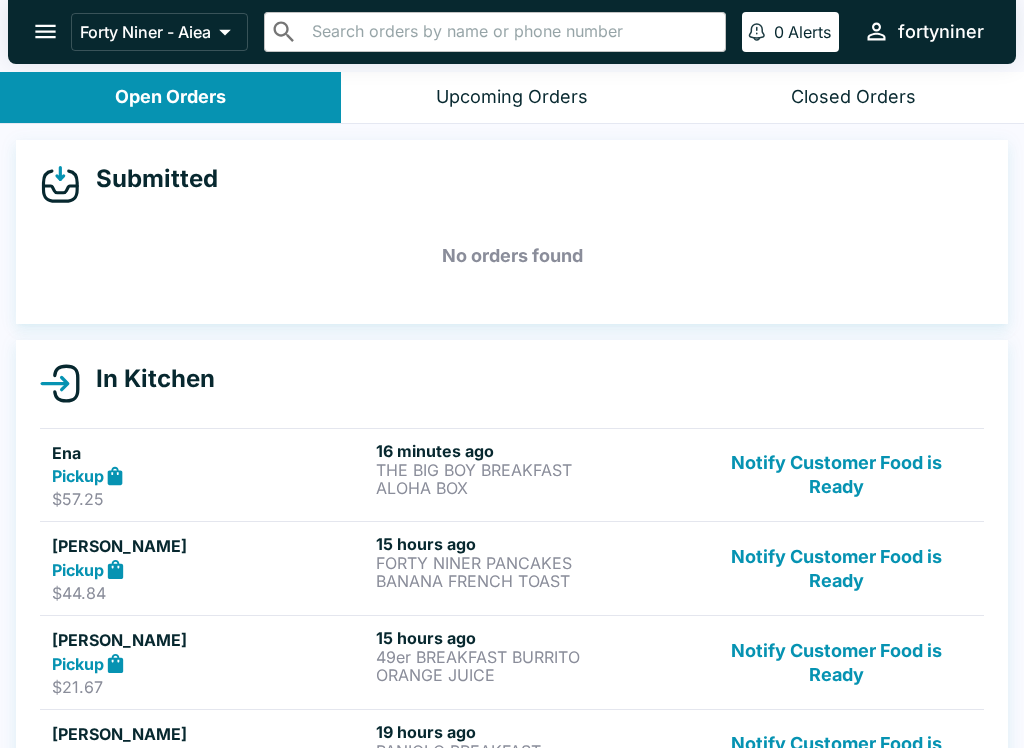 click on "Closed Orders" at bounding box center [853, 97] 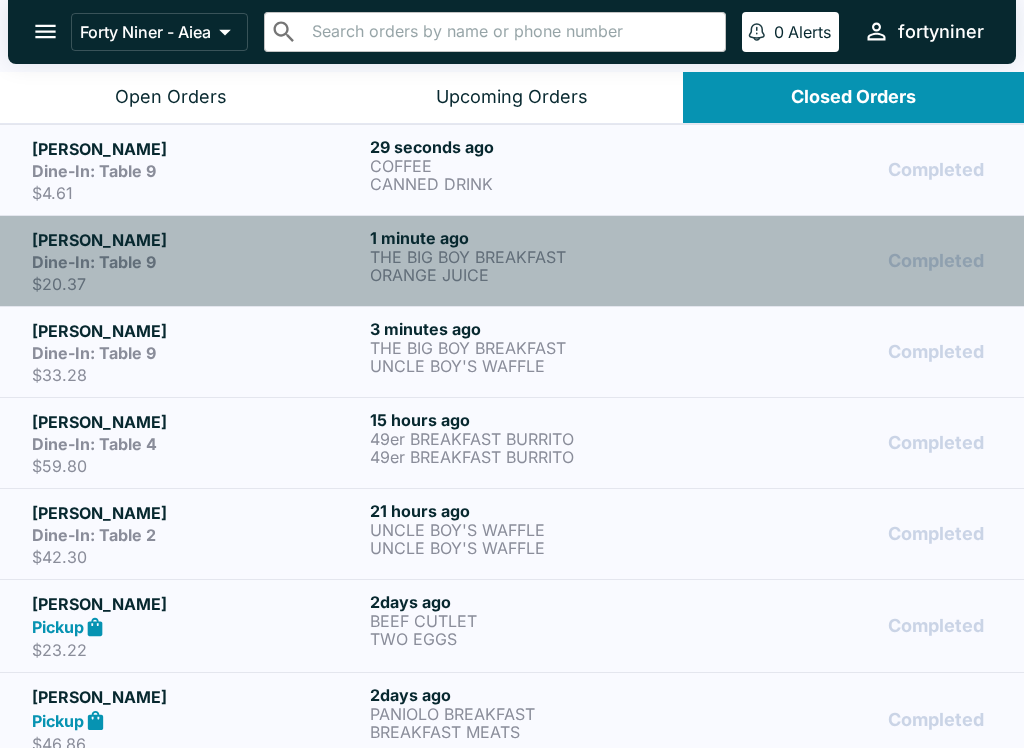 click on "$20.37" at bounding box center (197, 284) 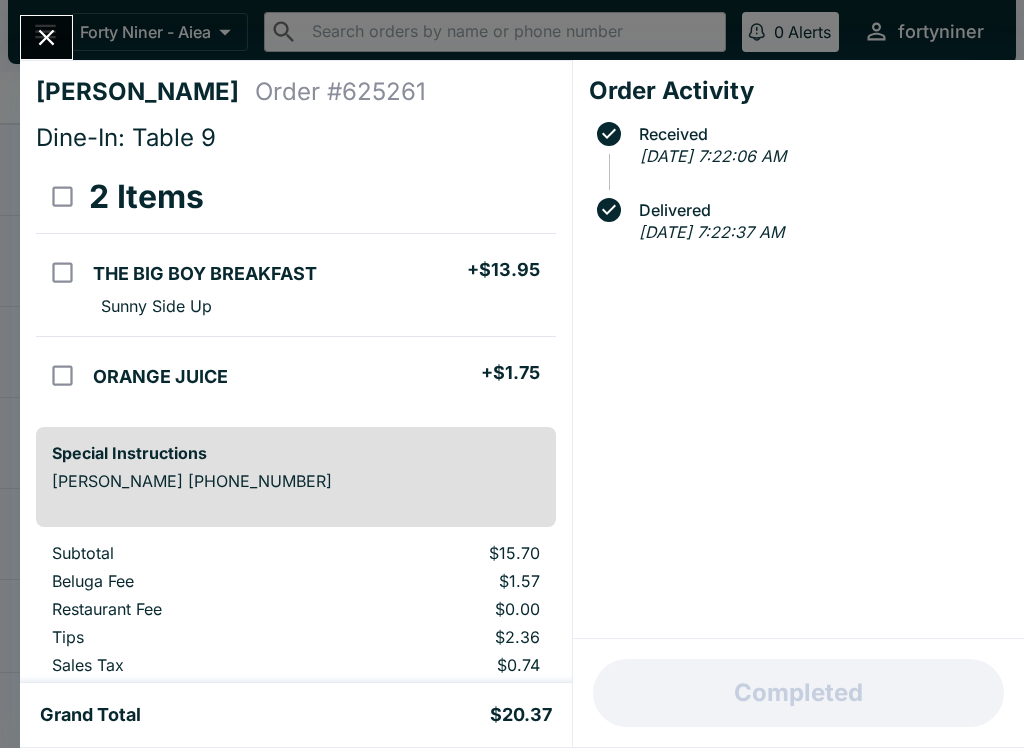 click 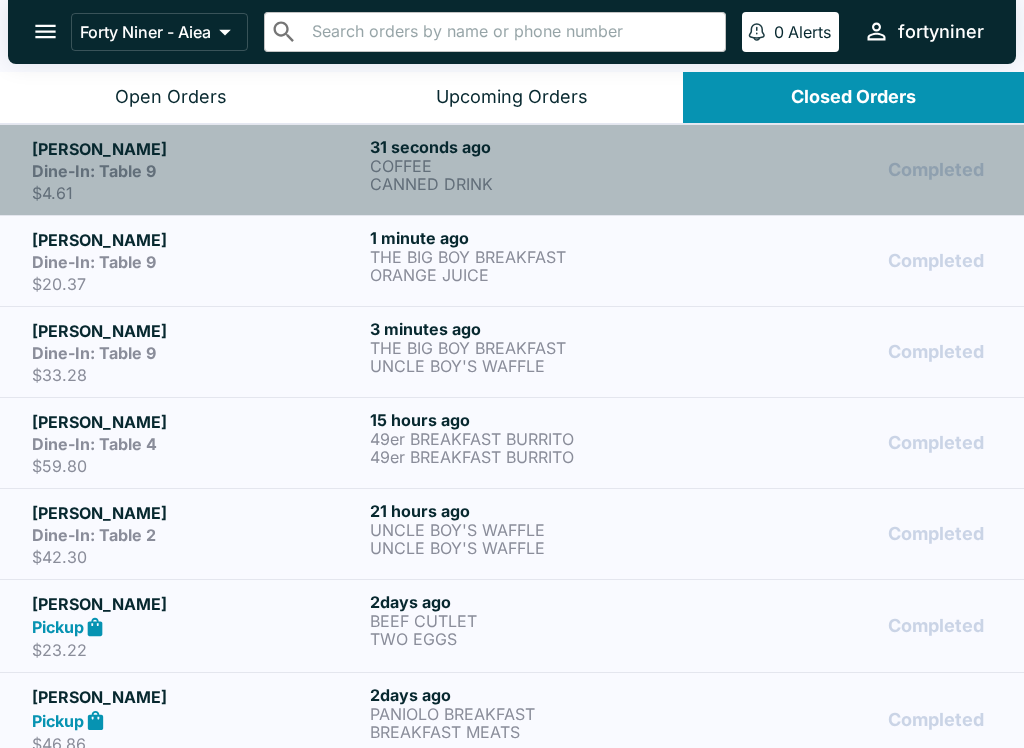 click on "$4.61" at bounding box center (197, 193) 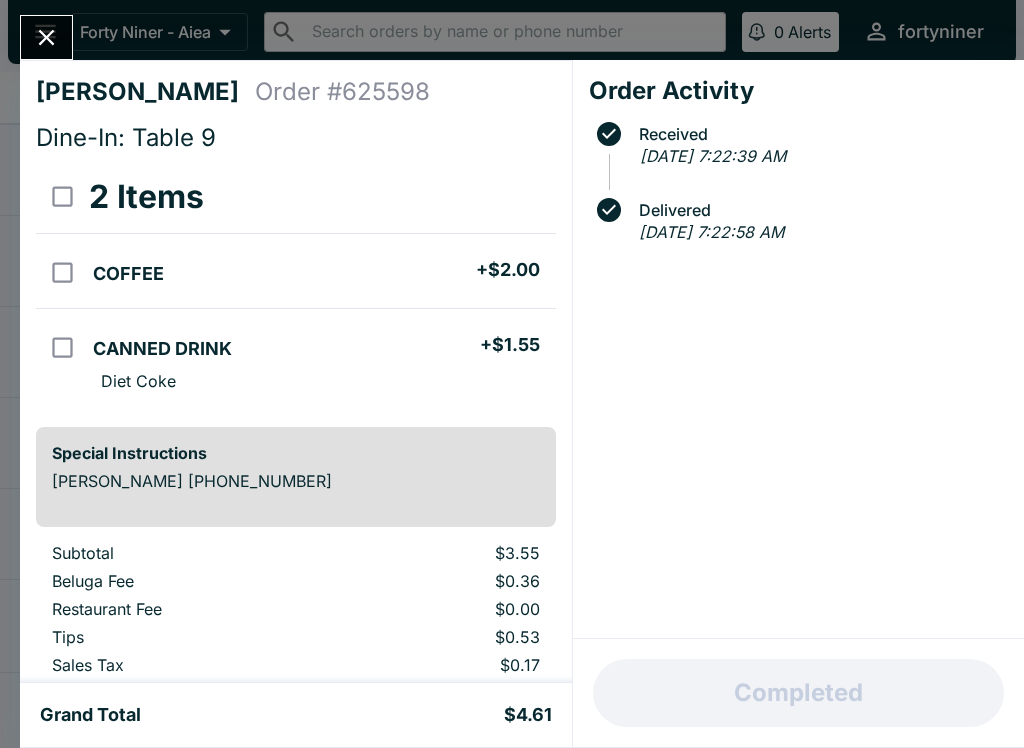 click 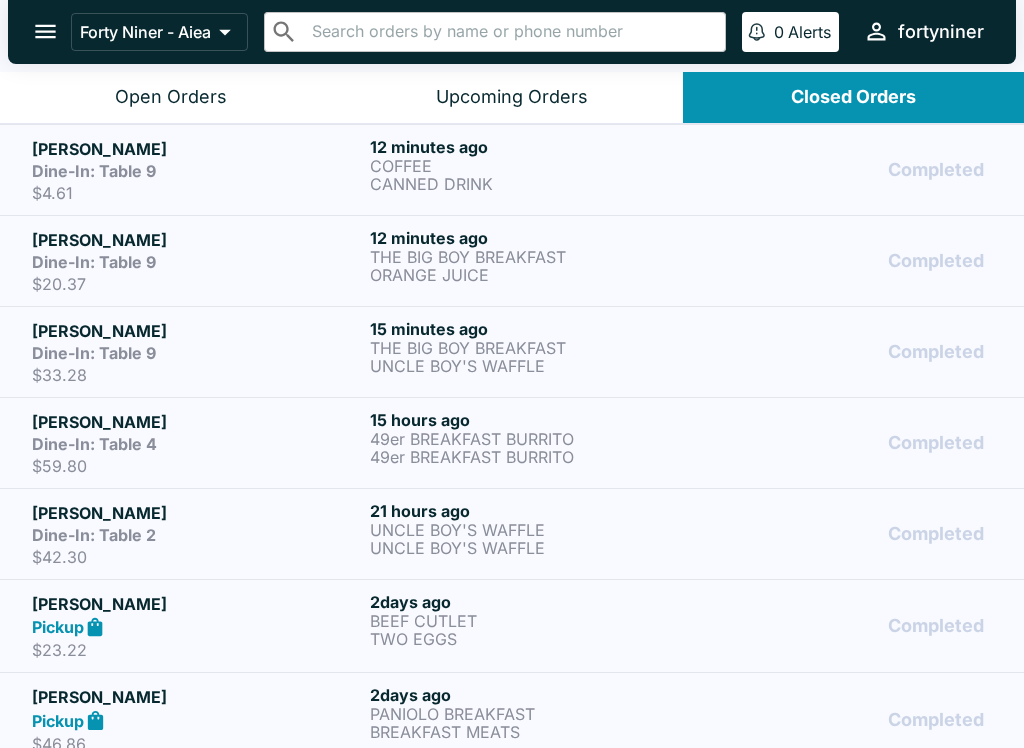 click on "Open Orders" at bounding box center (171, 97) 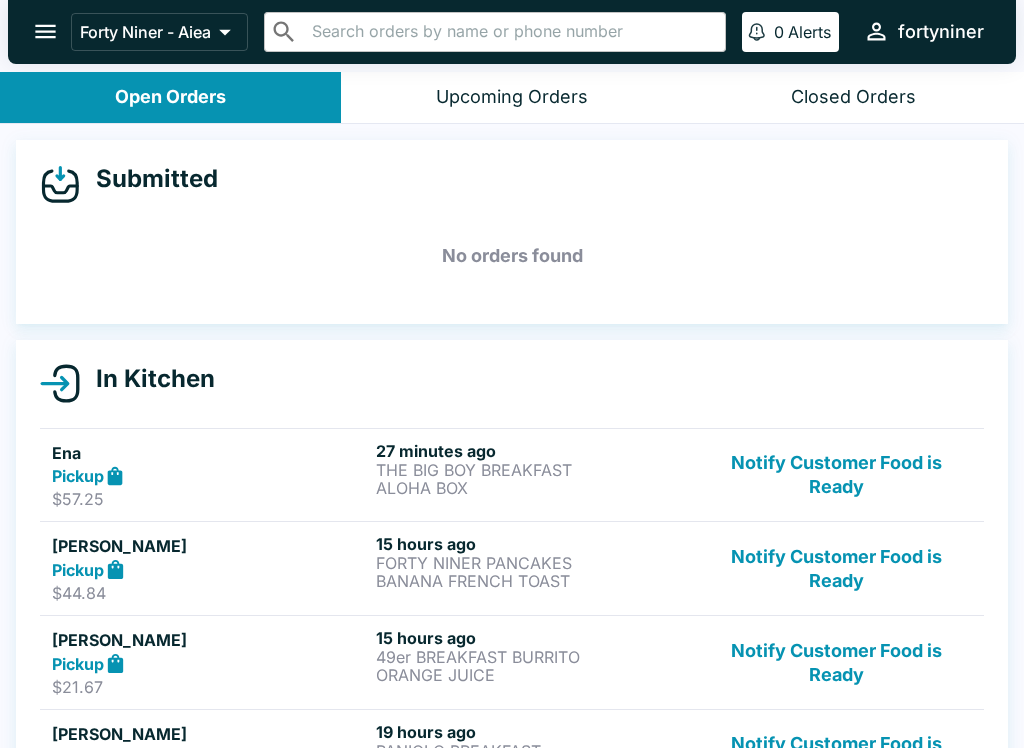 click on "Notify Customer Food is Ready" at bounding box center (836, 475) 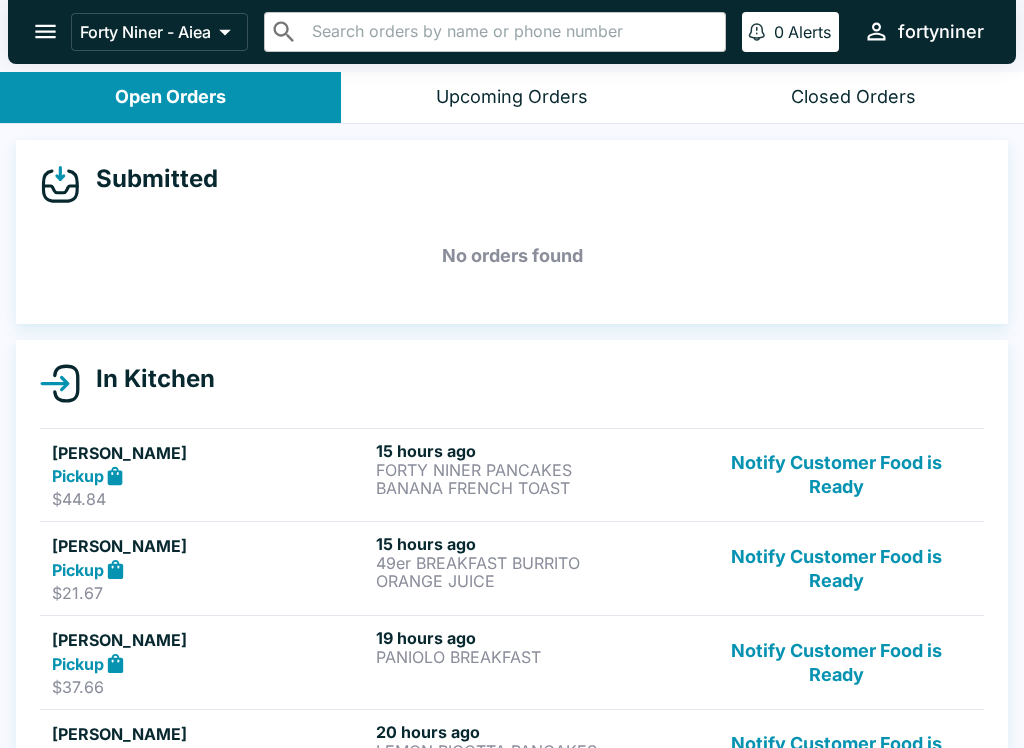 click on "Notify Customer Food is Ready" at bounding box center (836, 475) 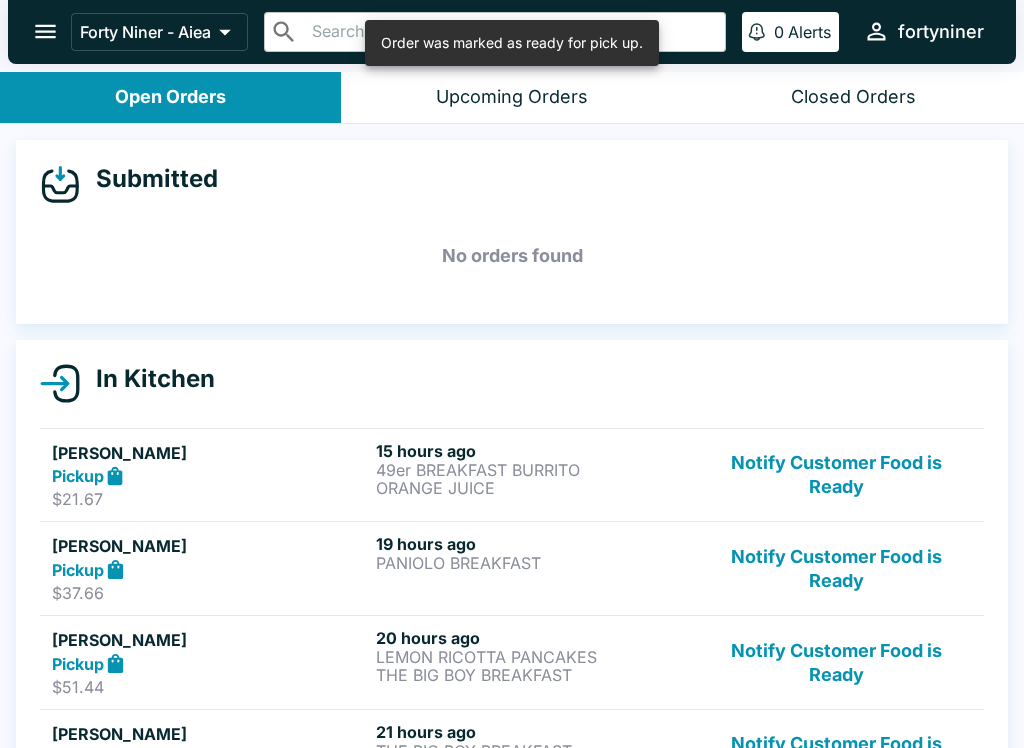 click on "Notify Customer Food is Ready" at bounding box center [836, 475] 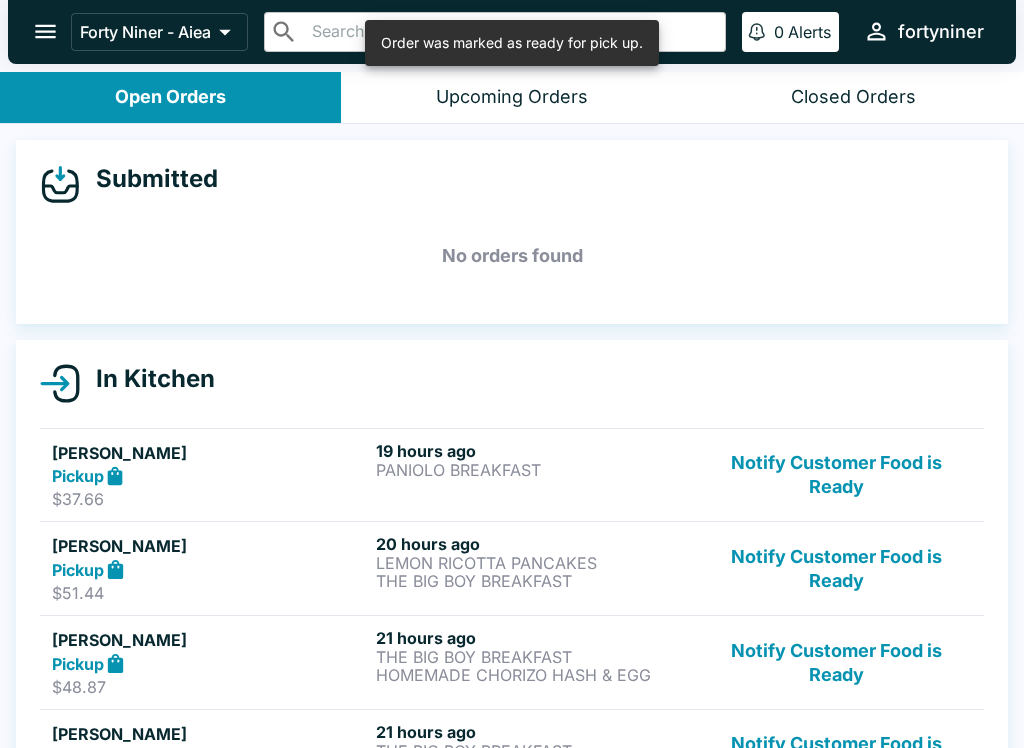 click on "Notify Customer Food is Ready" at bounding box center (836, 475) 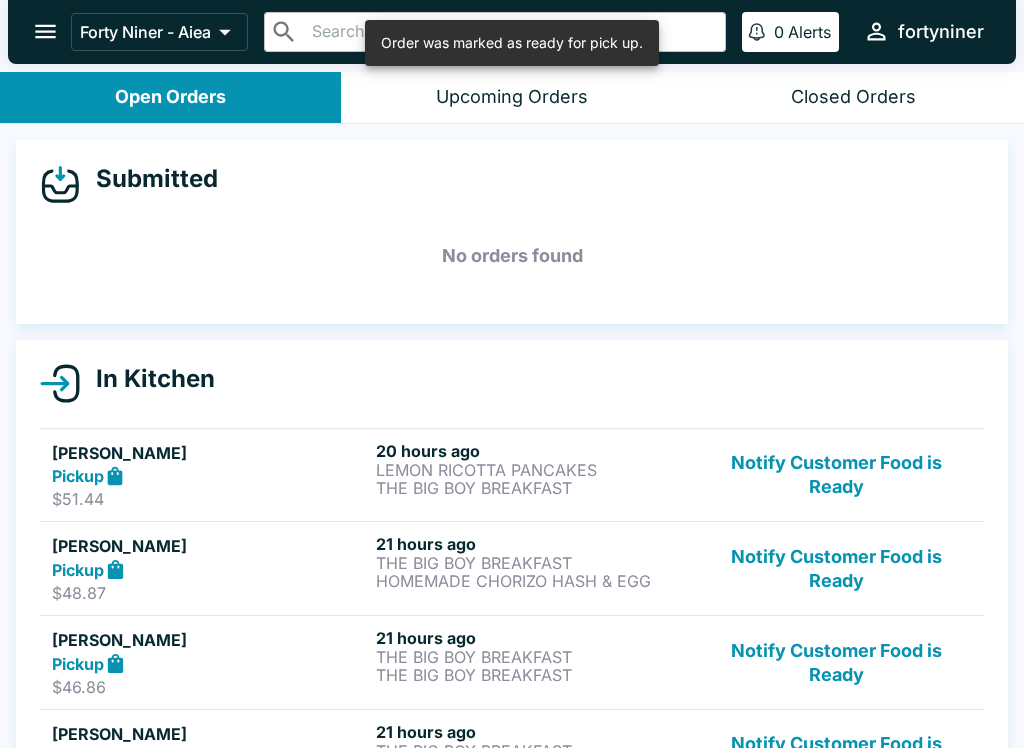 click on "Notify Customer Food is Ready" at bounding box center (836, 475) 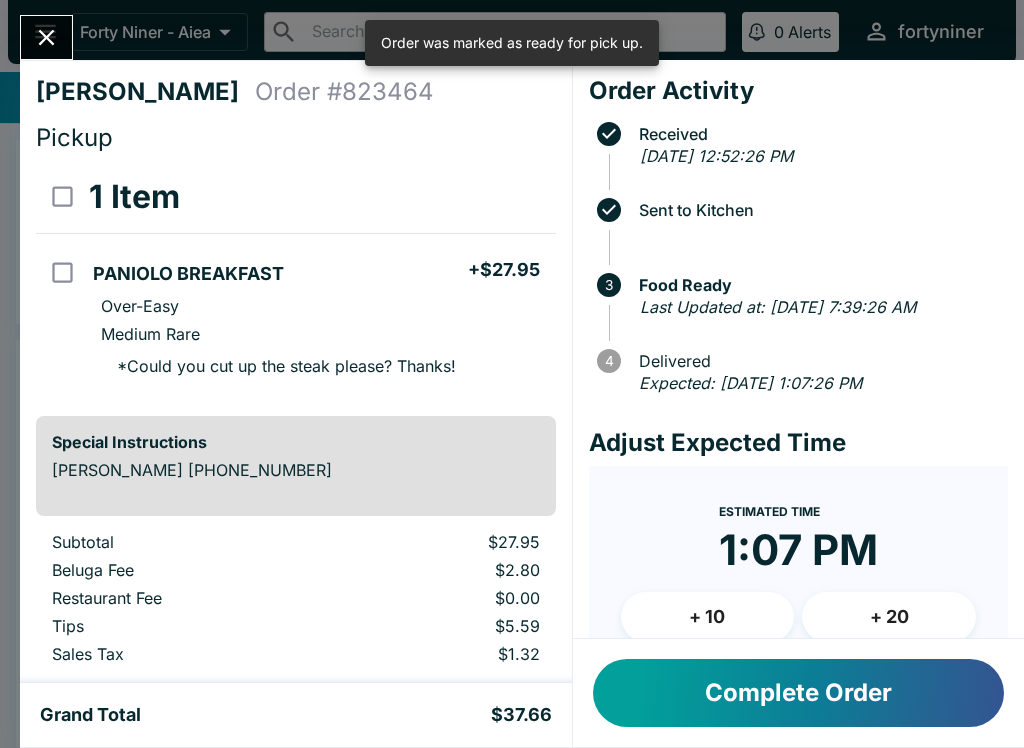 click on "Notify Customer Food is Ready" at bounding box center [836, 475] 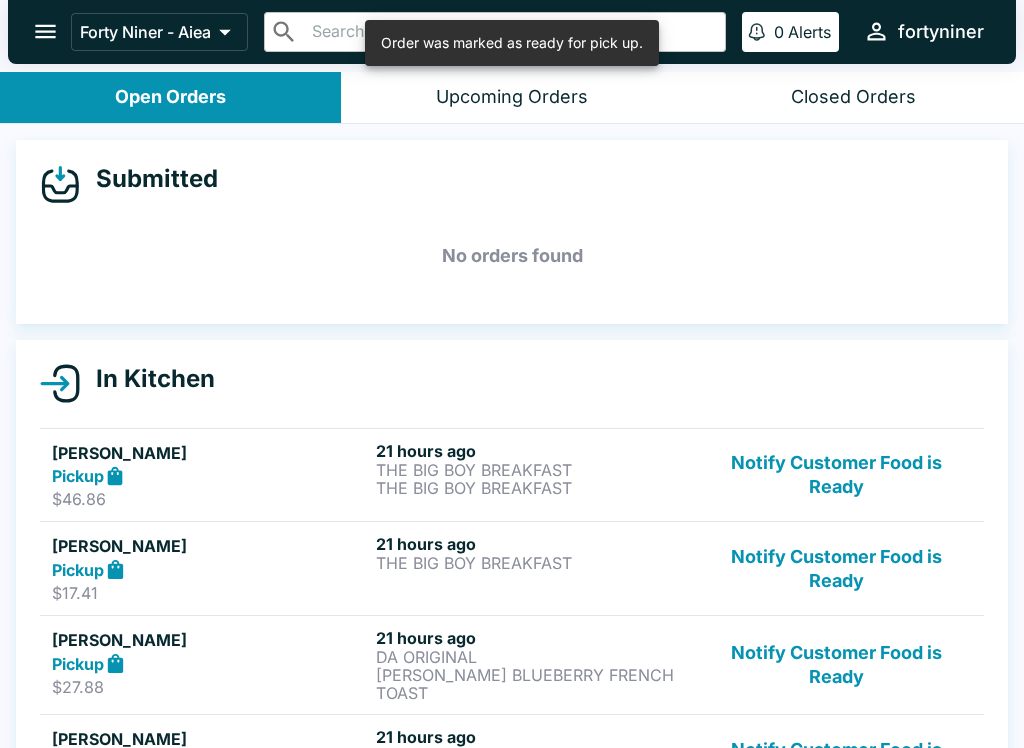 click on "Notify Customer Food is Ready" at bounding box center (836, 475) 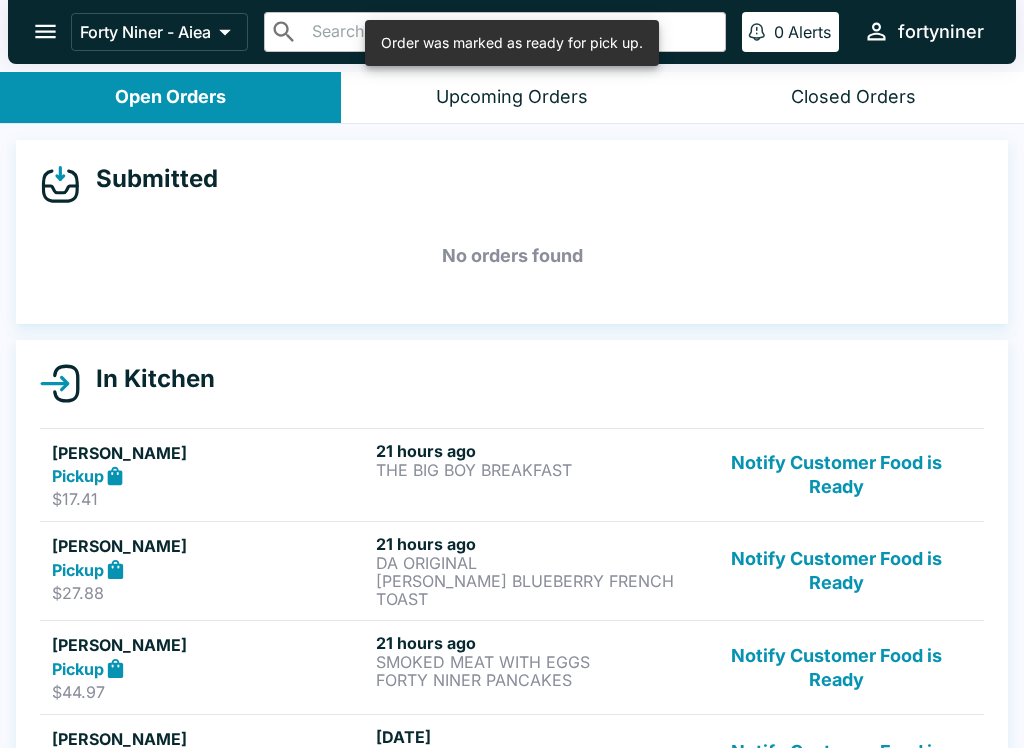 click on "Notify Customer Food is Ready" at bounding box center (836, 475) 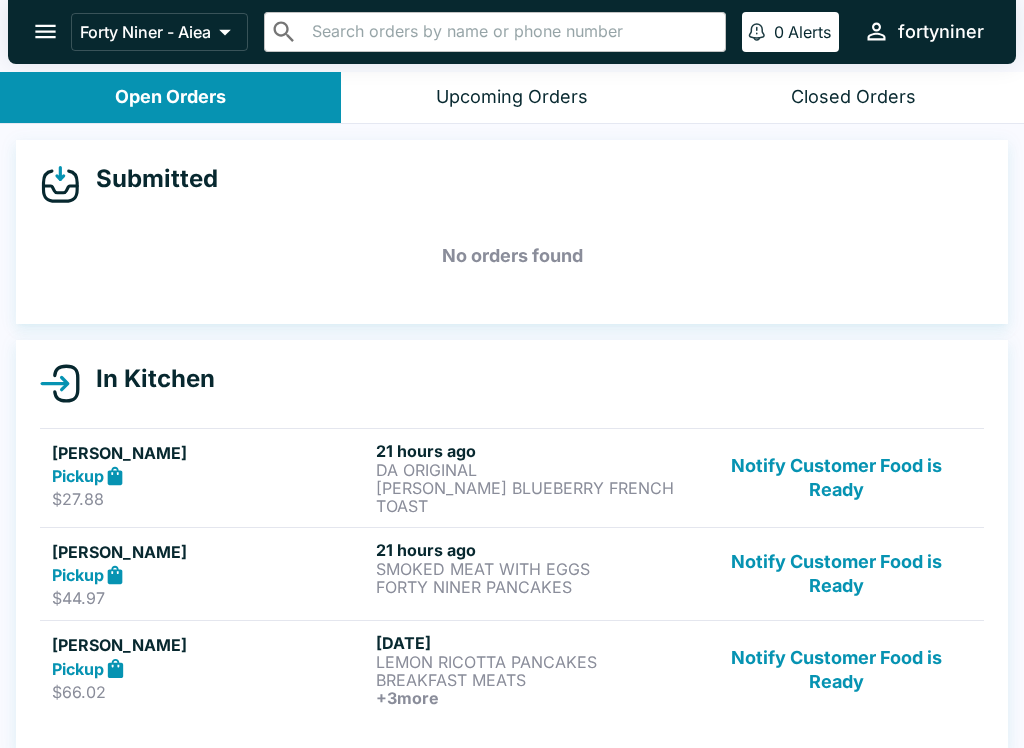 click on "Notify Customer Food is Ready" at bounding box center (836, 475) 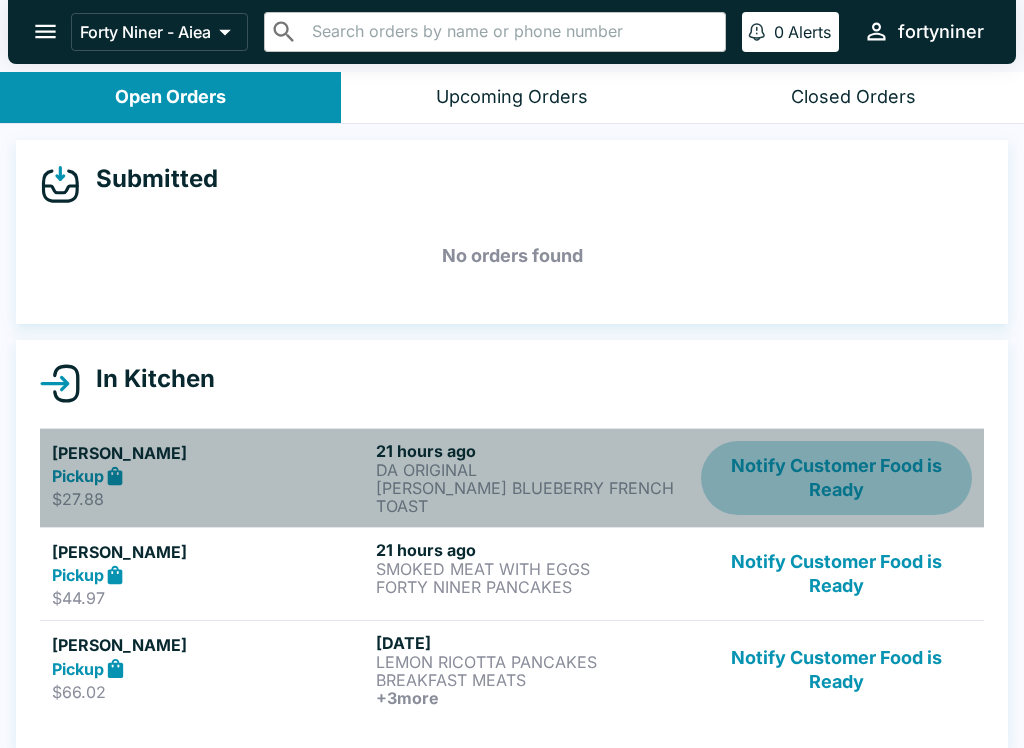 click on "Notify Customer Food is Ready" at bounding box center [836, 478] 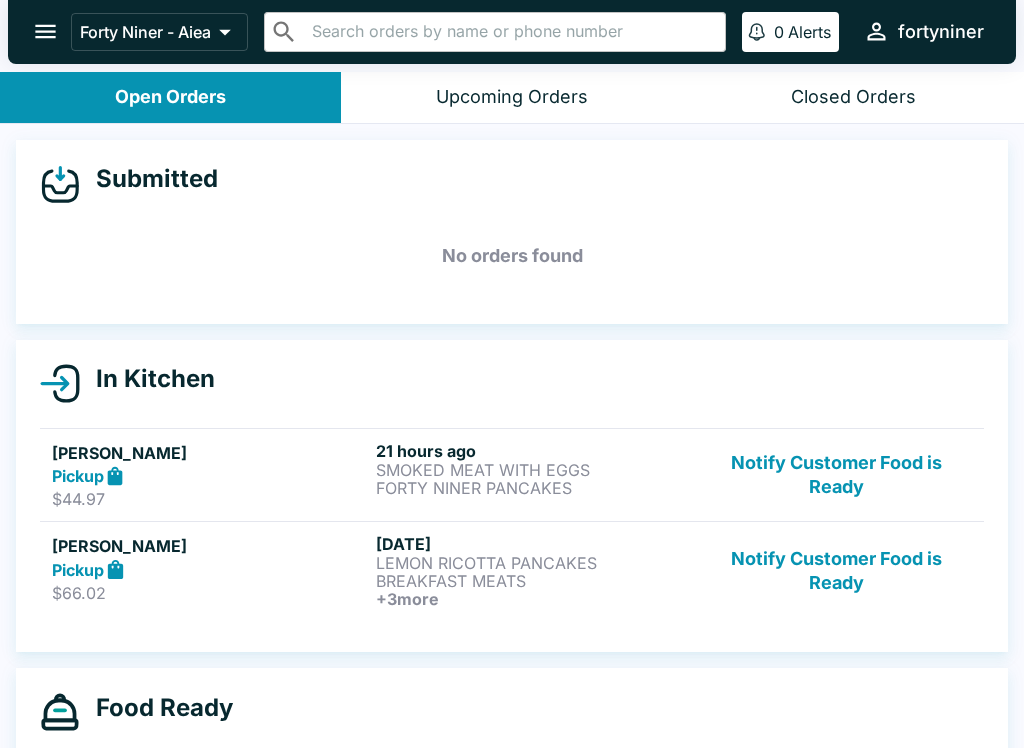 click on "Notify Customer Food is Ready" at bounding box center [836, 475] 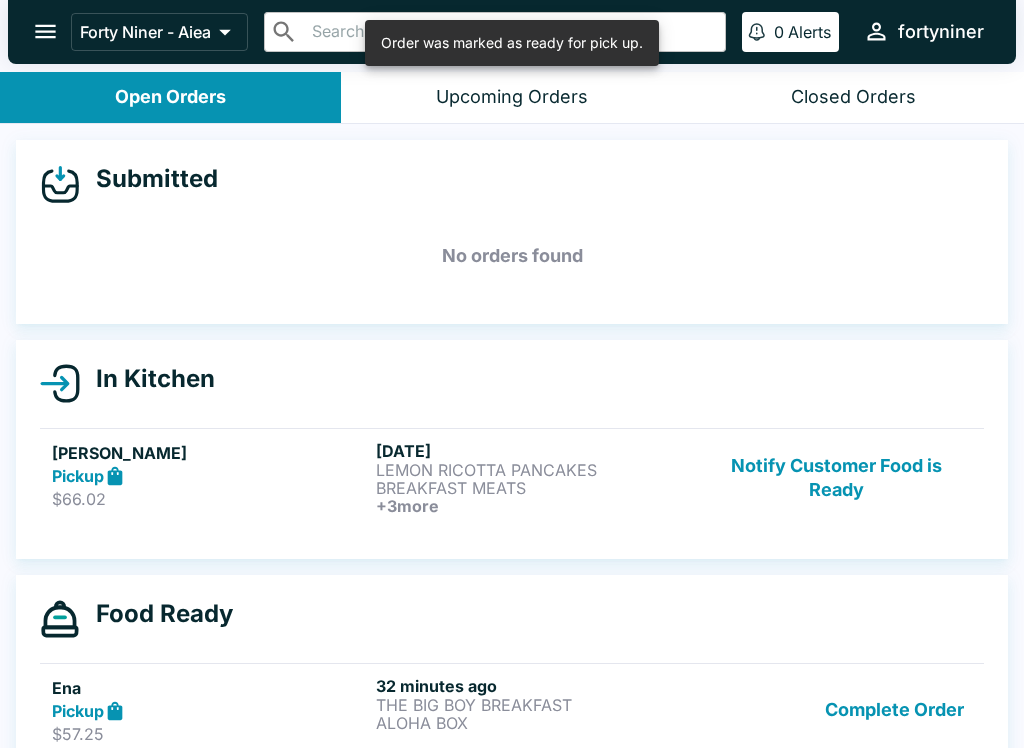 click on "Notify Customer Food is Ready" at bounding box center [836, 475] 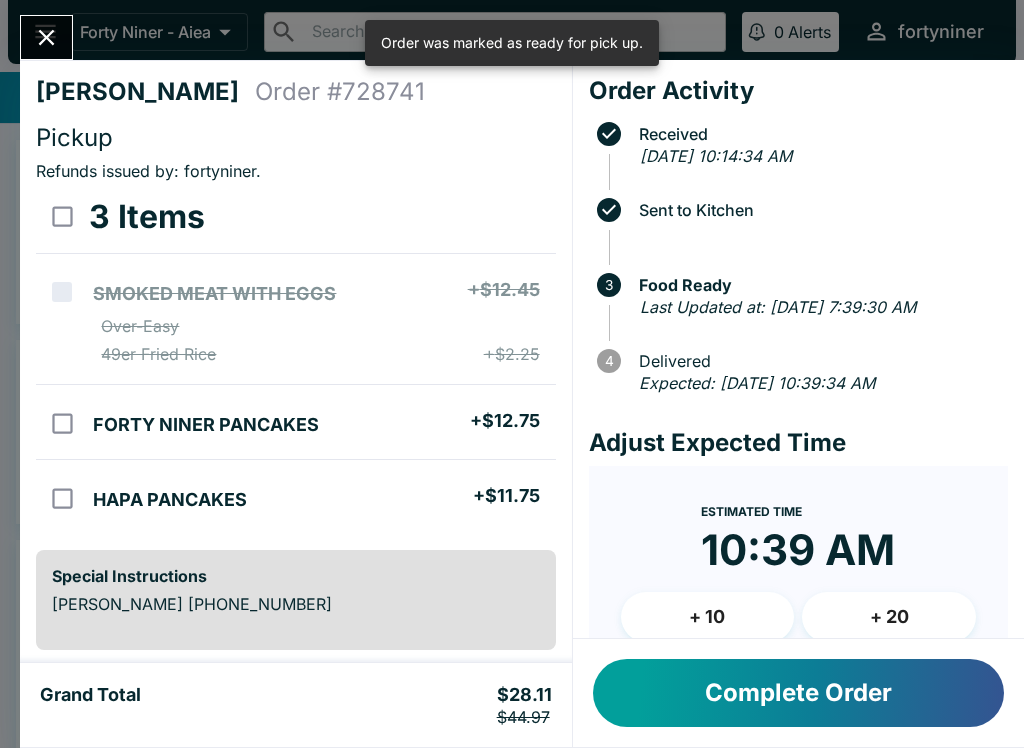 click on "Complete Order" at bounding box center (798, 693) 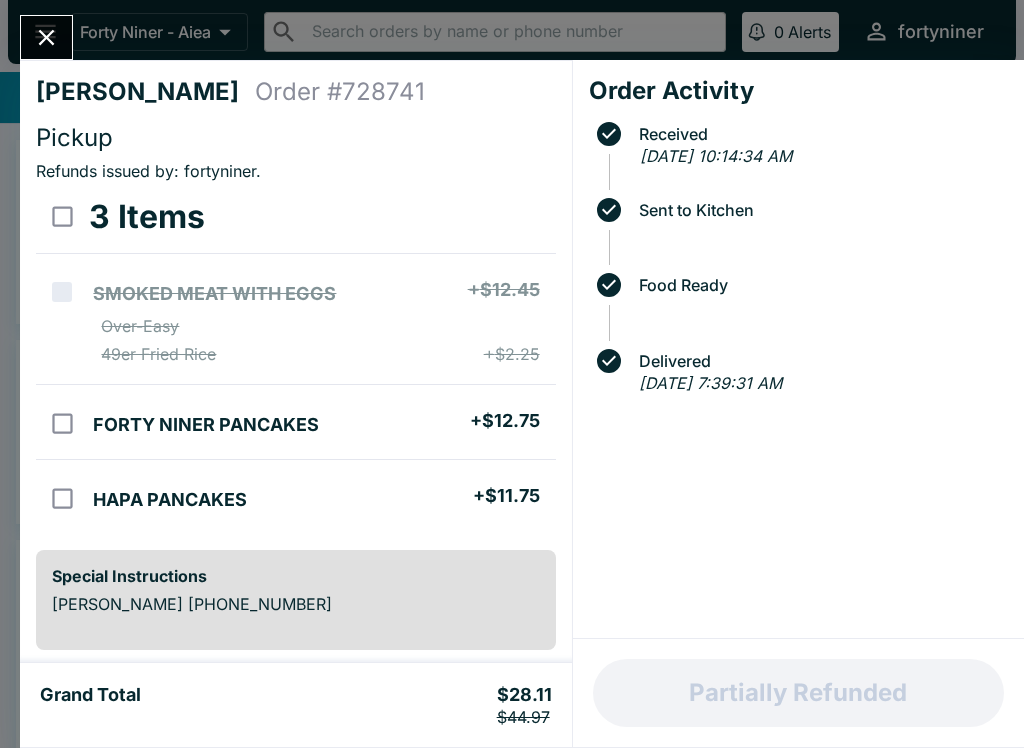 click at bounding box center (46, 37) 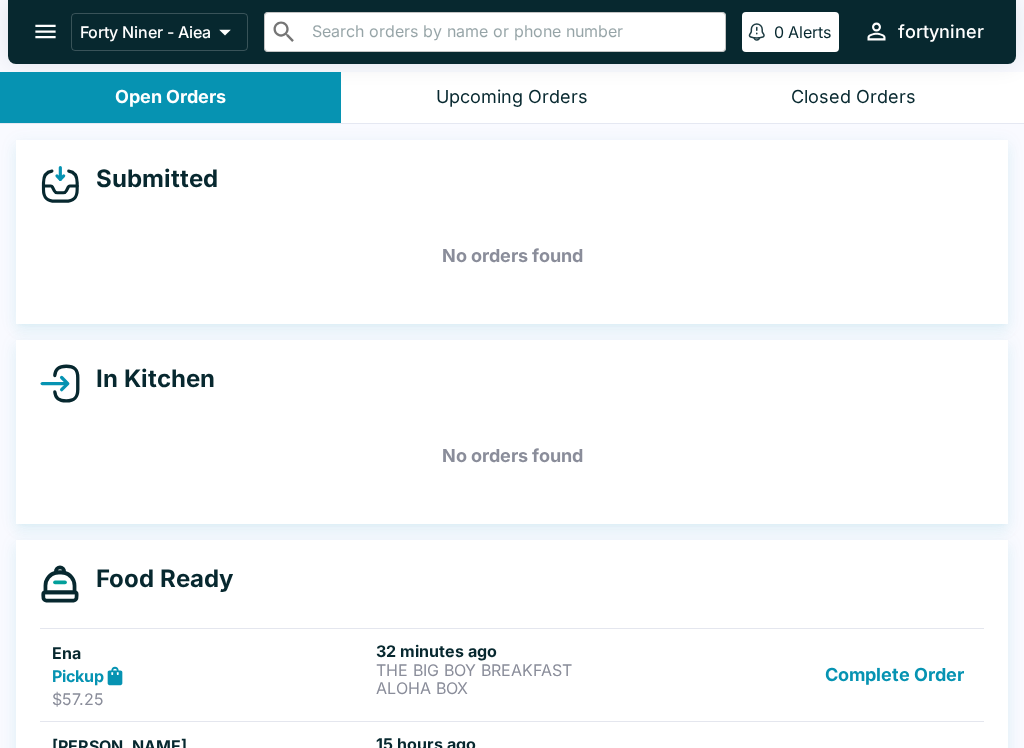 click on "Complete Order" at bounding box center [894, 675] 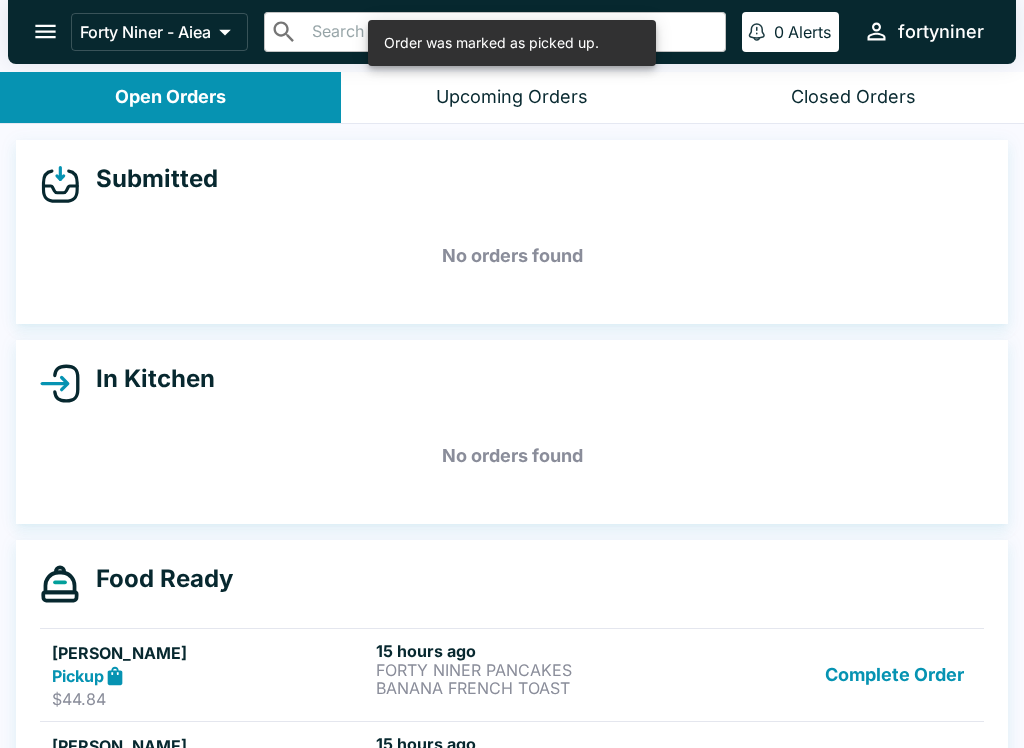 click on "Pickup" at bounding box center (210, 676) 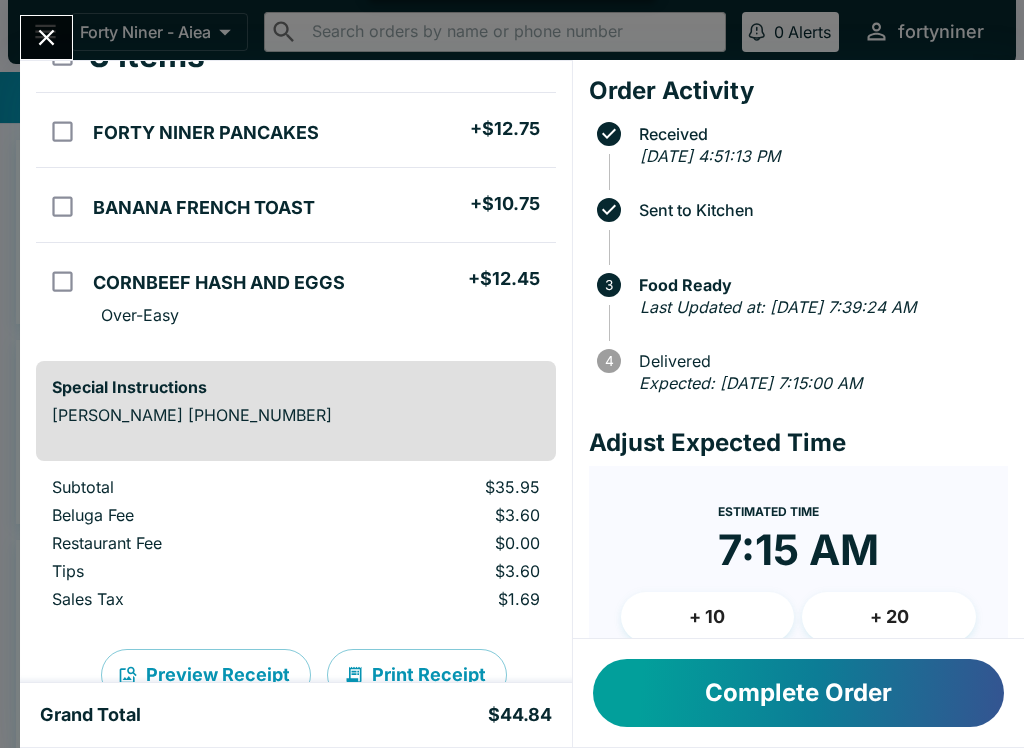 scroll, scrollTop: 142, scrollLeft: 0, axis: vertical 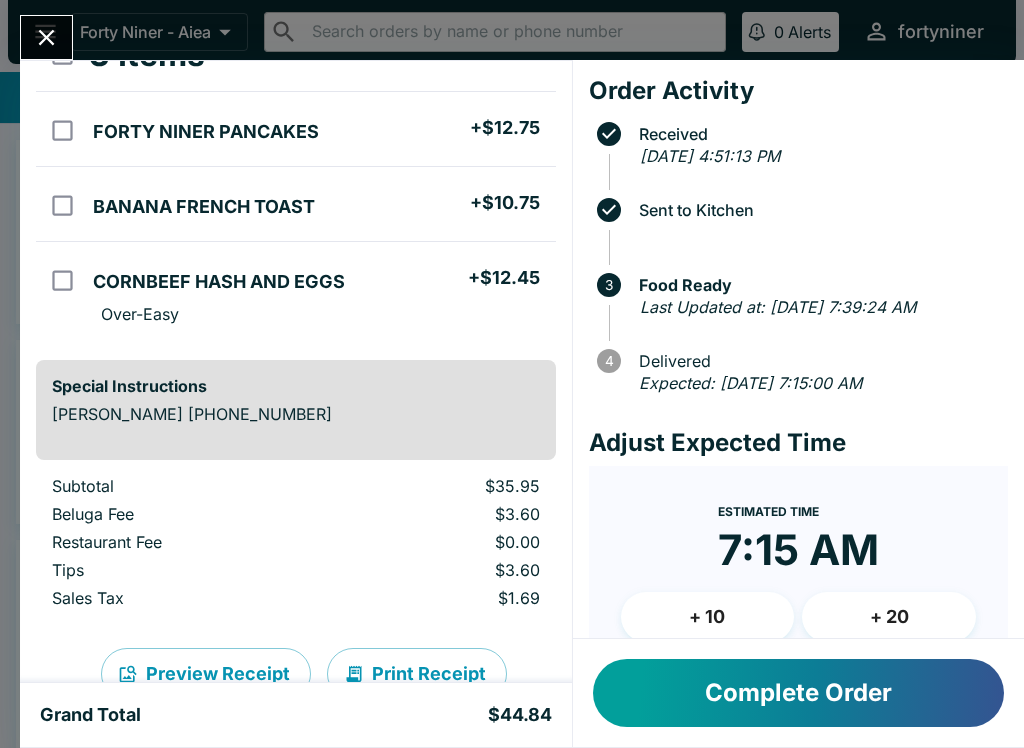 click on "Complete Order" at bounding box center [798, 693] 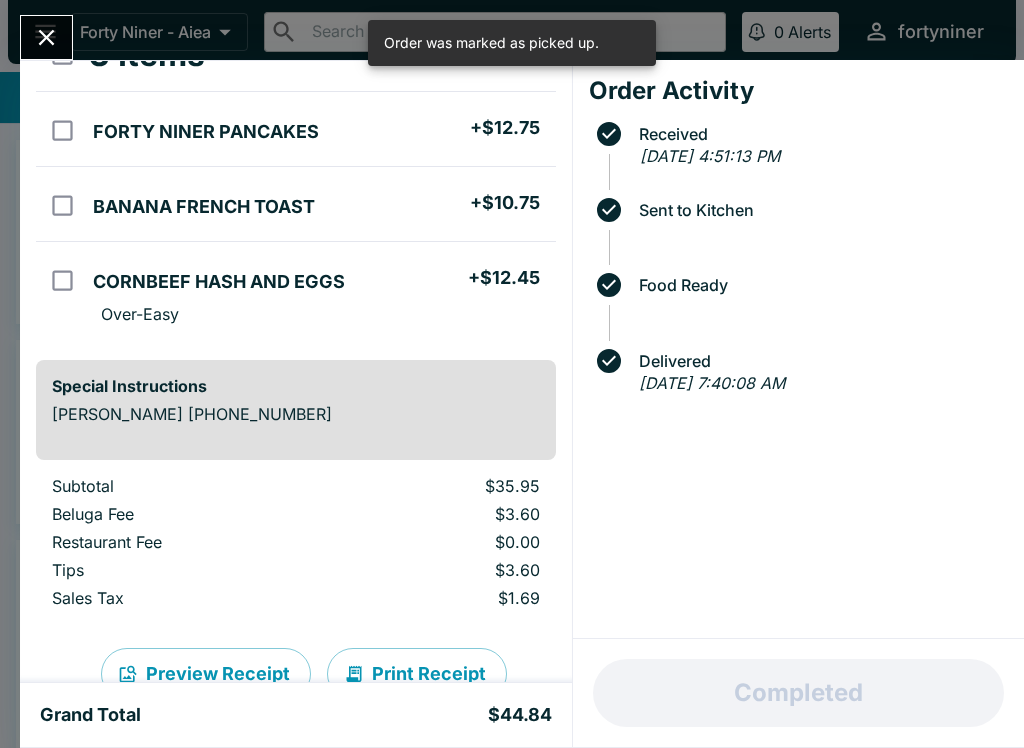click 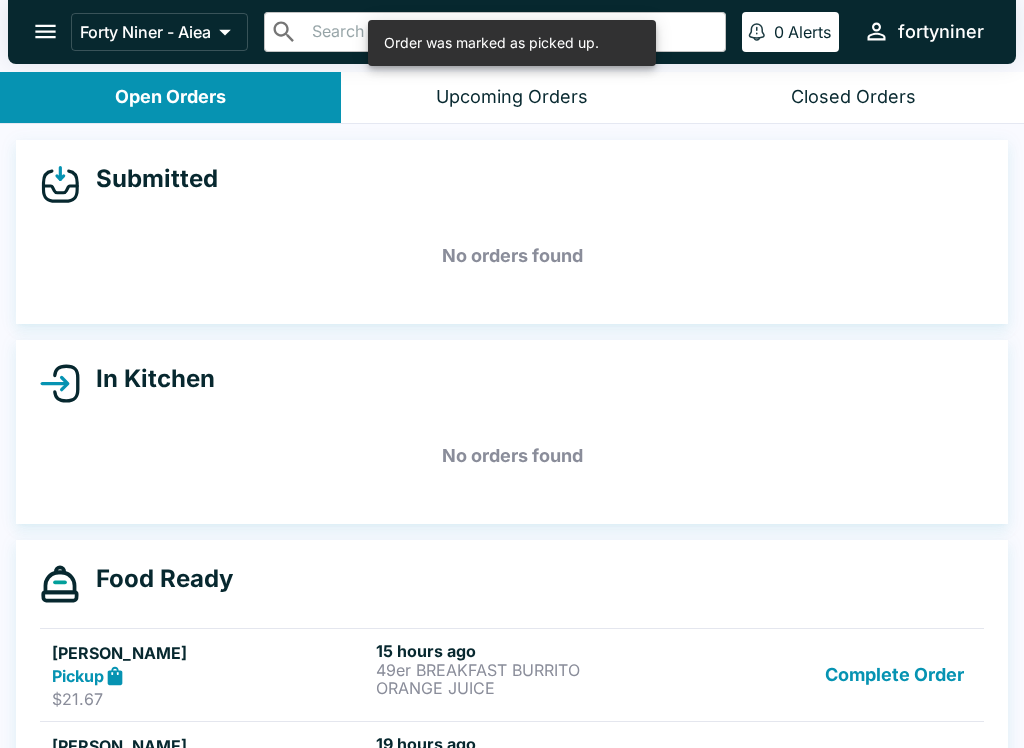 click on "Complete Order" at bounding box center [894, 675] 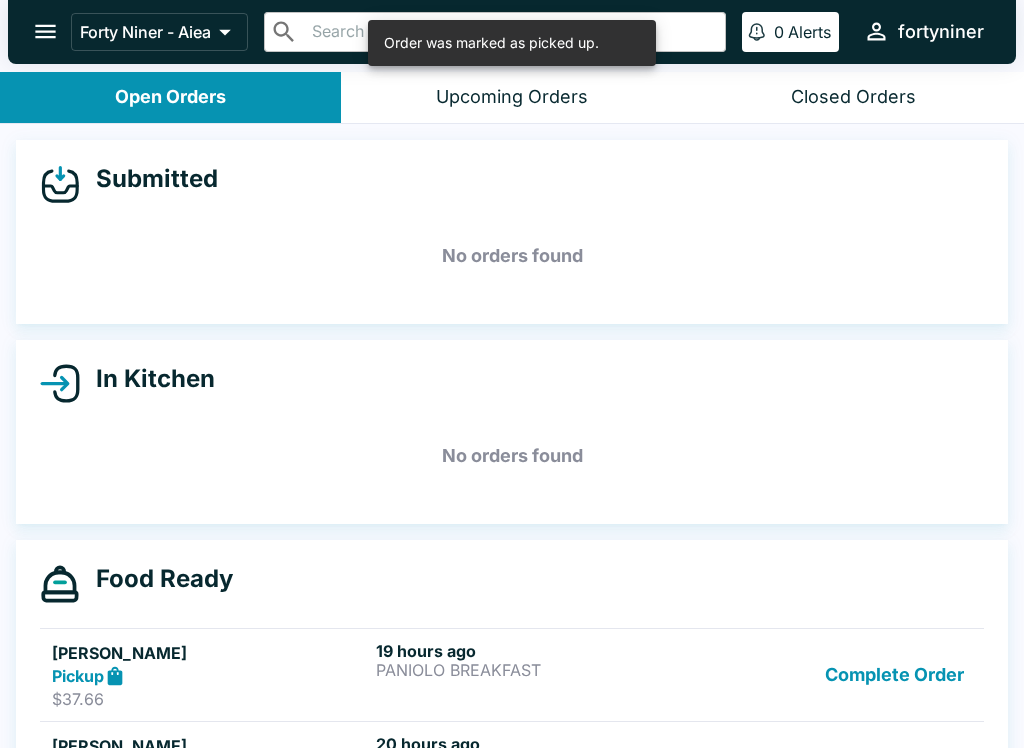 click on "Complete Order" at bounding box center (894, 675) 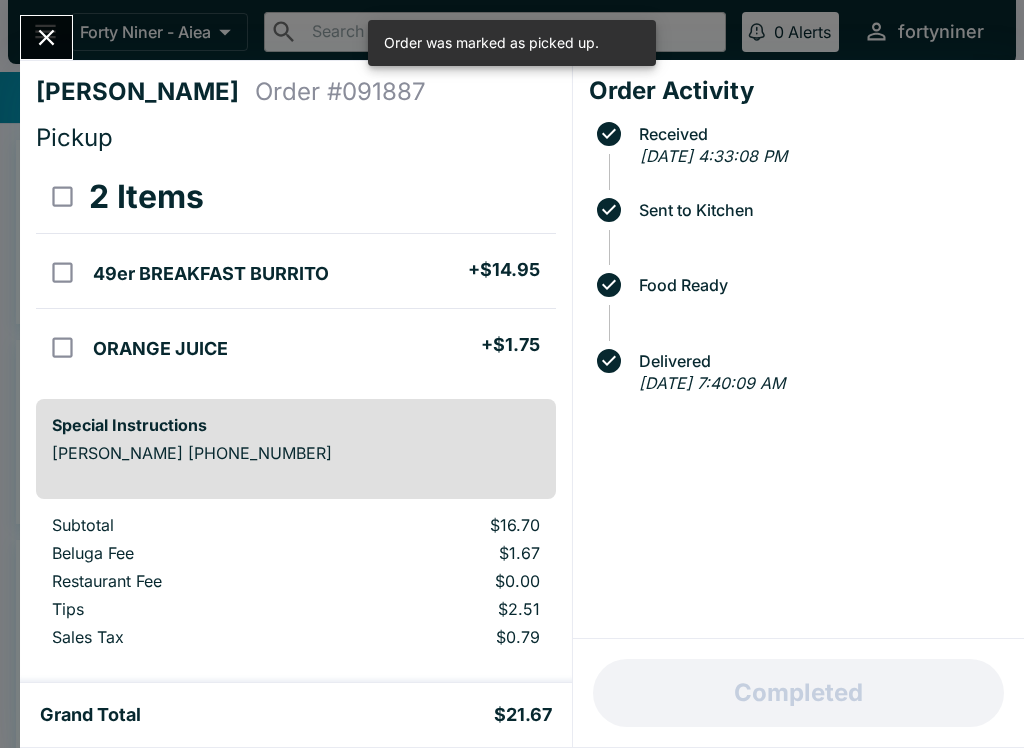 click on "Completed" at bounding box center (798, 693) 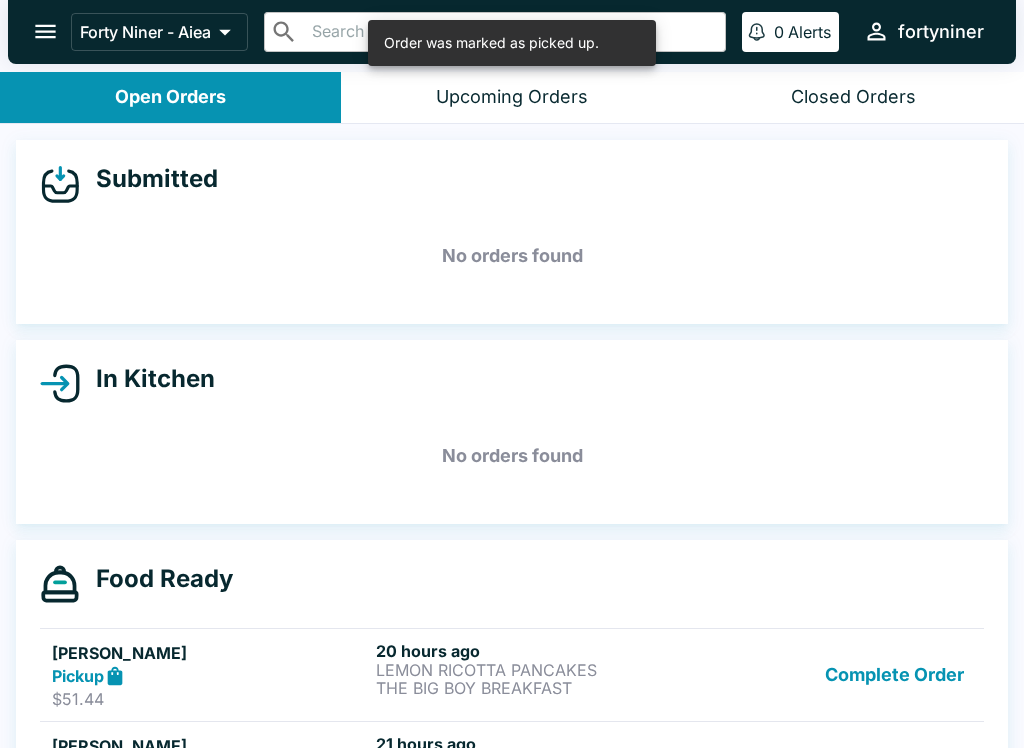 click on "Complete Order" at bounding box center (894, 675) 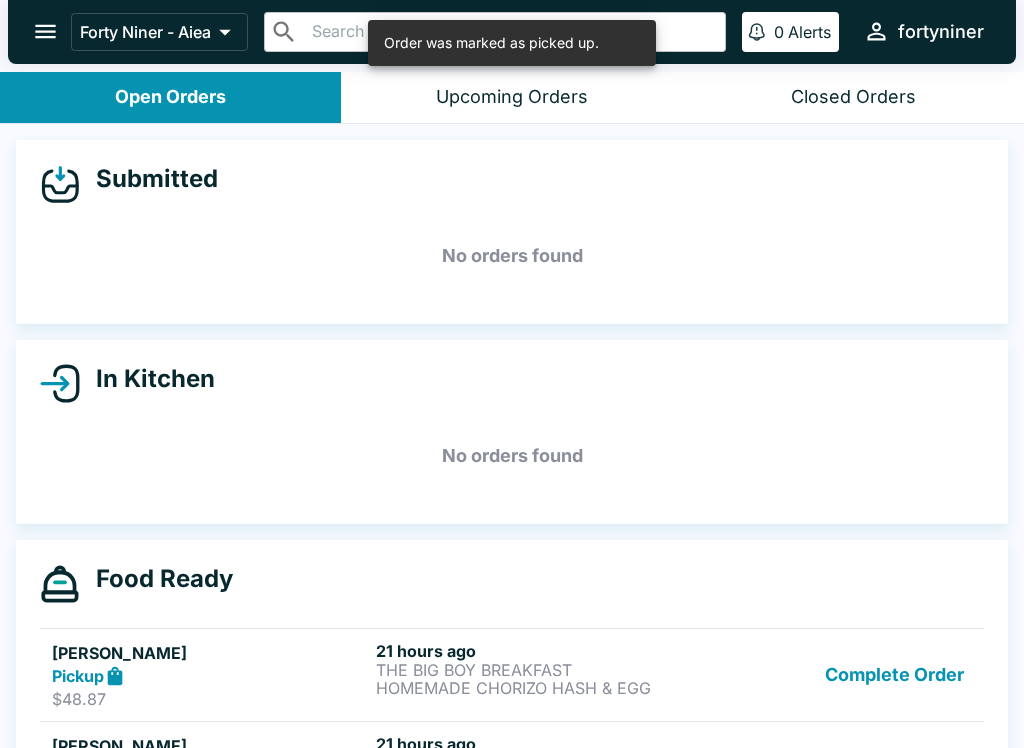 click on "Complete Order" at bounding box center [894, 675] 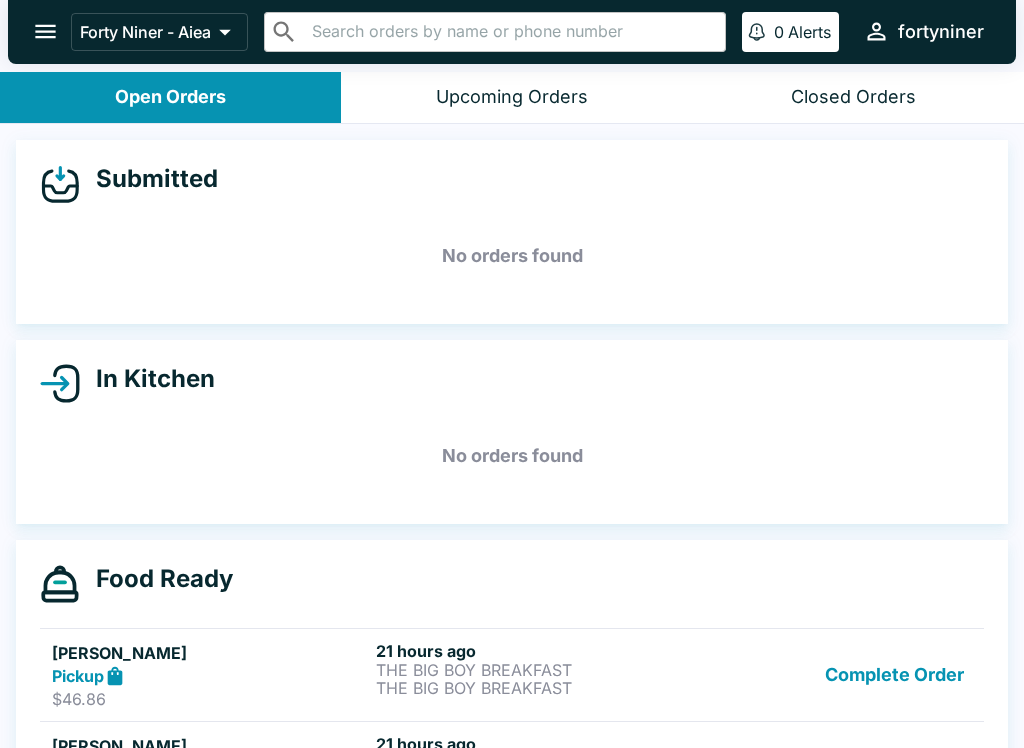 click on "Complete Order" at bounding box center (894, 675) 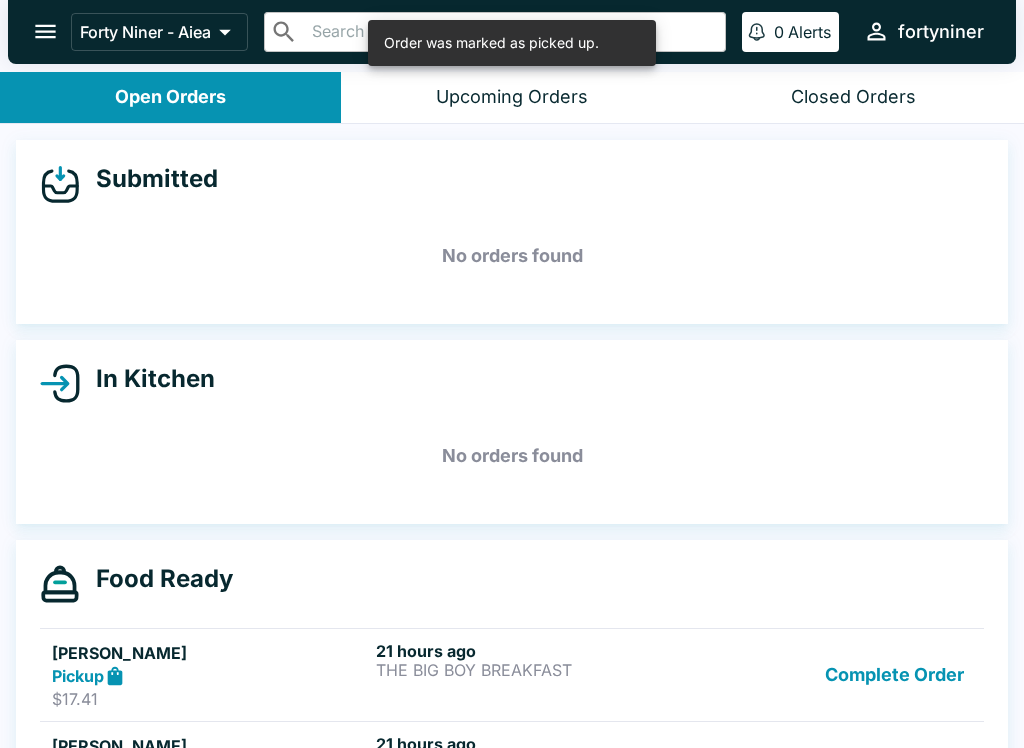 click on "Complete Order" at bounding box center [894, 675] 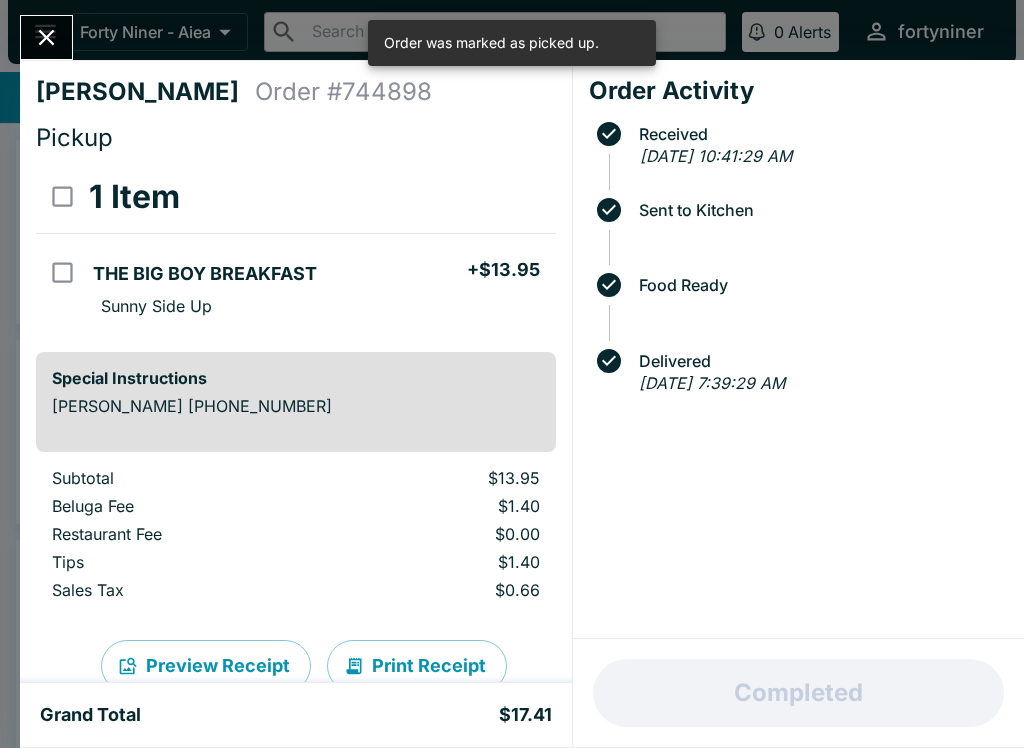 click on "Completed" at bounding box center [798, 693] 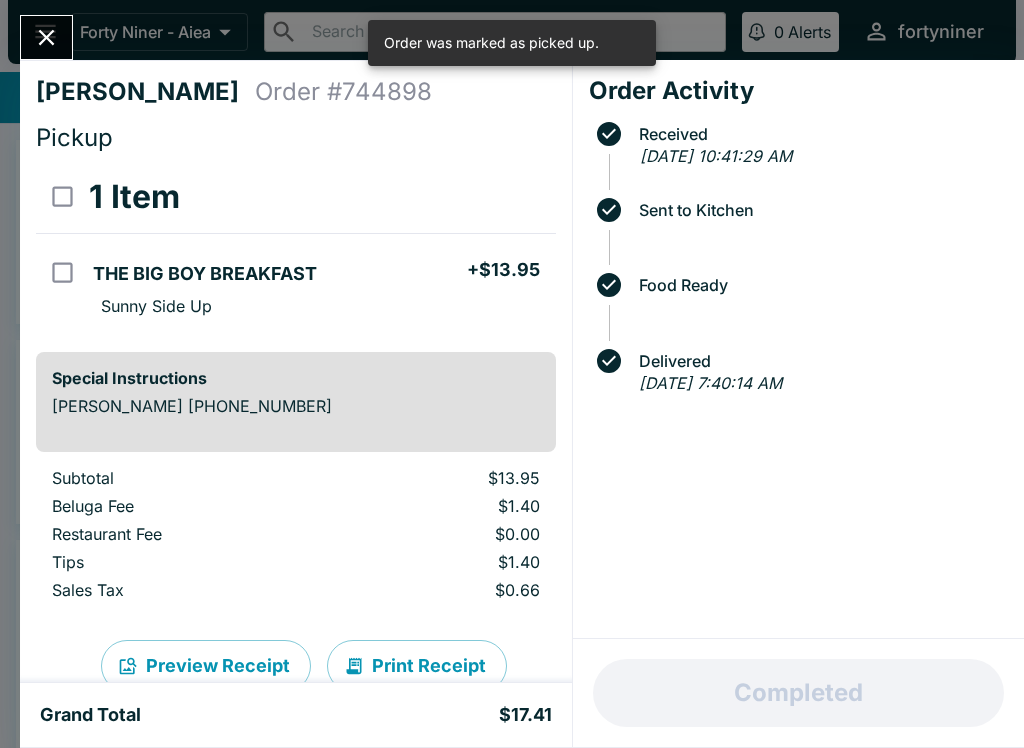 click 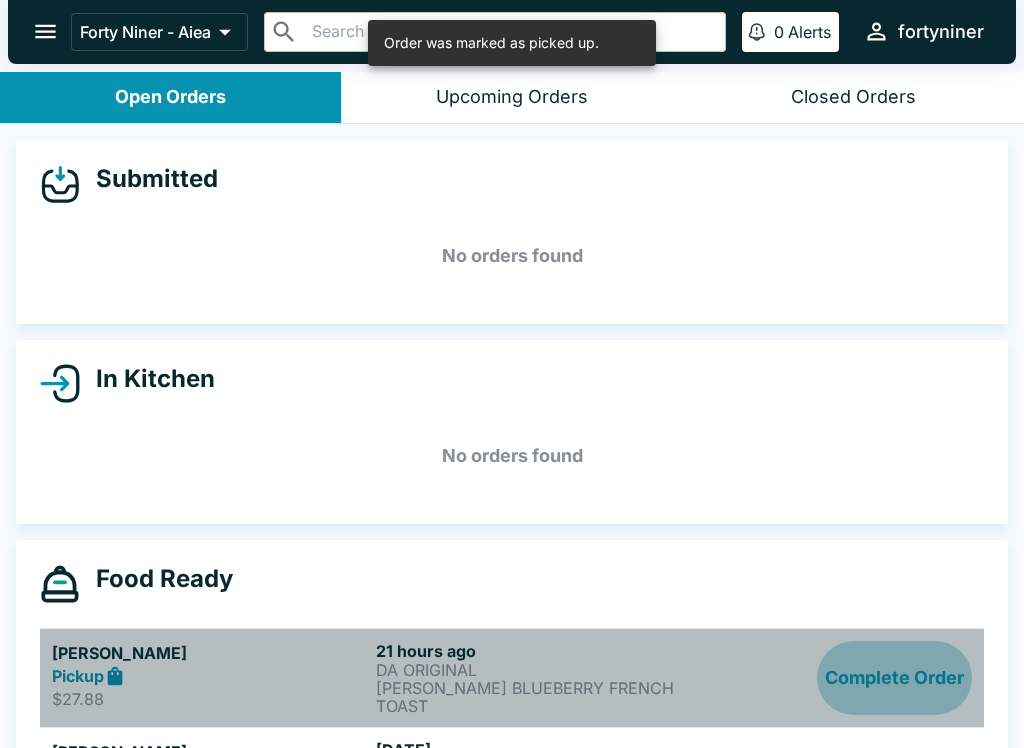 click on "Complete Order" at bounding box center (894, 678) 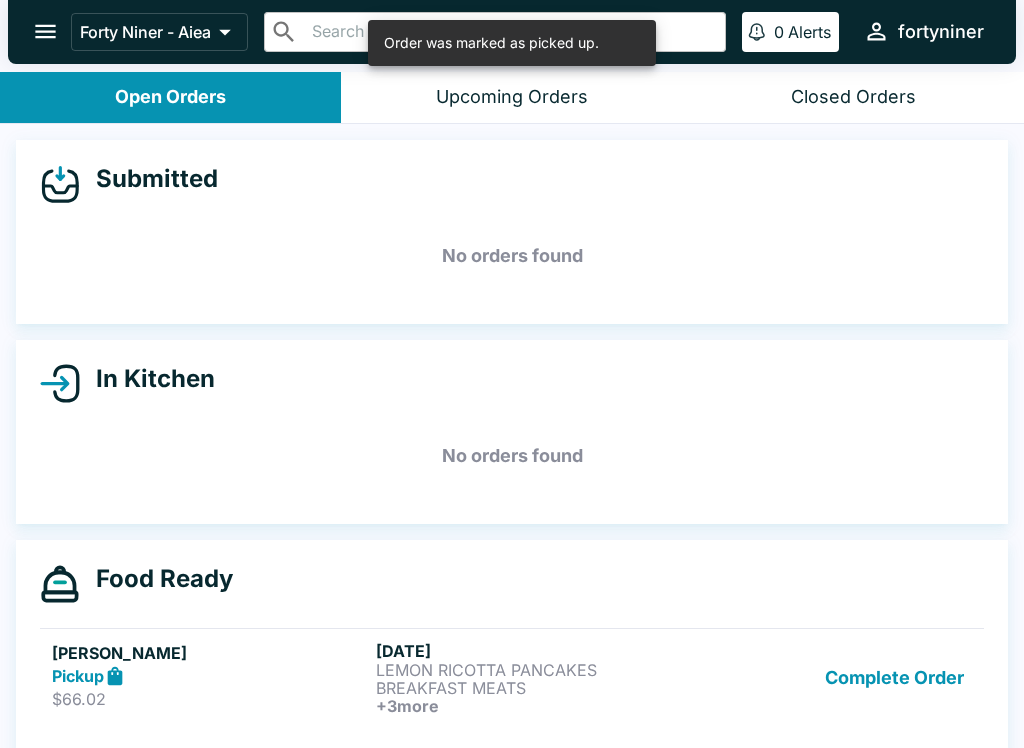 click on "Complete Order" at bounding box center (894, 678) 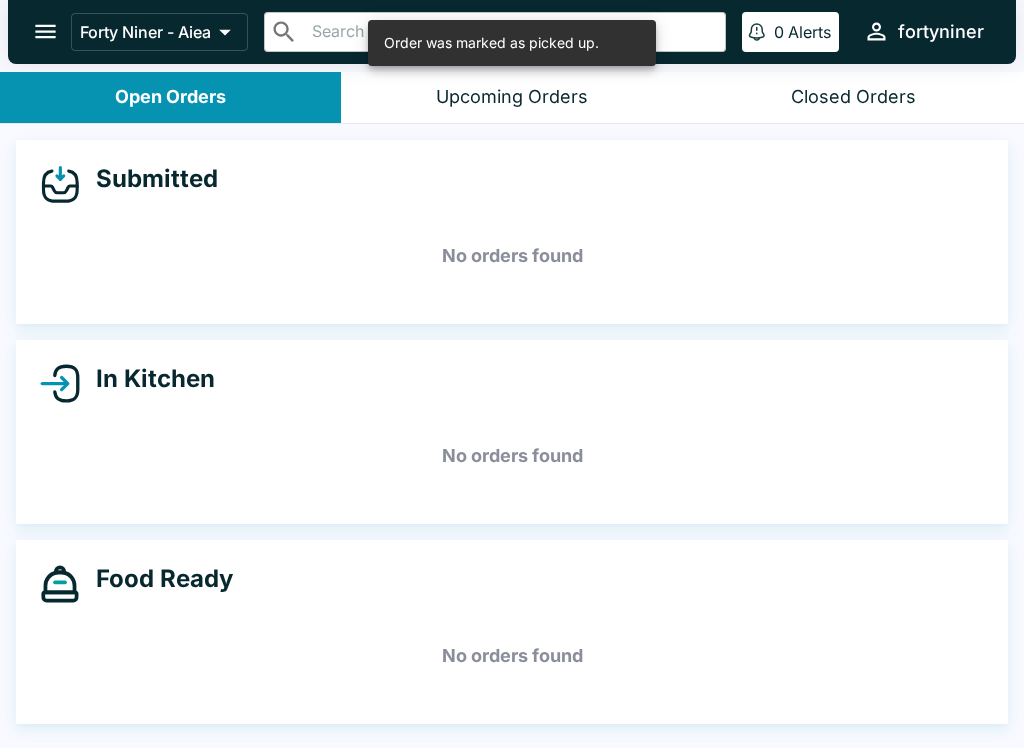 click at bounding box center (45, 31) 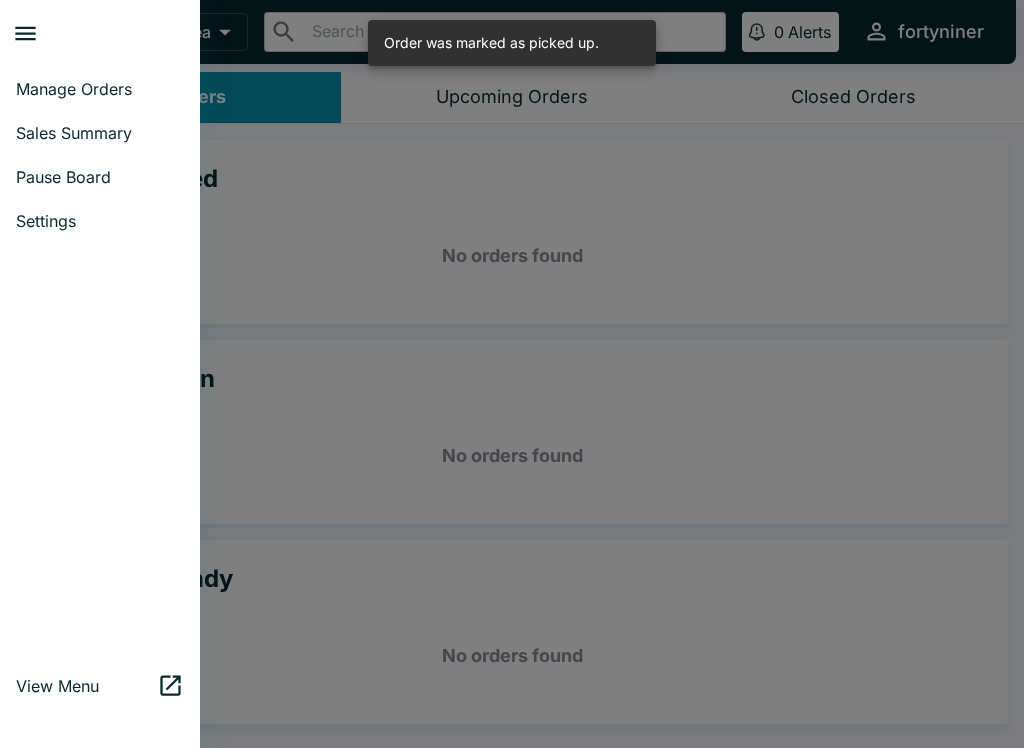 click on "Sales Summary" at bounding box center (100, 133) 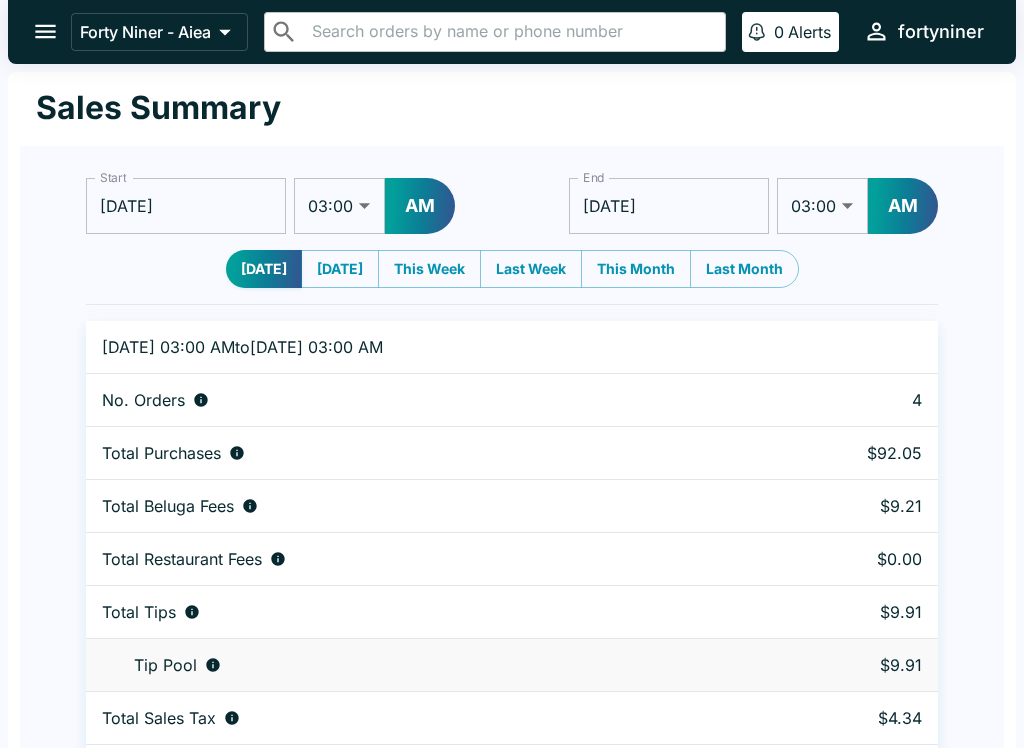 click 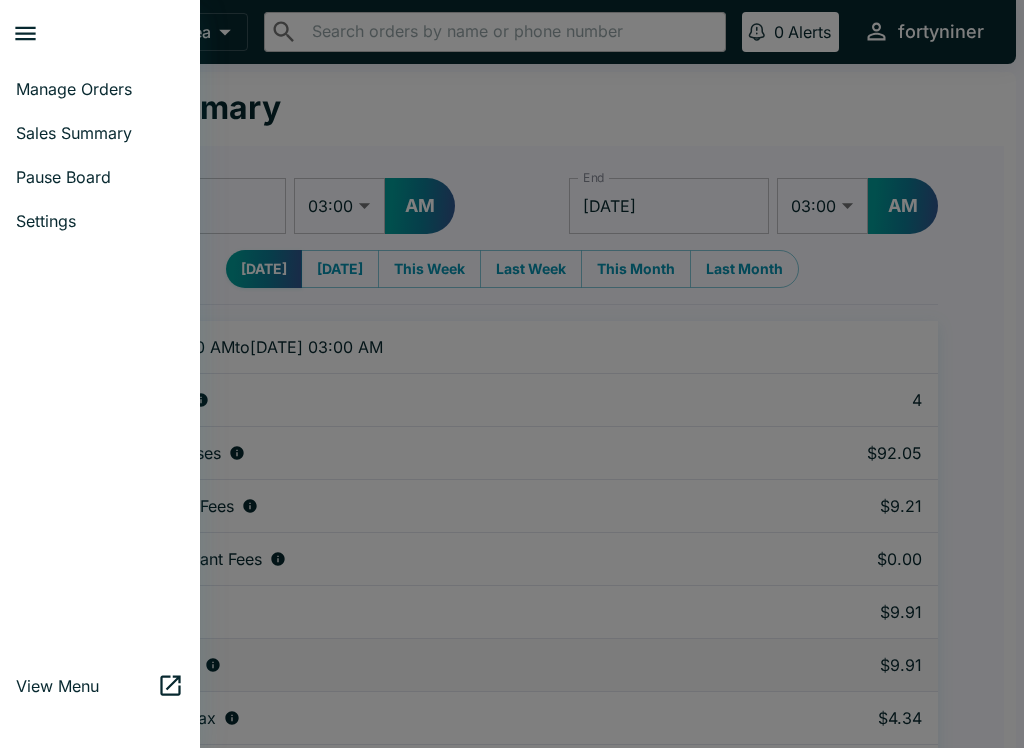click on "Manage Orders" at bounding box center [100, 89] 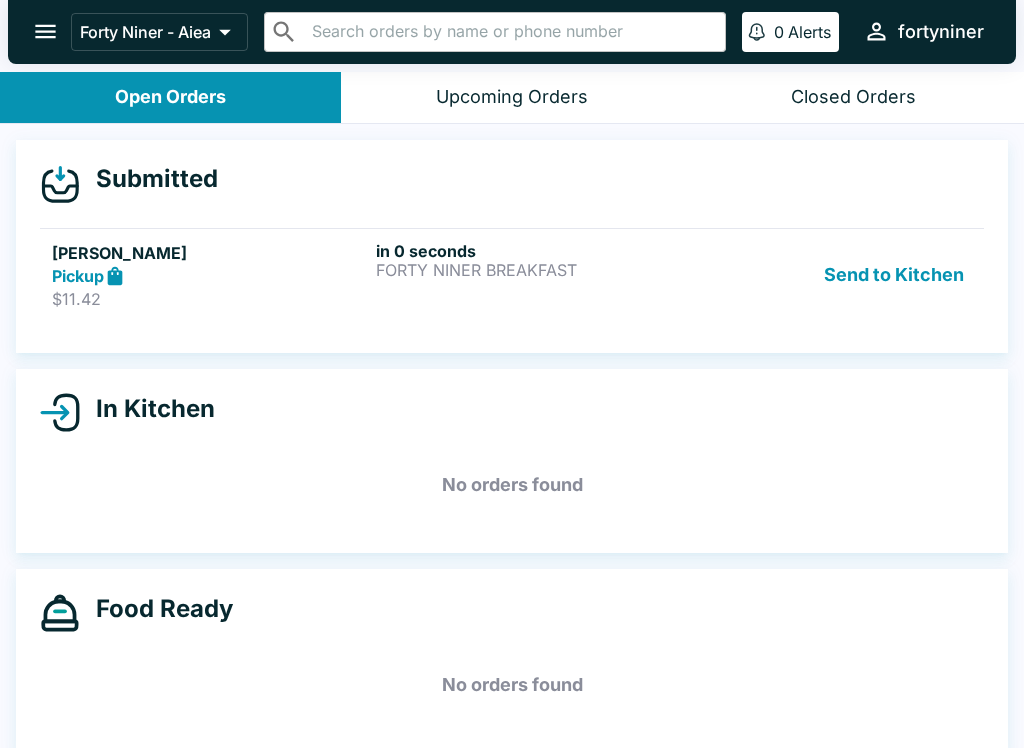 click on "Pickup" at bounding box center (210, 276) 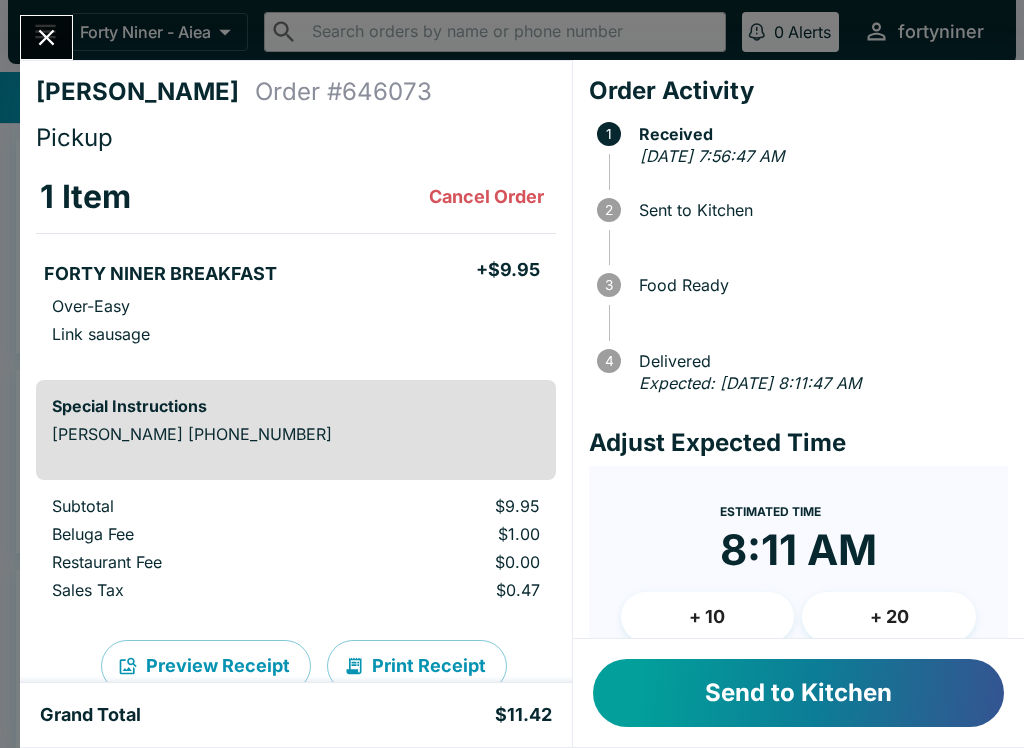 click on "+ 10" at bounding box center (708, 617) 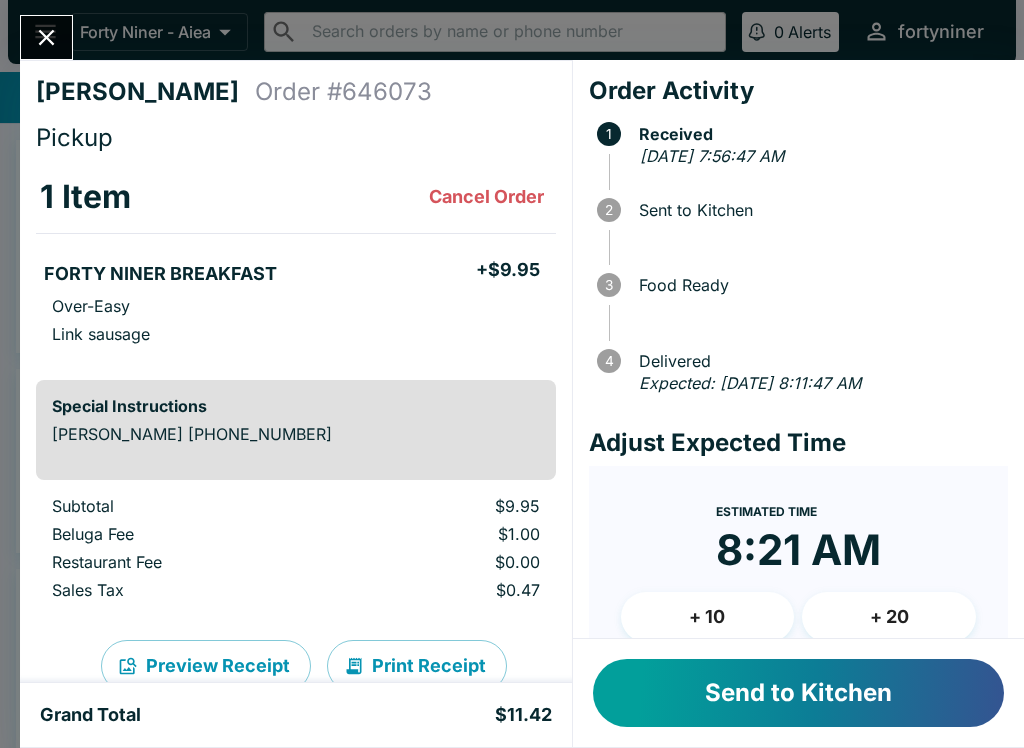 click on "Send to Kitchen" at bounding box center [798, 693] 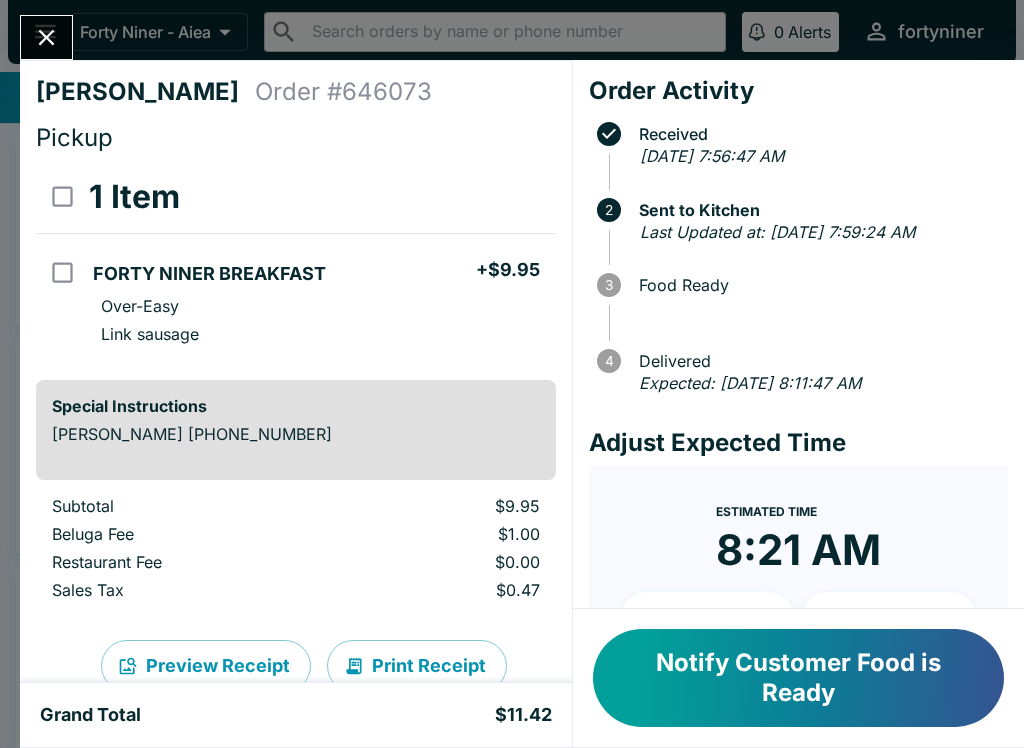 click 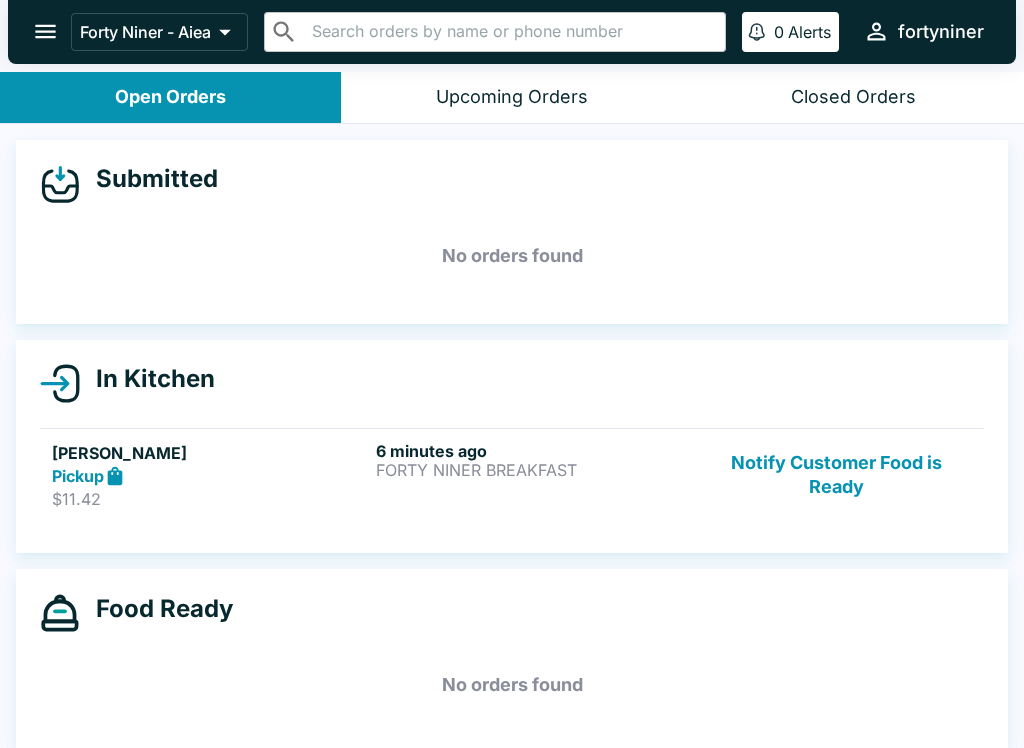 click on "Notify Customer Food is Ready" at bounding box center (836, 475) 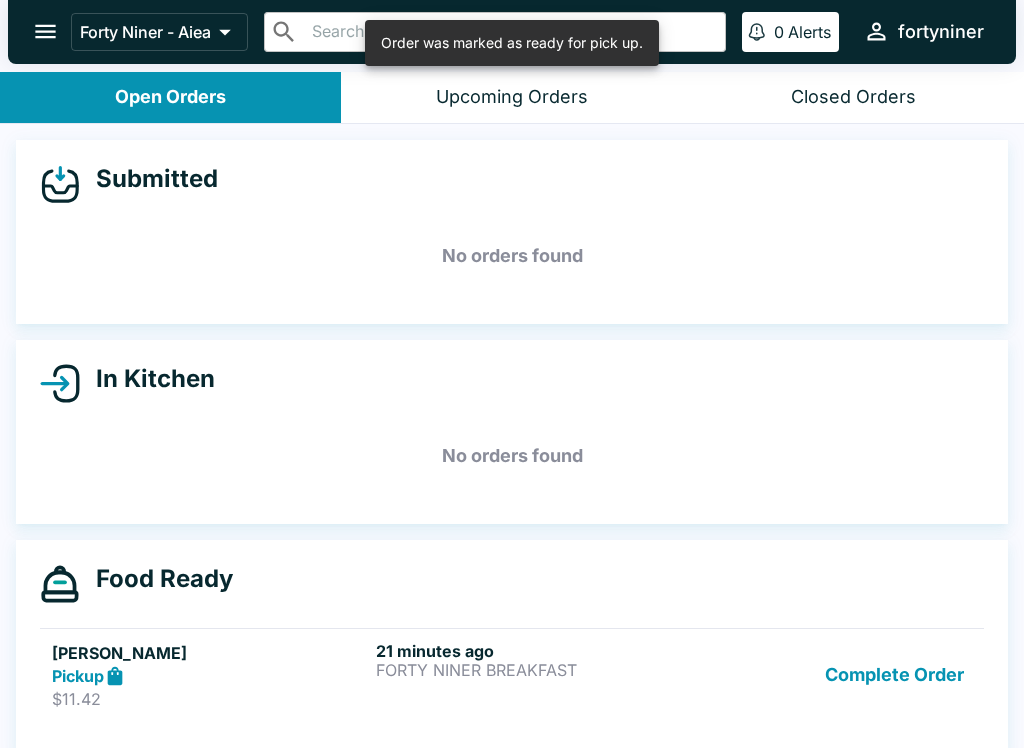 click on "Complete Order" at bounding box center (894, 675) 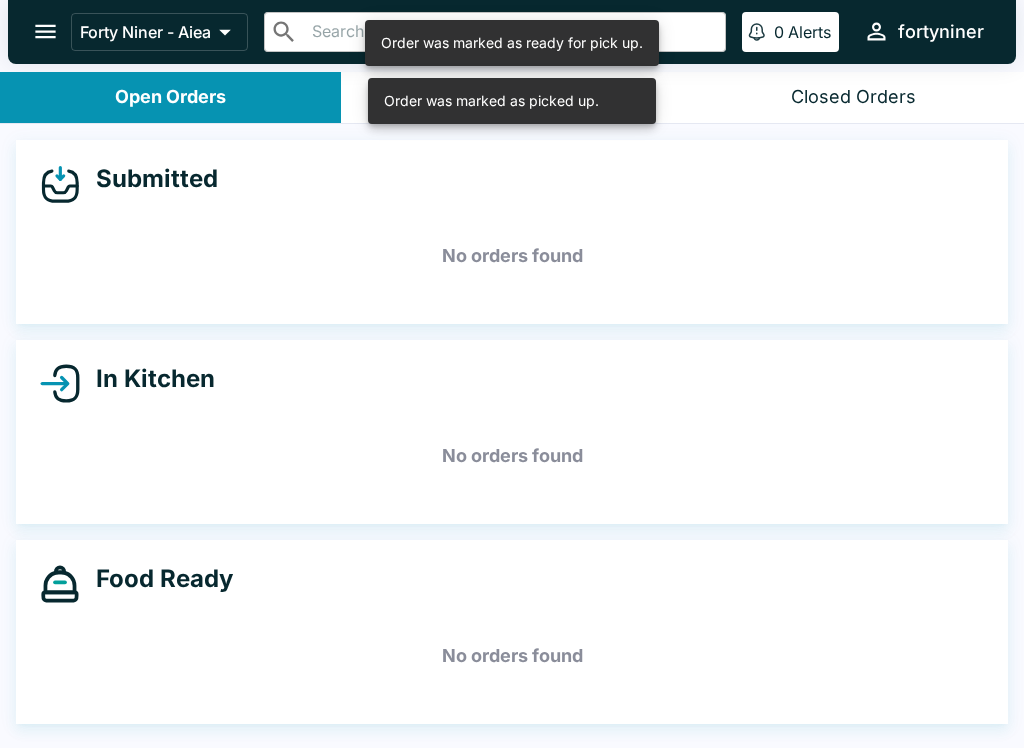 click 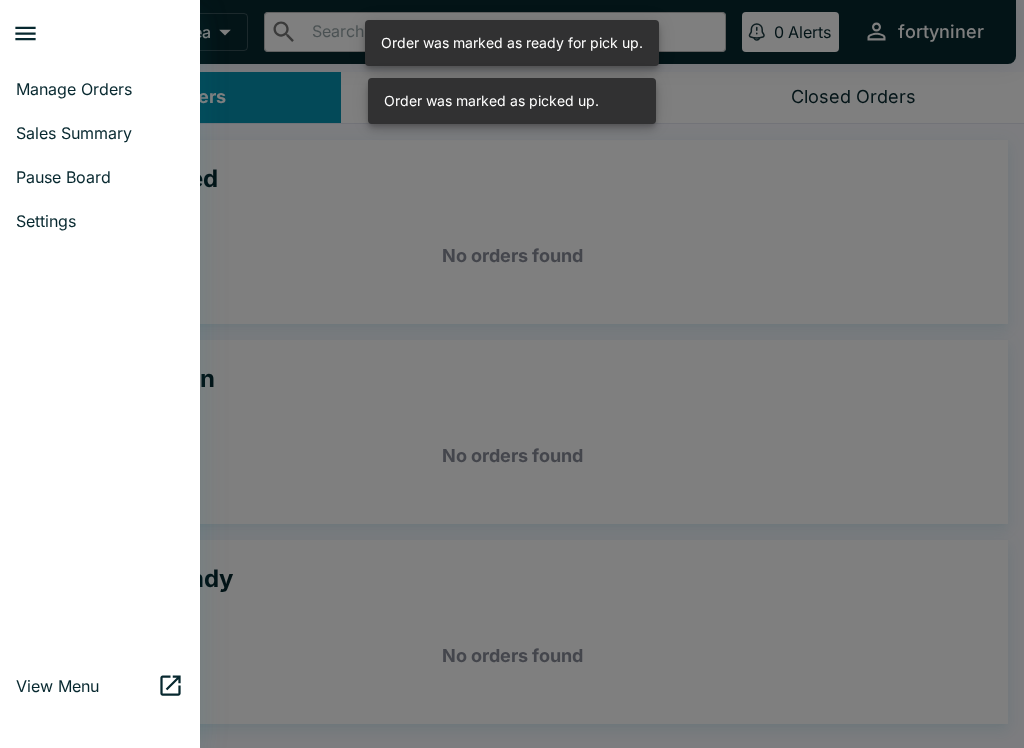 click on "Sales Summary" at bounding box center [100, 133] 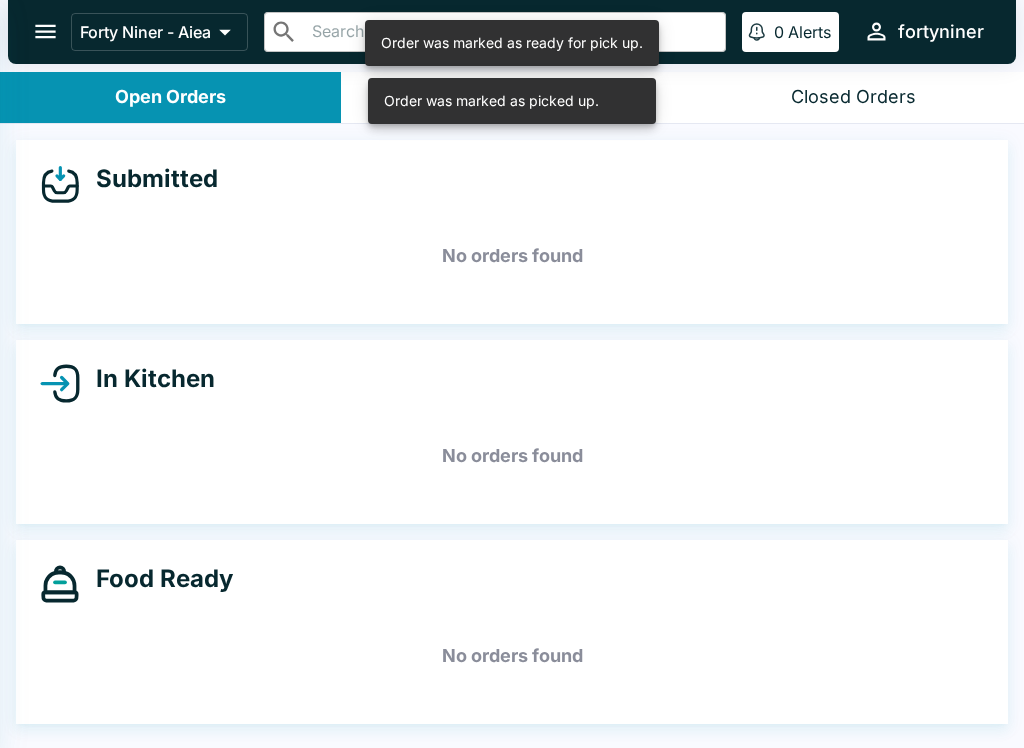 select on "03:00" 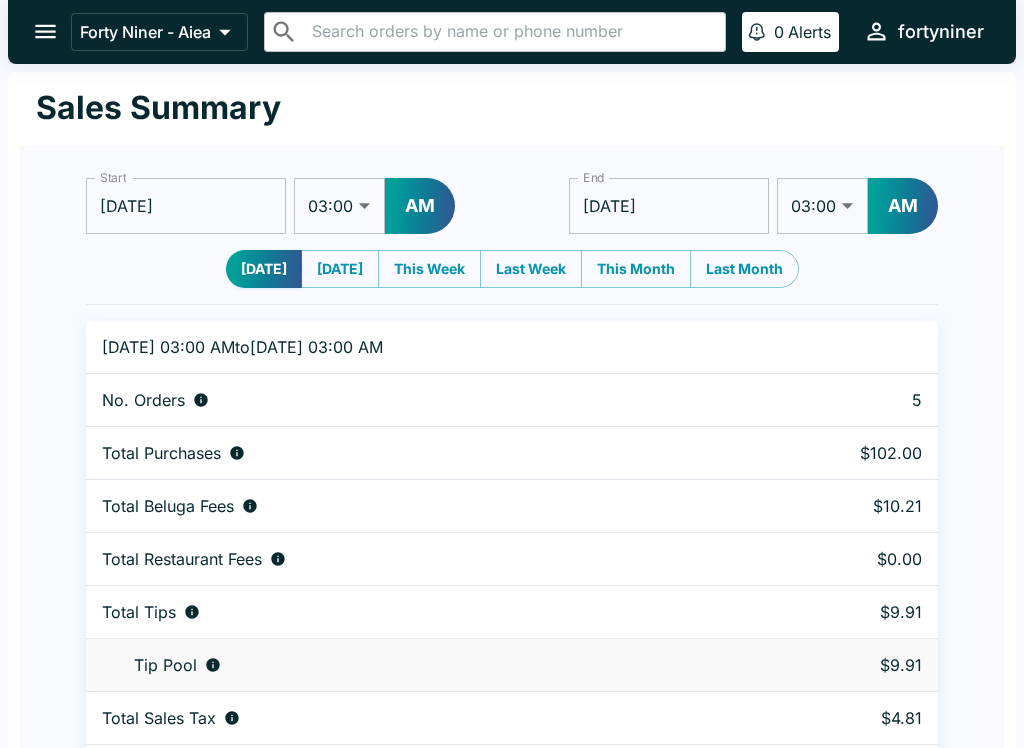click 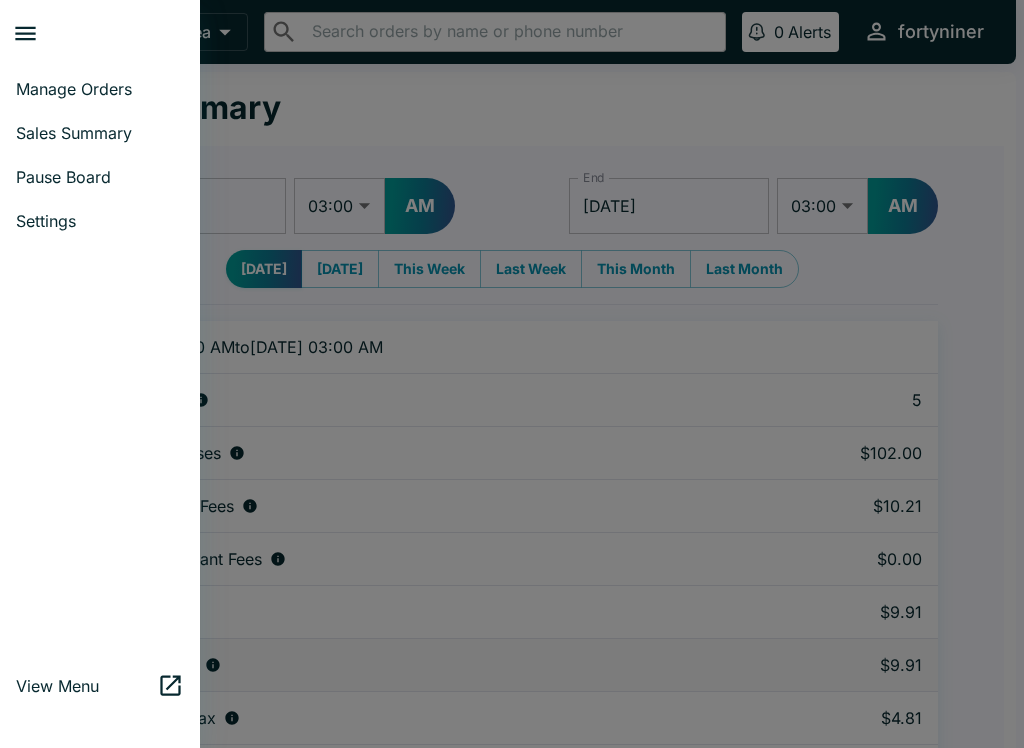 click on "Manage Orders" at bounding box center [100, 89] 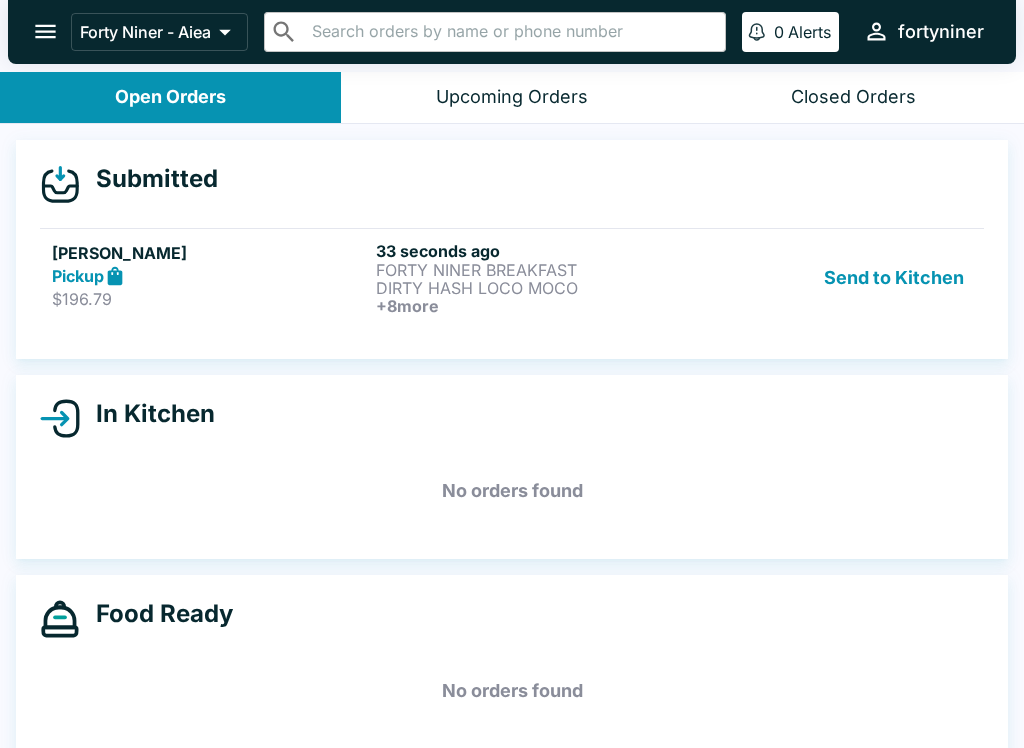 click on "[PERSON_NAME] Pickup $196.79 33 seconds ago FORTY NINER BREAKFAST DIRTY HASH LOCO MOCO + 8  more Send to Kitchen" at bounding box center [512, 277] 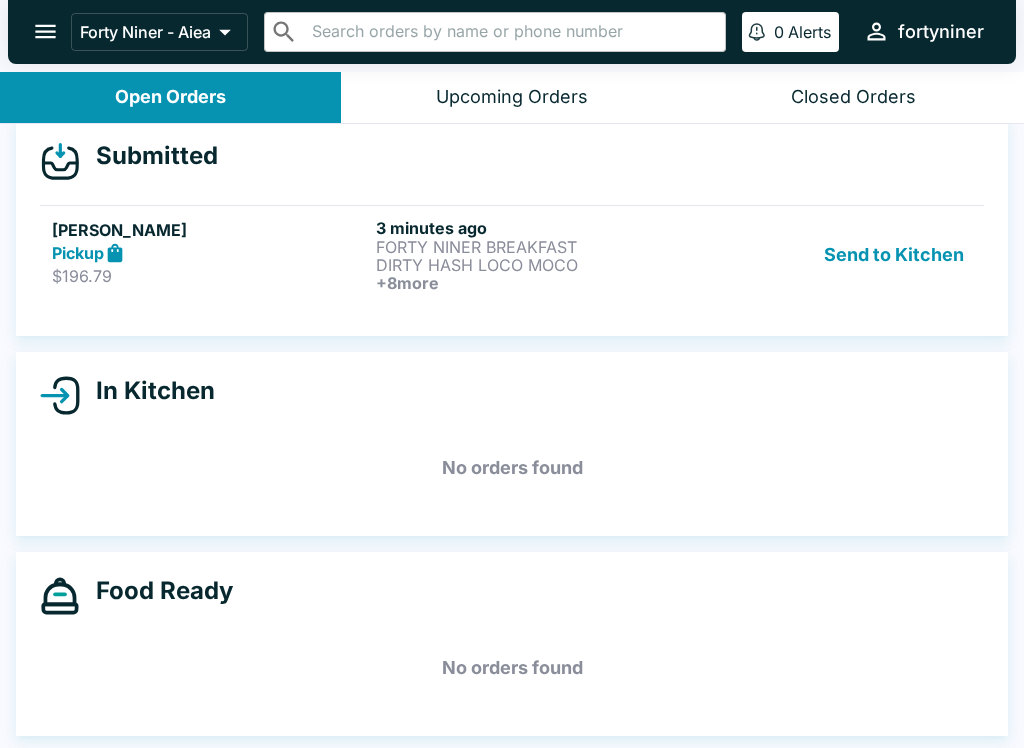 scroll, scrollTop: 23, scrollLeft: 0, axis: vertical 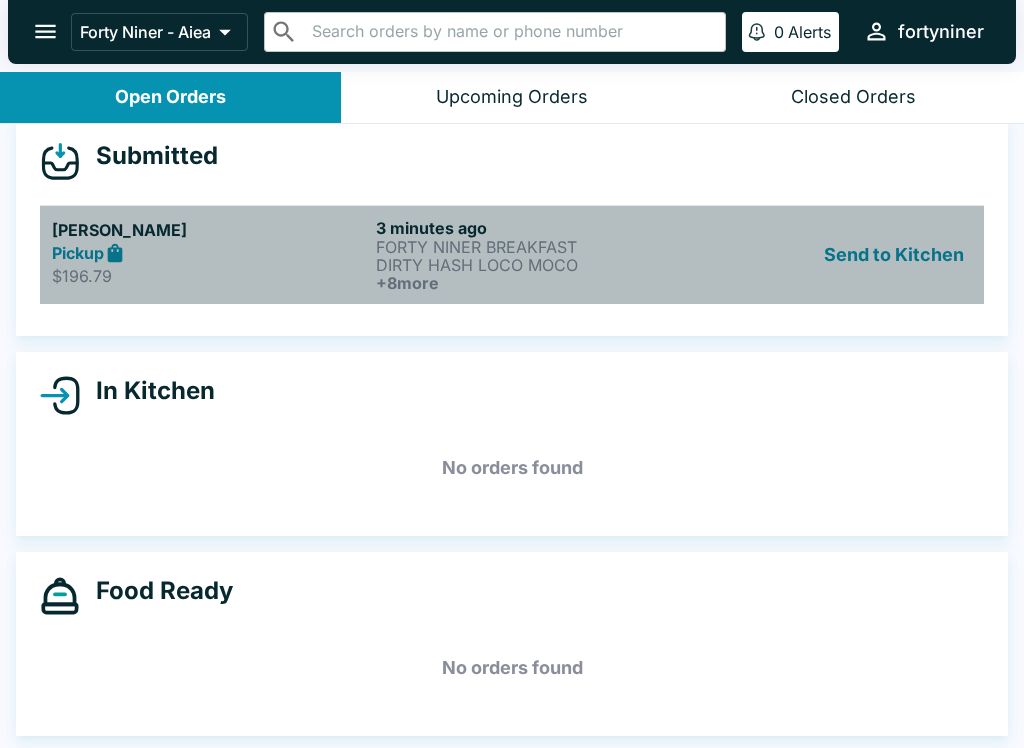 click on "[PERSON_NAME] Pickup $196.79 3 minutes ago FORTY NINER BREAKFAST DIRTY HASH LOCO MOCO + 8  more Send to Kitchen" at bounding box center (512, 254) 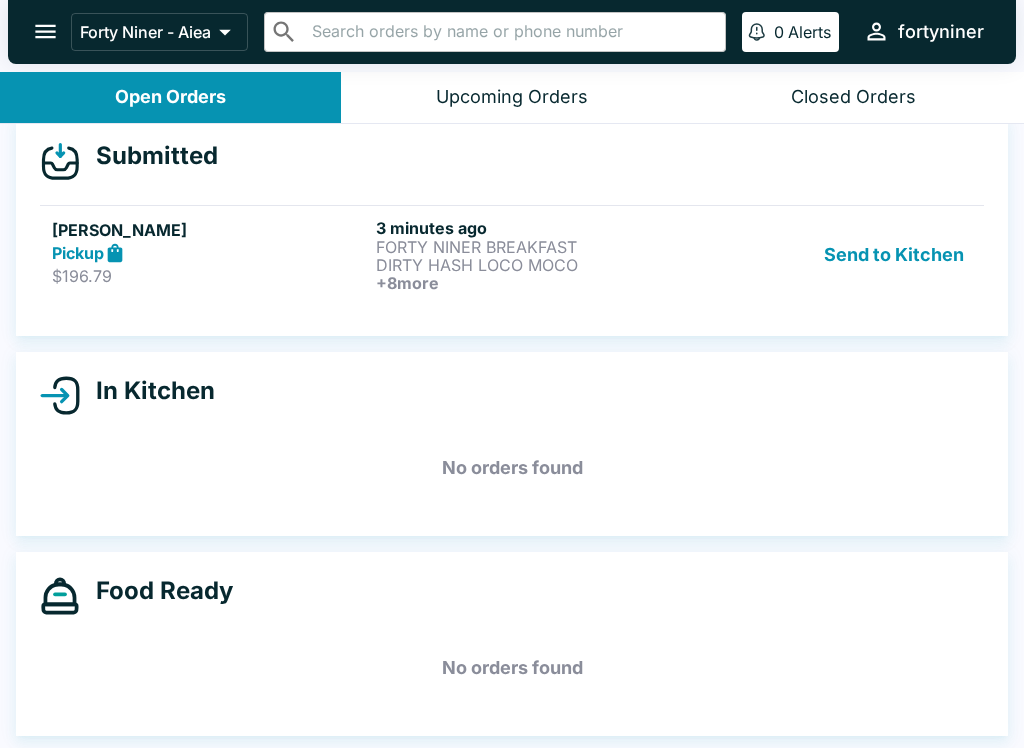 click on "FORTY NINER BREAKFAST" at bounding box center [534, 247] 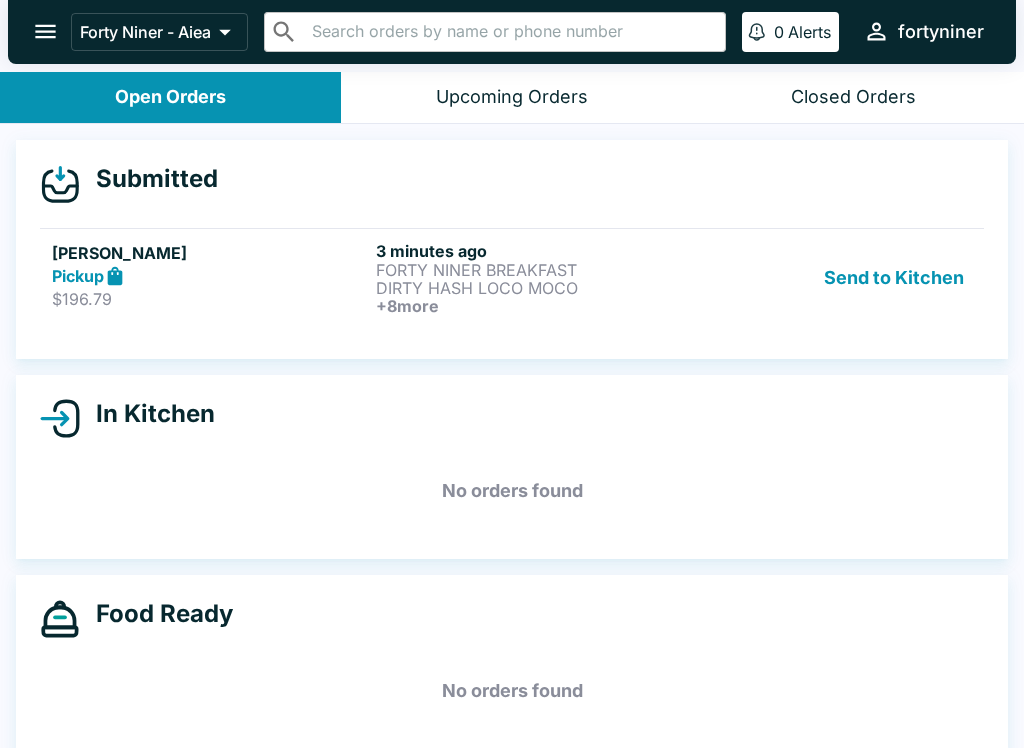 scroll, scrollTop: 0, scrollLeft: 0, axis: both 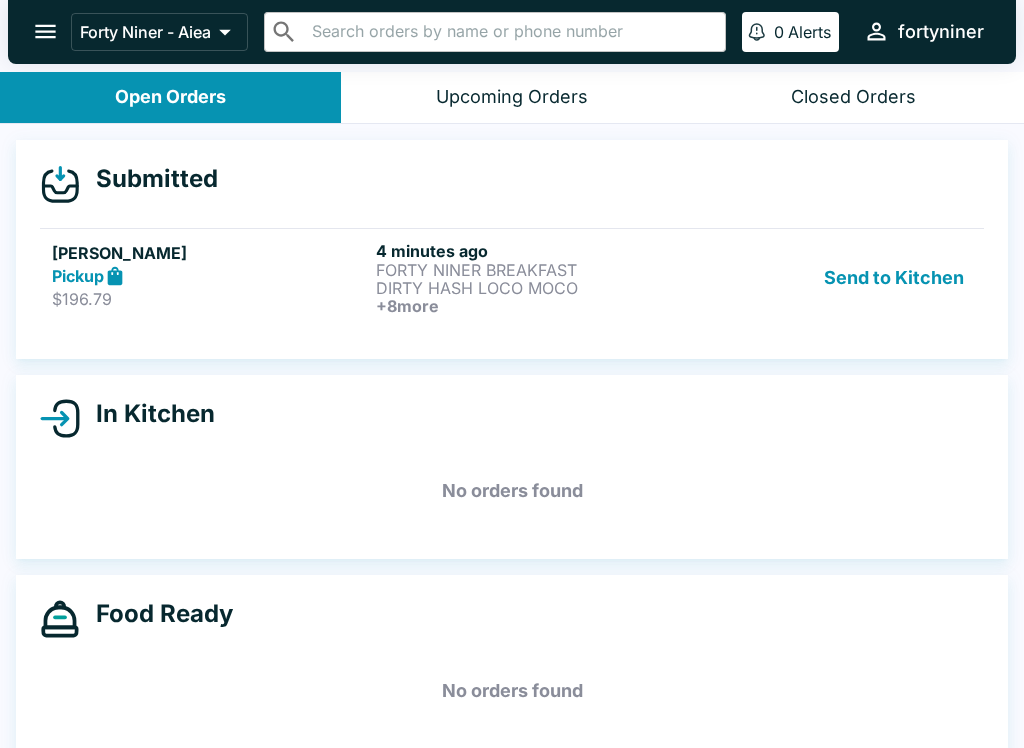 click on "Pickup" at bounding box center [210, 276] 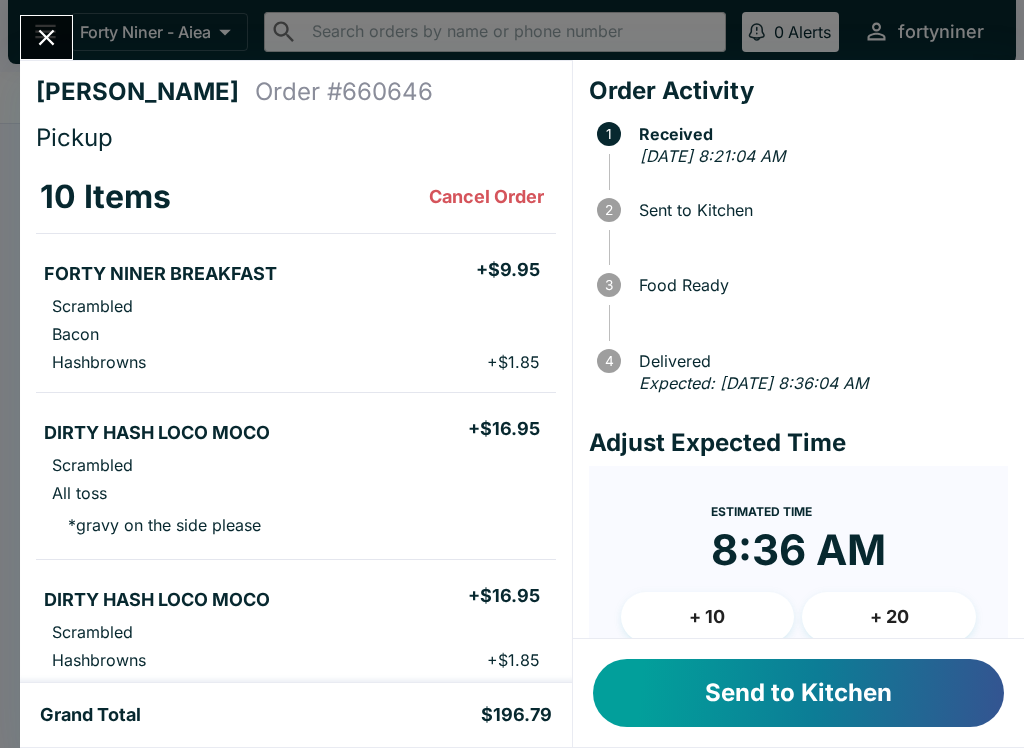 click on "+ 10" at bounding box center (708, 617) 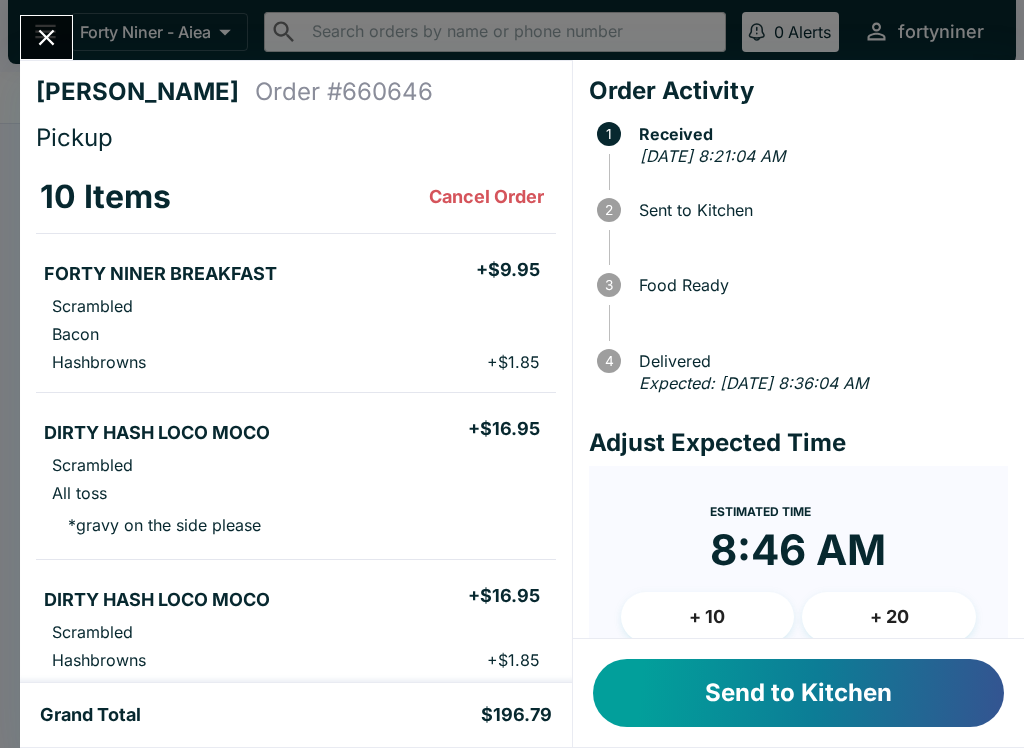 click on "+ 10" at bounding box center [708, 617] 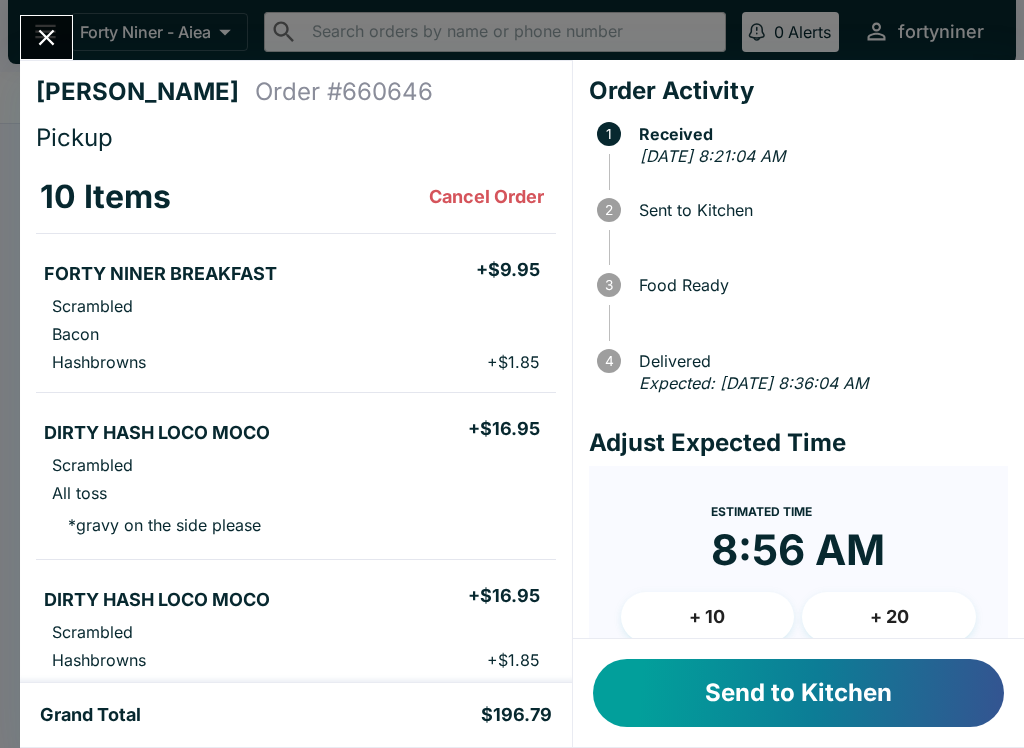 click on "Send to Kitchen" at bounding box center [798, 693] 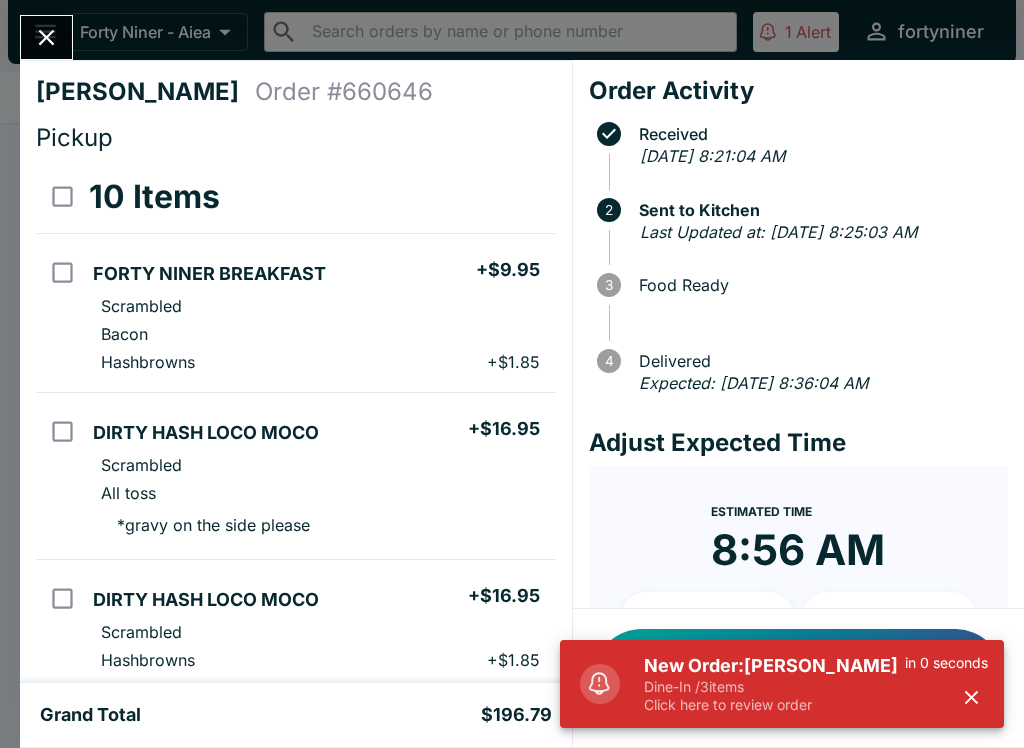 scroll, scrollTop: 0, scrollLeft: 0, axis: both 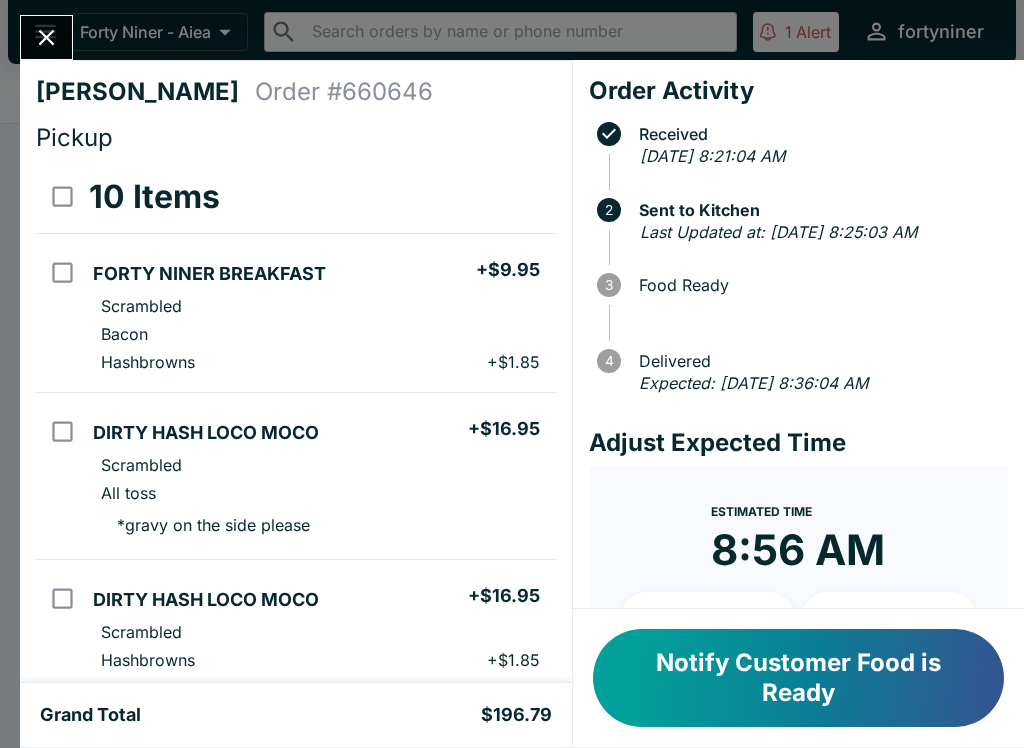 click on "[PERSON_NAME] Order # 660646 Pickup 10 Items FORTY NINER BREAKFAST + $9.95 Scrambled Bacon Hashbrowns + $1.85 DIRTY HASH LOCO MOCO + $16.95 Scrambled All toss * gravy on the side please DIRTY HASH LOCO MOCO + $16.95 Scrambled Hashbrowns + $1.85 DIRTY HASH LOCO MOCO + $16.95 Over-Easy Hashbrowns + $1.85 FULL STACK + $8.85 Banana + $1.95 DIRTY HASH LOCO MOCO + $16.95 Scrambled Hashbrowns + $1.85 DIRTY HASH LOCO MOCO + $16.95 Sunny Side Up Hashbrowns + $1.85 DIRTY HASH LOCO MOCO + $16.95 Over-Easy Hashbrowns + $1.85 DIRTY HASH LOCO MOCO + $16.95 Over-Easy Hashbrowns + $1.85 DIRTY HASH LOCO MOCO + $16.95 Over-Easy 49er Fried Rice + $2.25 Special Instructions [PERSON_NAME] [PHONE_NUMBER] Subtotal $171.55 Beluga Fee $17.16 Restaurant Fee $0.00 Sales Tax $8.08 Preview Receipt Print Receipt" at bounding box center (296, 371) 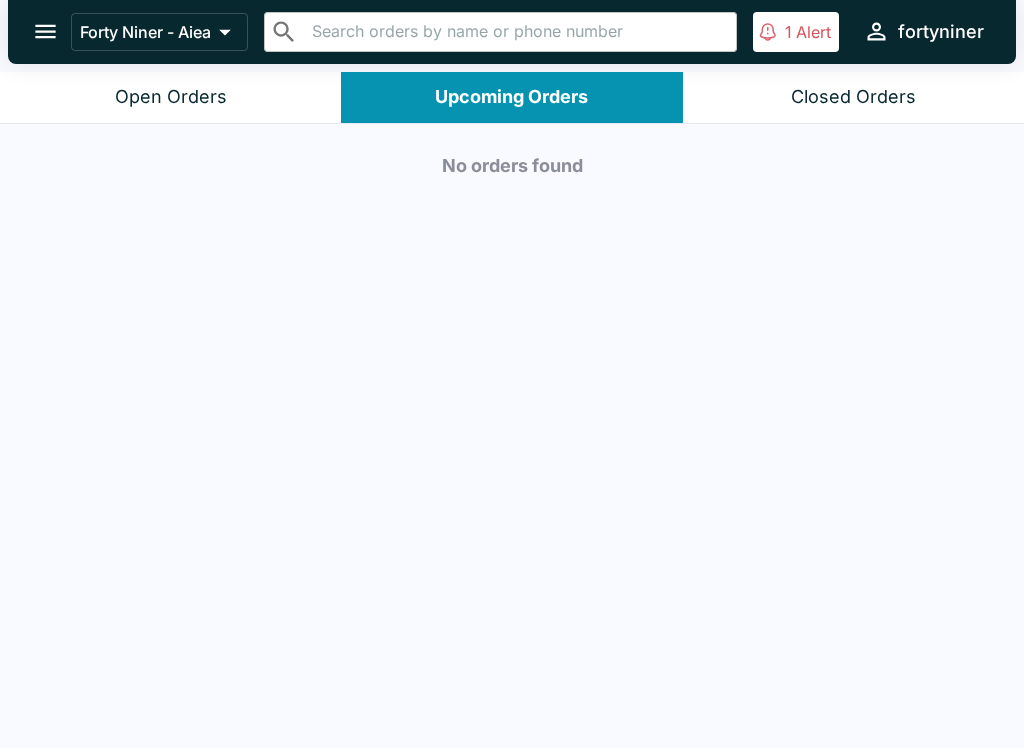 click on "Open Orders" at bounding box center (170, 97) 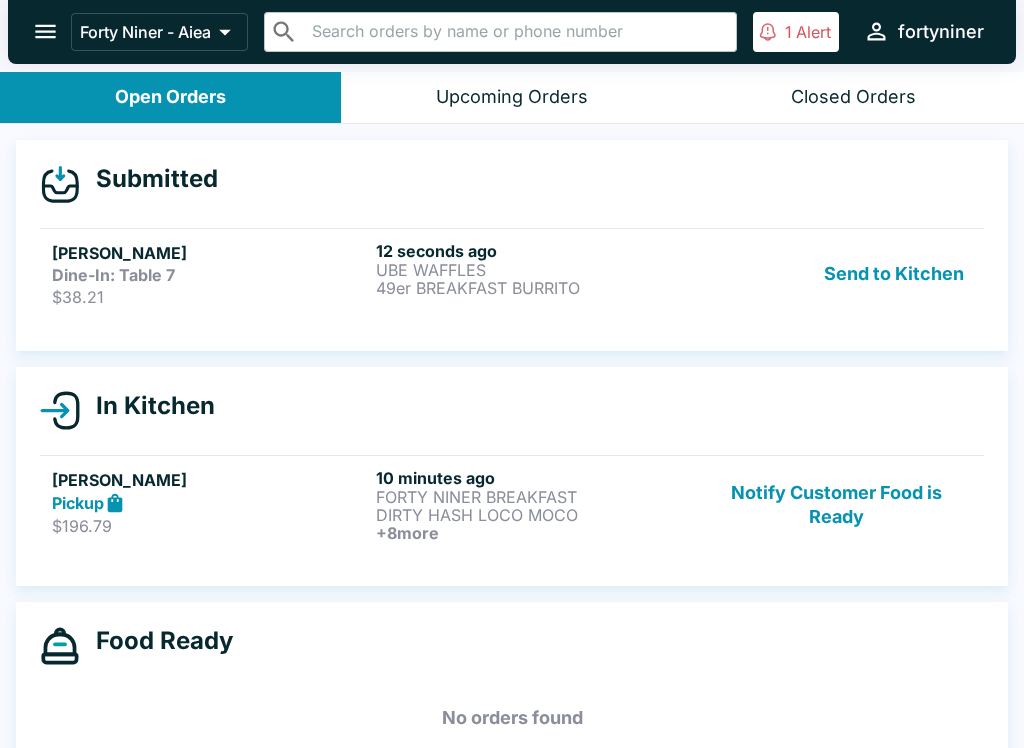click on "$38.21" at bounding box center [210, 297] 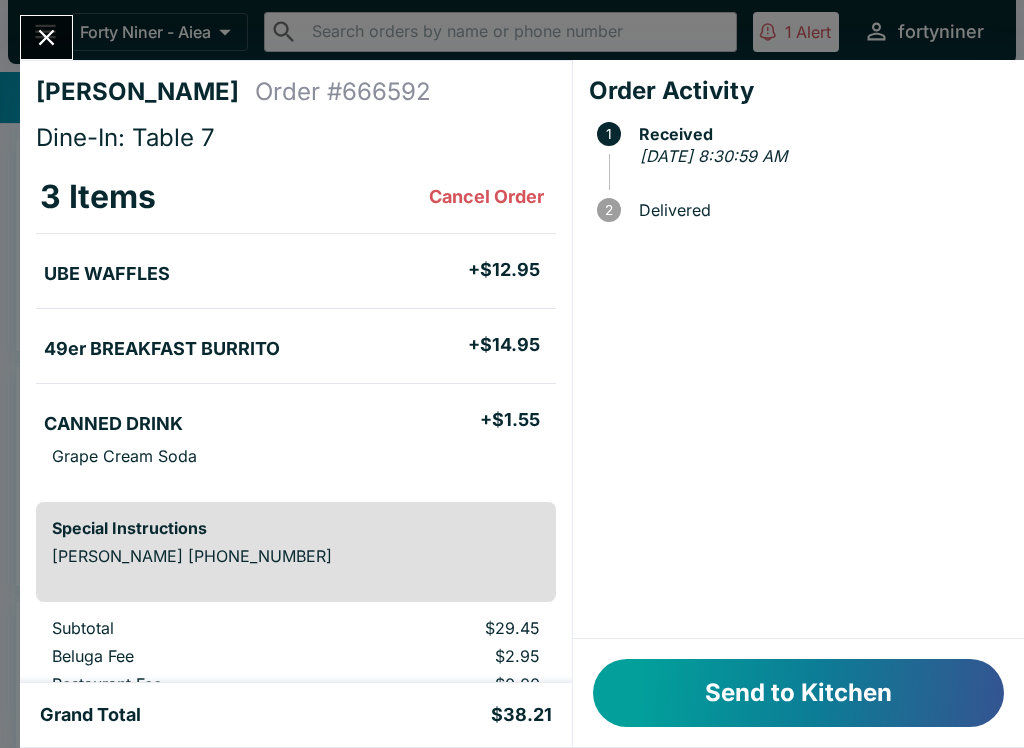 click on "Send to Kitchen" at bounding box center [798, 693] 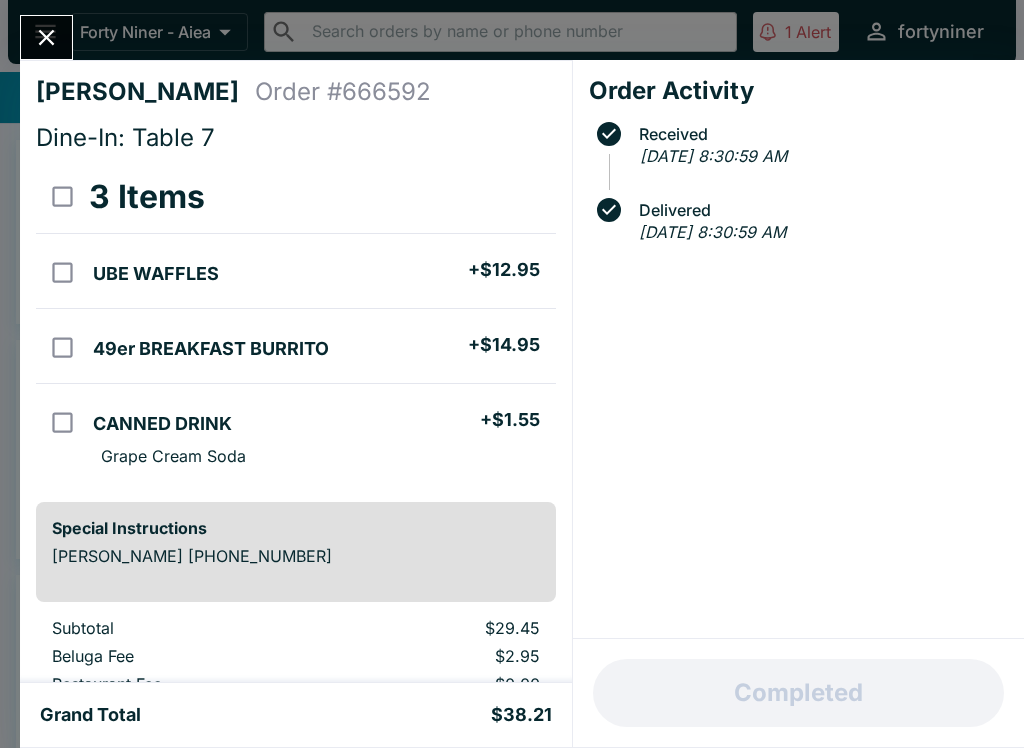 click at bounding box center (46, 37) 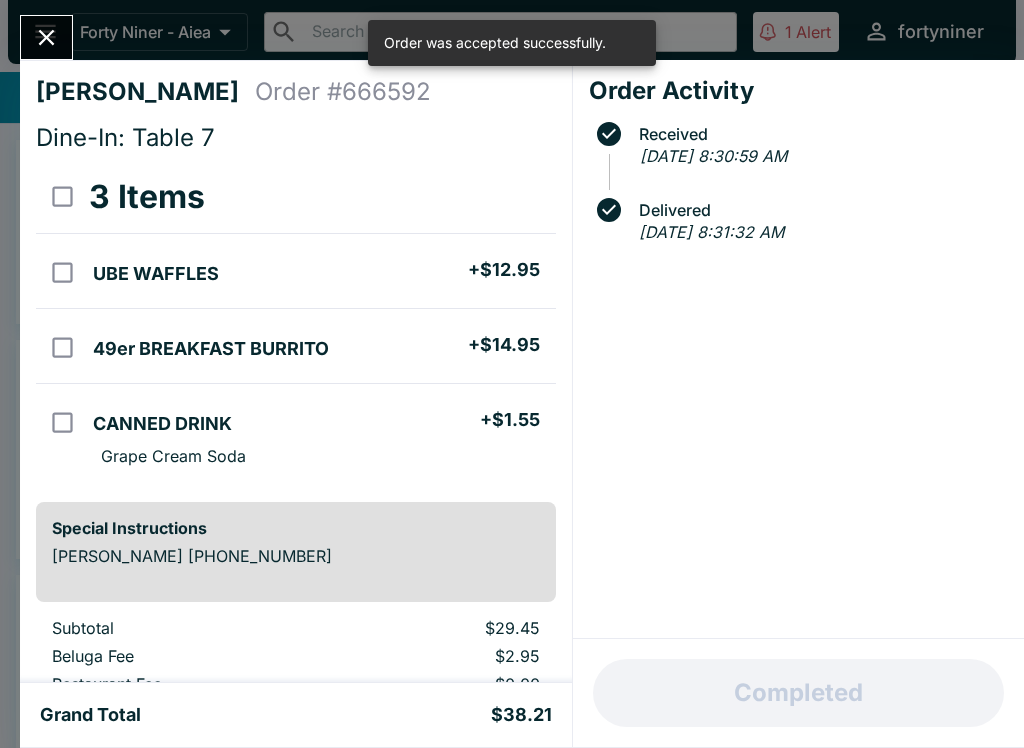 click 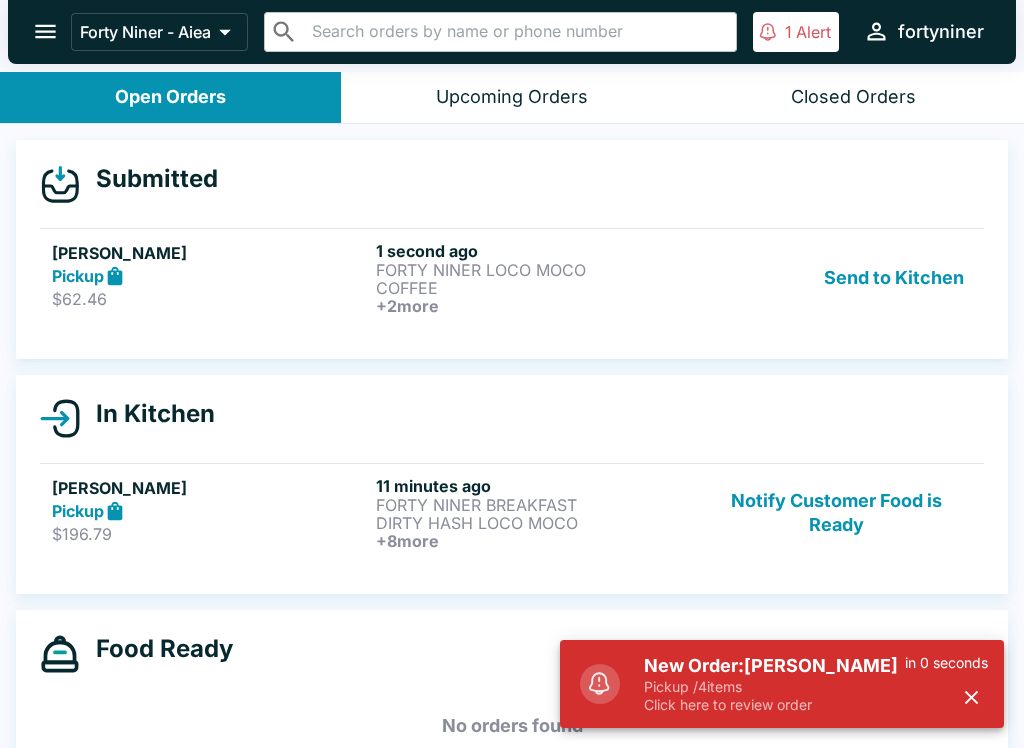 click on "[PERSON_NAME] Pickup $62.46 1 second ago FORTY NINER LOCO MOCO COFFEE + 2  more Send to Kitchen" at bounding box center (512, 277) 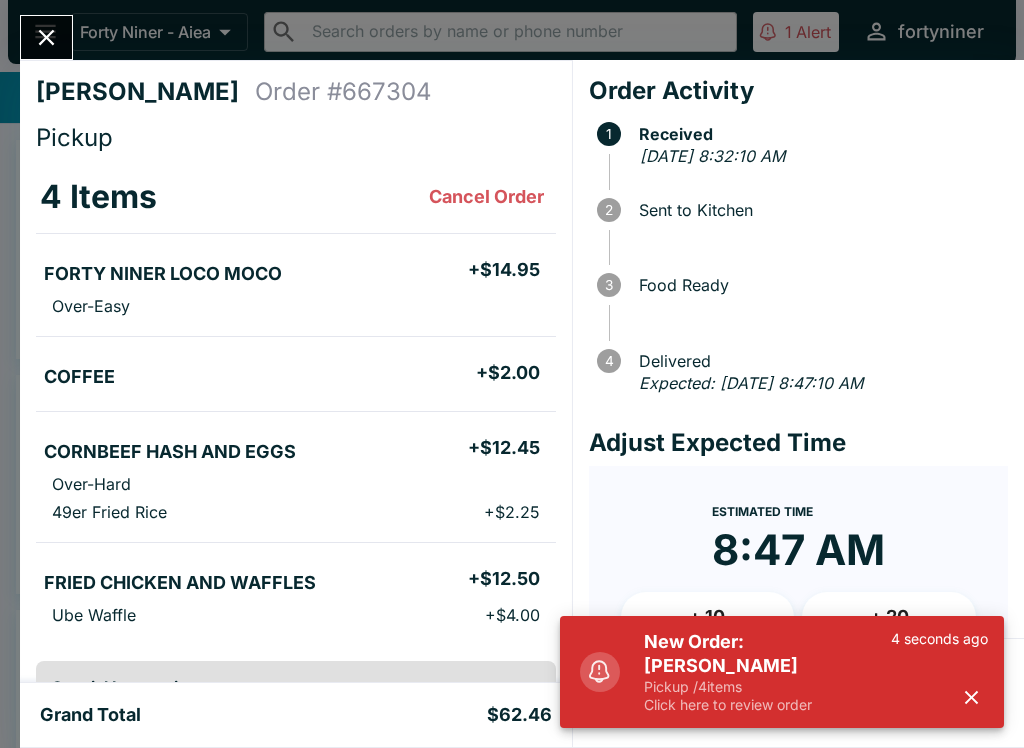 click on "Pickup   /  4  items" at bounding box center (767, 687) 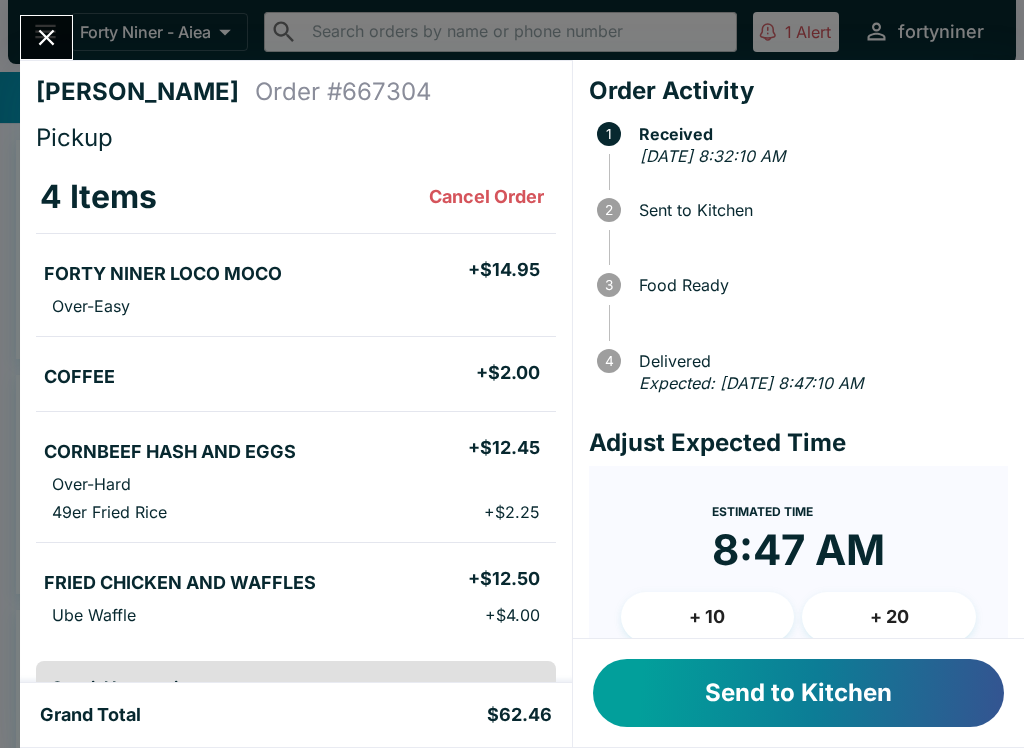 click on "Send to Kitchen" at bounding box center (798, 693) 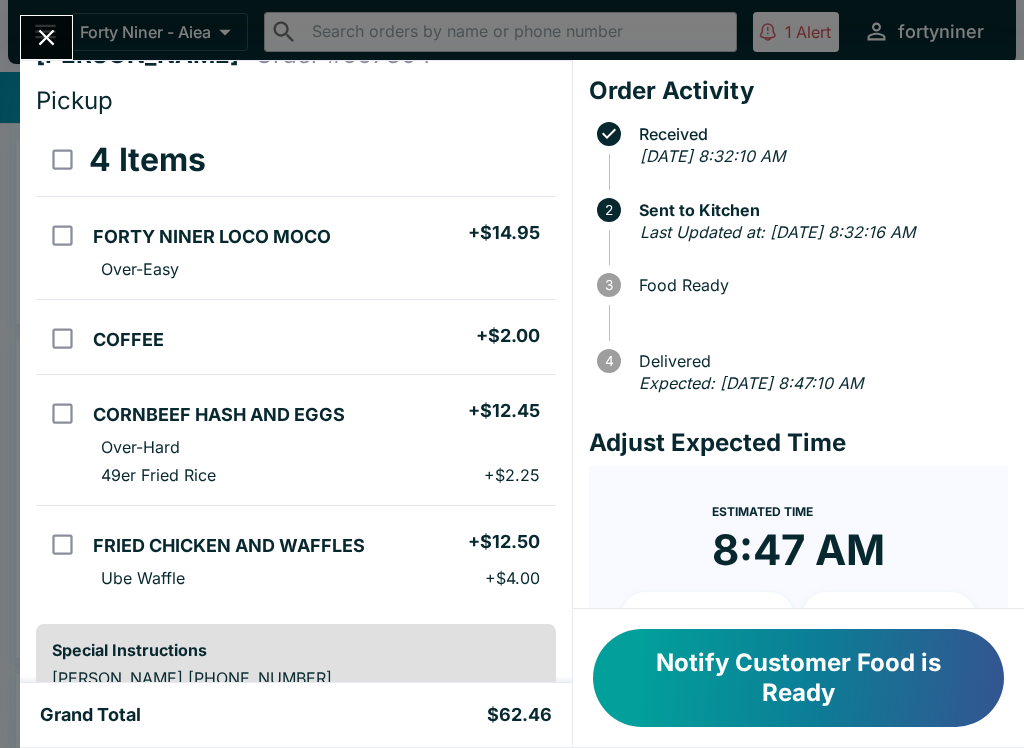 scroll, scrollTop: 40, scrollLeft: 0, axis: vertical 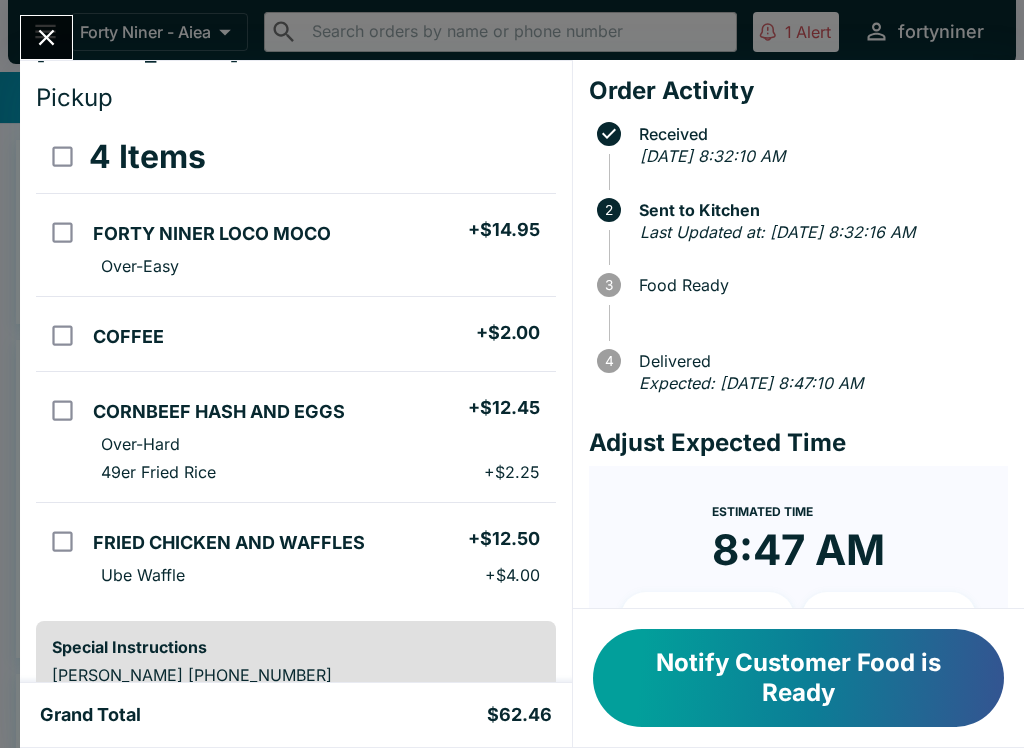 click on "Notify Customer Food is Ready" at bounding box center (798, 678) 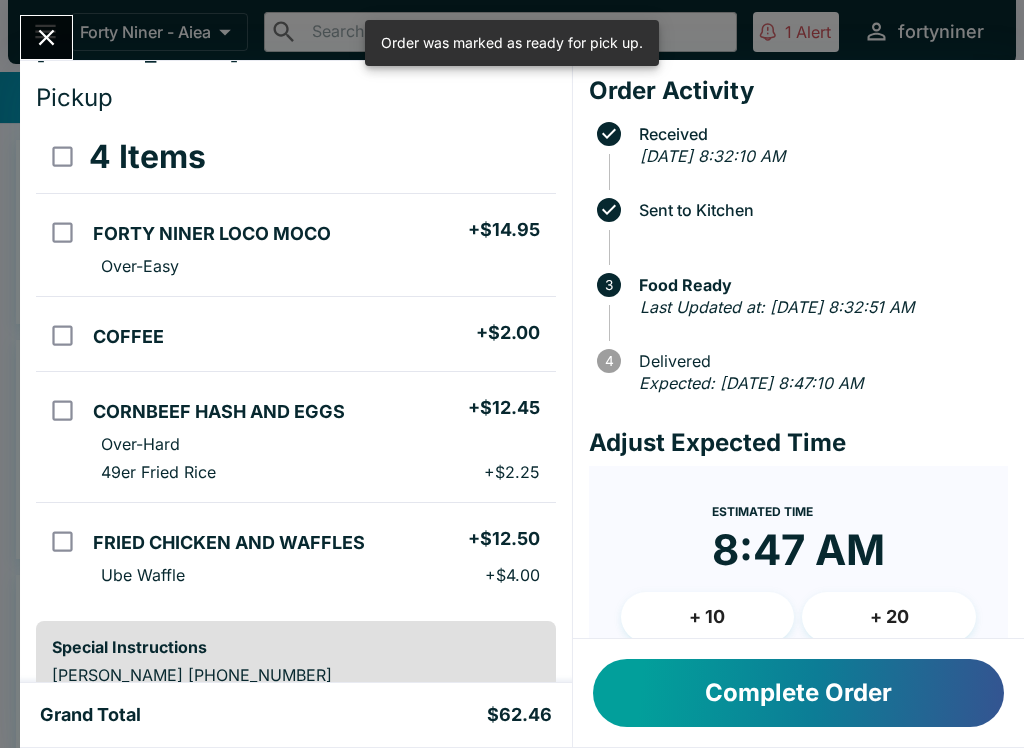 click on "[PERSON_NAME] Order # 667304 Pickup 4 Items FORTY NINER LOCO MOCO + $14.95 Over-Easy COFFEE + $2.00 CORNBEEF HASH AND EGGS + $12.45 Over-Hard 49er Fried Rice + $2.25 FRIED CHICKEN AND WAFFLES + $12.50 Ube Waffle + $4.00 Special Instructions [PERSON_NAME] [PHONE_NUMBER] Subtotal $48.15 Beluga Fee $4.82 Restaurant Fee $0.00 Tips $7.22 Sales Tax $2.27 Preview Receipt Print Receipt Grand Total $62.46 Order Activity Received [DATE] 8:32:10 AM Sent to Kitchen   3 Food Ready Last Updated at: [DATE] 8:32:51 AM 4 Delivered Expected: [DATE] 8:47:10 AM Adjust Expected Time Estimated Time 8:47 AM + 10 + 20 Reset Update ETA Complete Order" at bounding box center (512, 374) 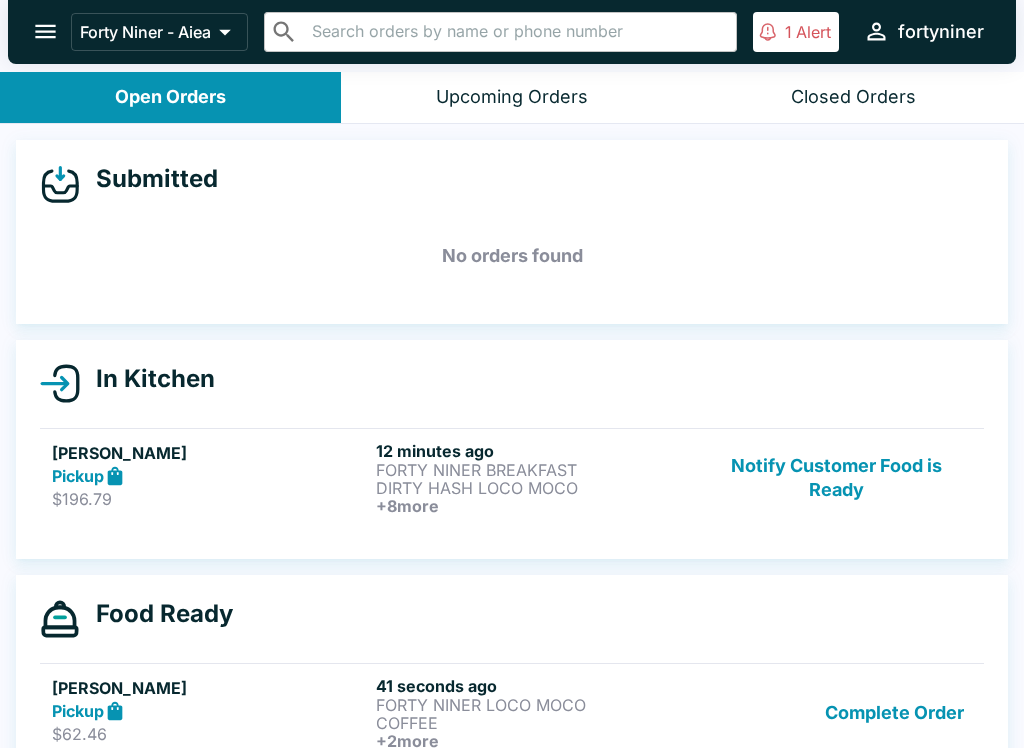 click on "Closed Orders" at bounding box center [853, 97] 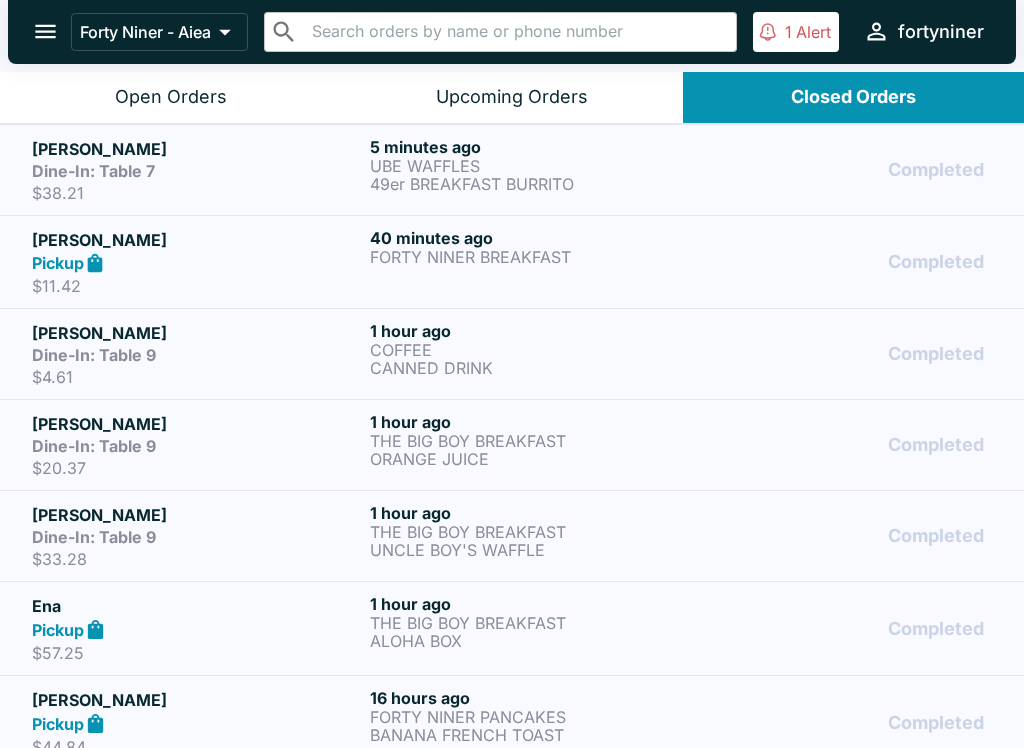click on "UBE WAFFLES" at bounding box center (535, 166) 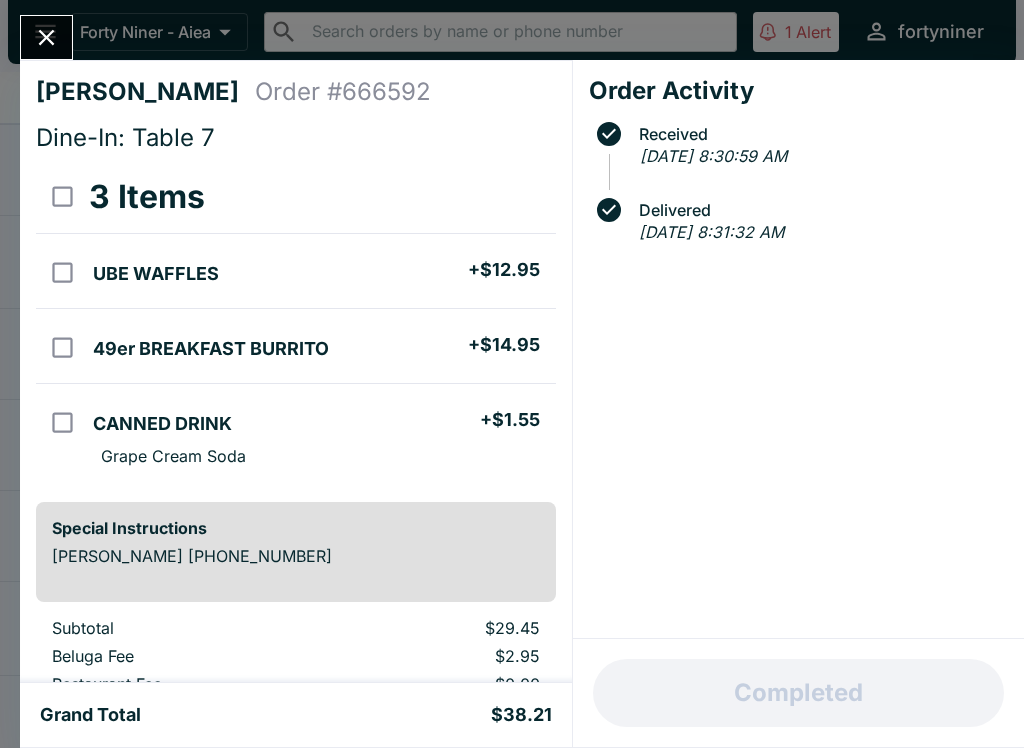 click 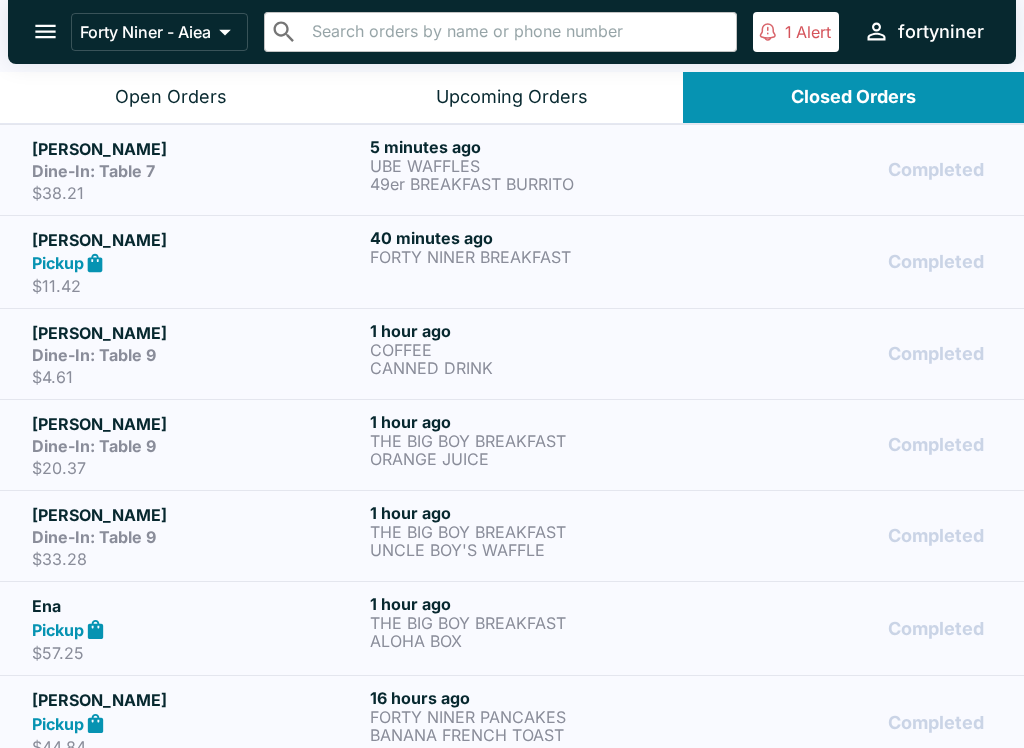 click on "Open Orders" at bounding box center [171, 97] 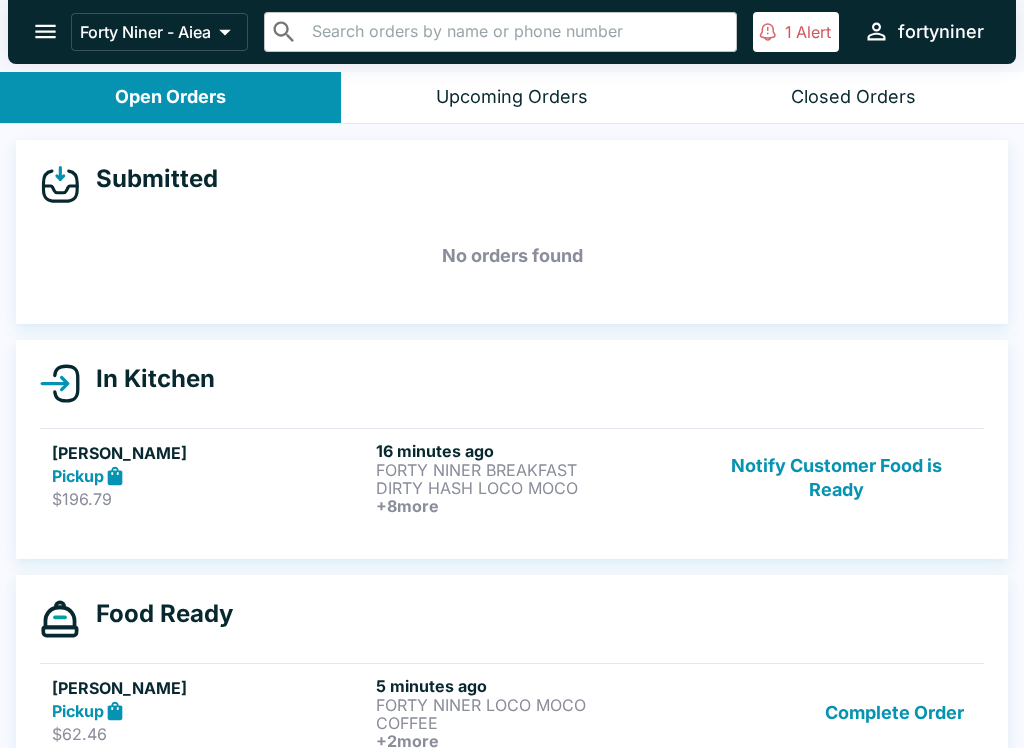scroll, scrollTop: 2, scrollLeft: 0, axis: vertical 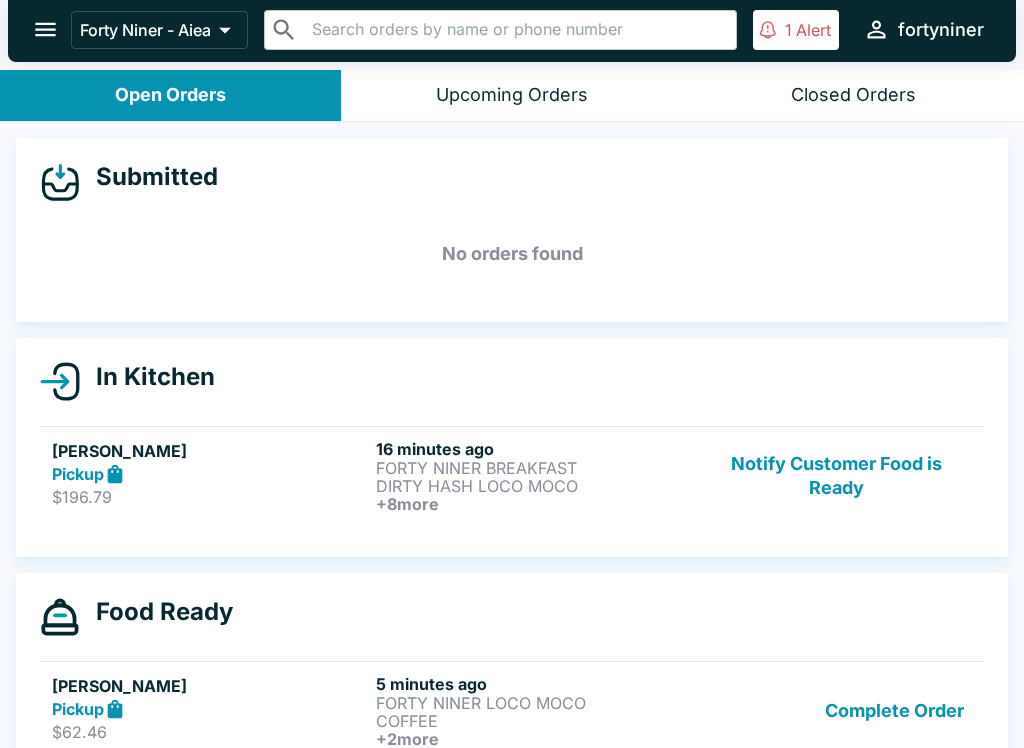 click on "1 Alert" at bounding box center [796, 30] 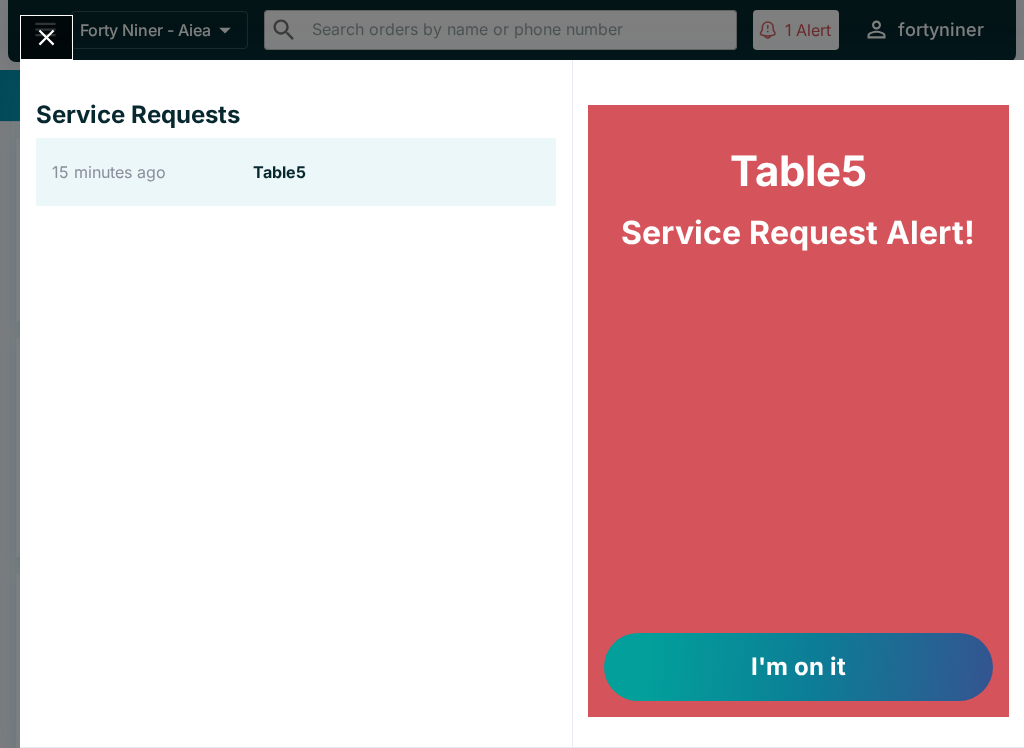 click on "I'm on it" at bounding box center (798, 667) 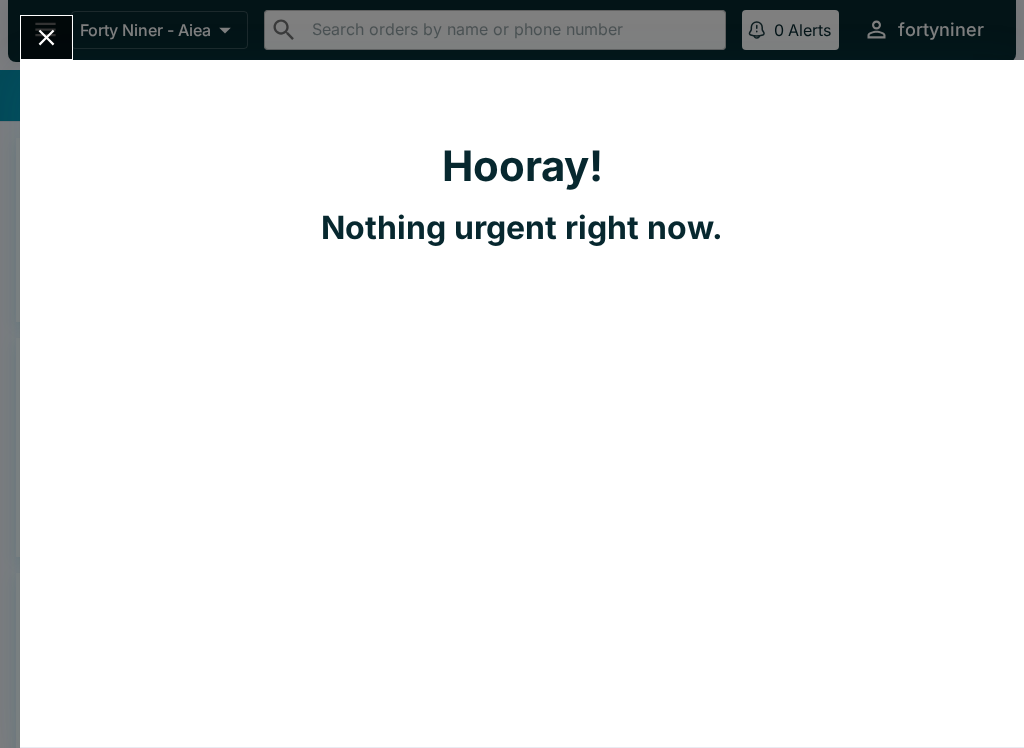 click at bounding box center [46, 37] 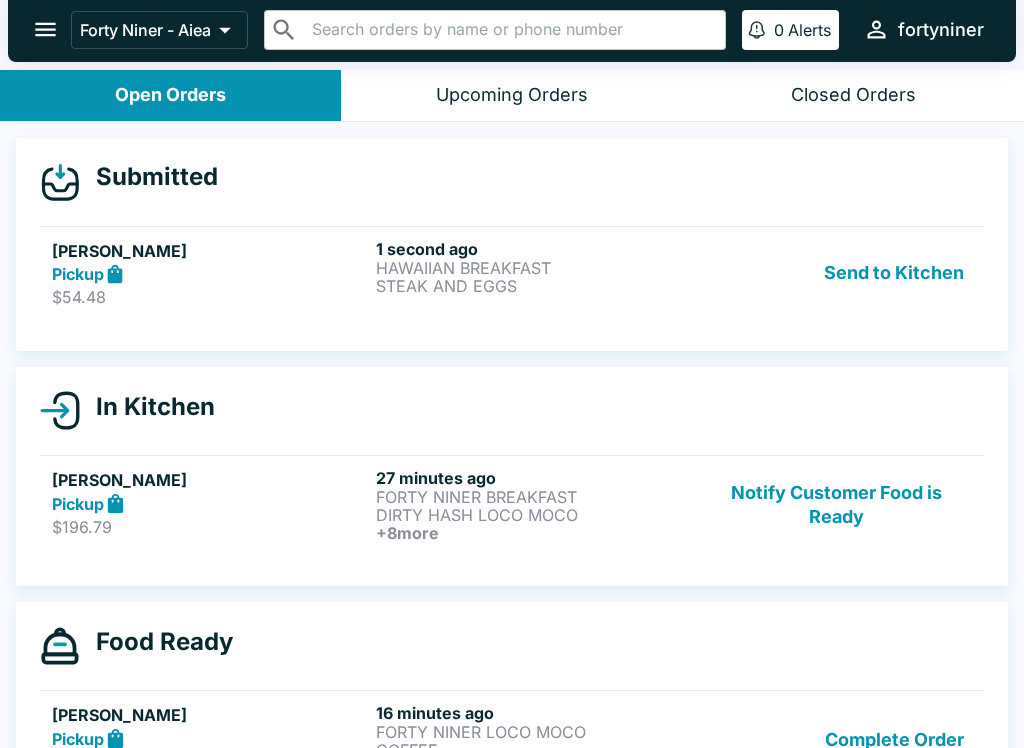 click on "STEAK AND EGGS" at bounding box center [534, 286] 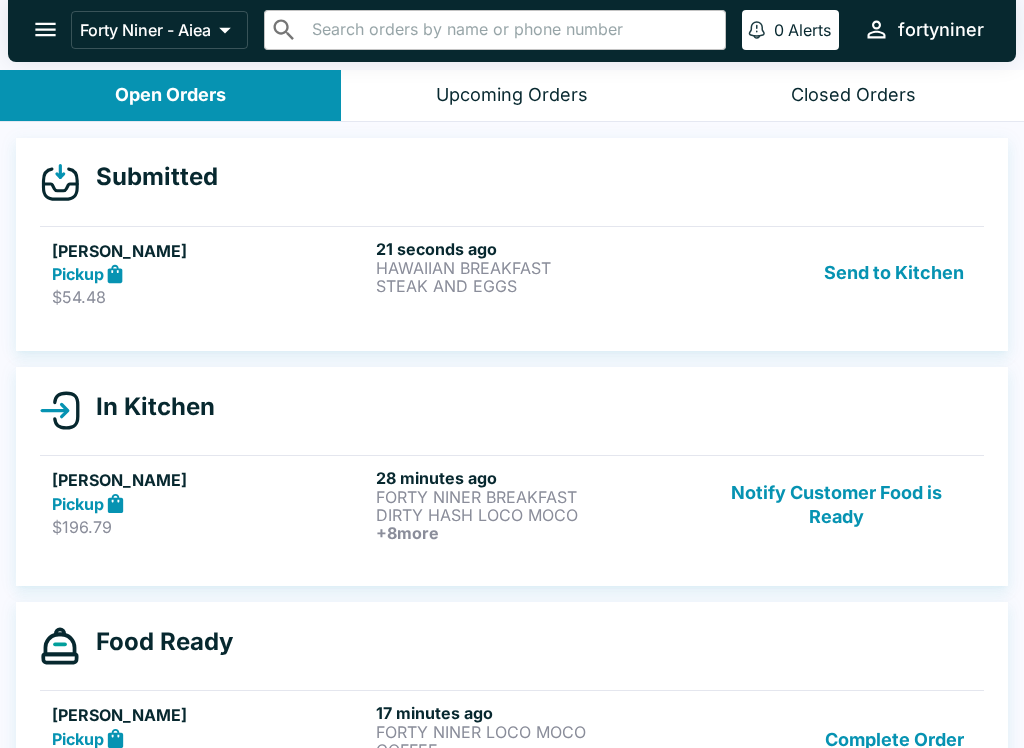 scroll, scrollTop: 0, scrollLeft: 0, axis: both 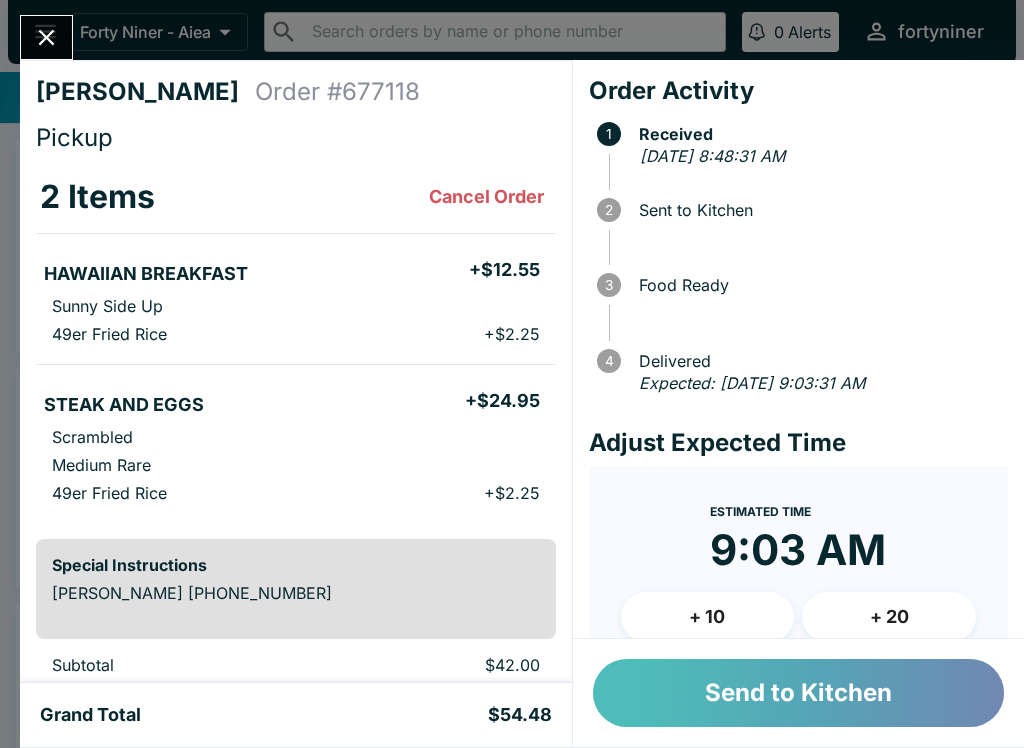 click on "Send to Kitchen" at bounding box center (798, 693) 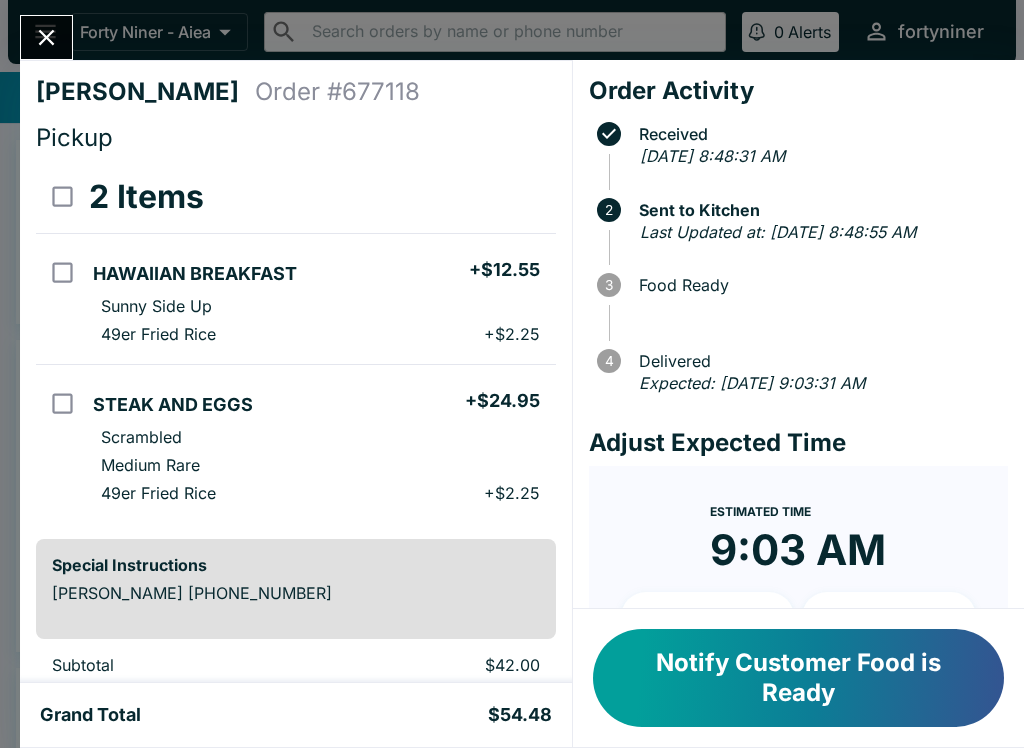 click 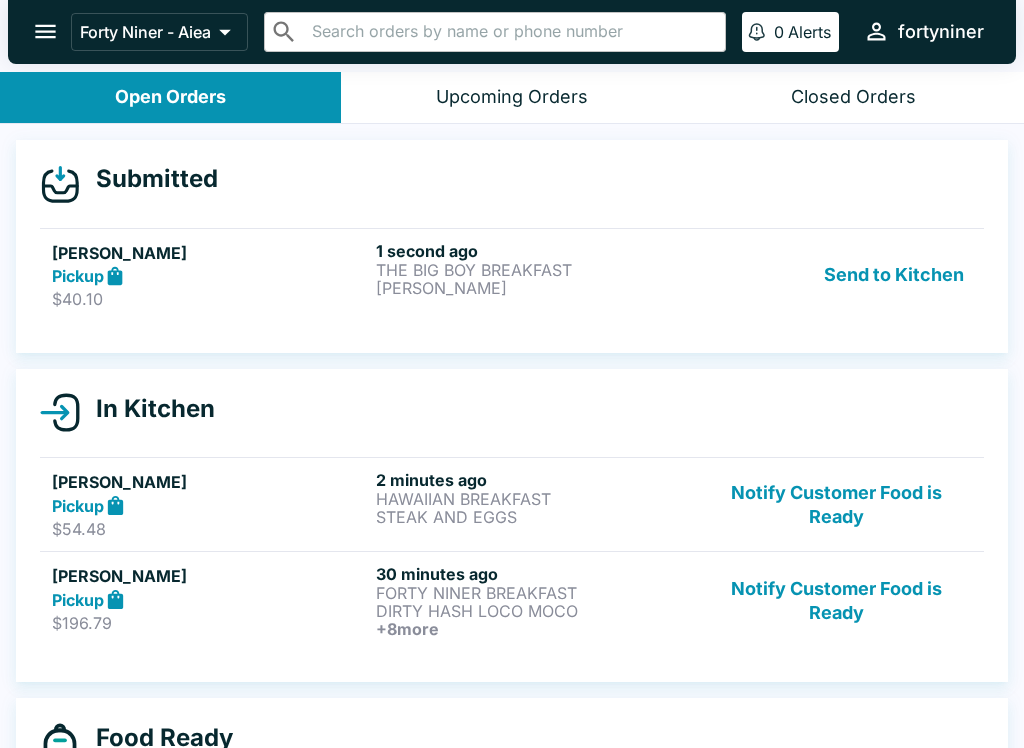 click on "1 second ago THE BIG BOY BREAKFAST [PERSON_NAME]" at bounding box center (534, 275) 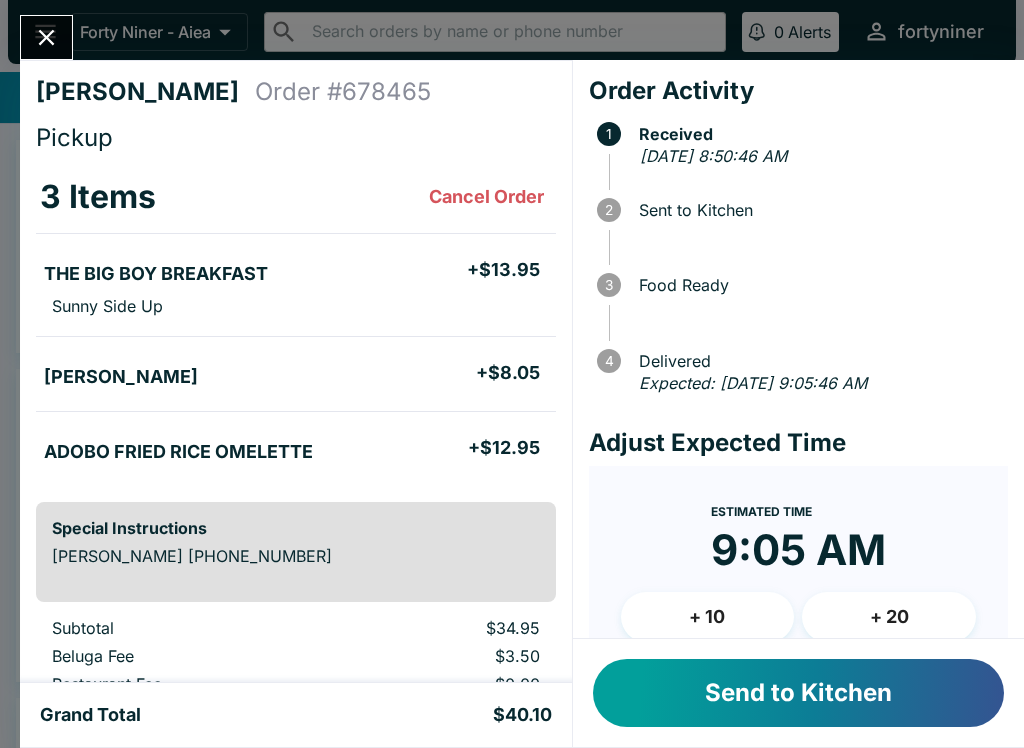 click on "+ 10" at bounding box center [708, 617] 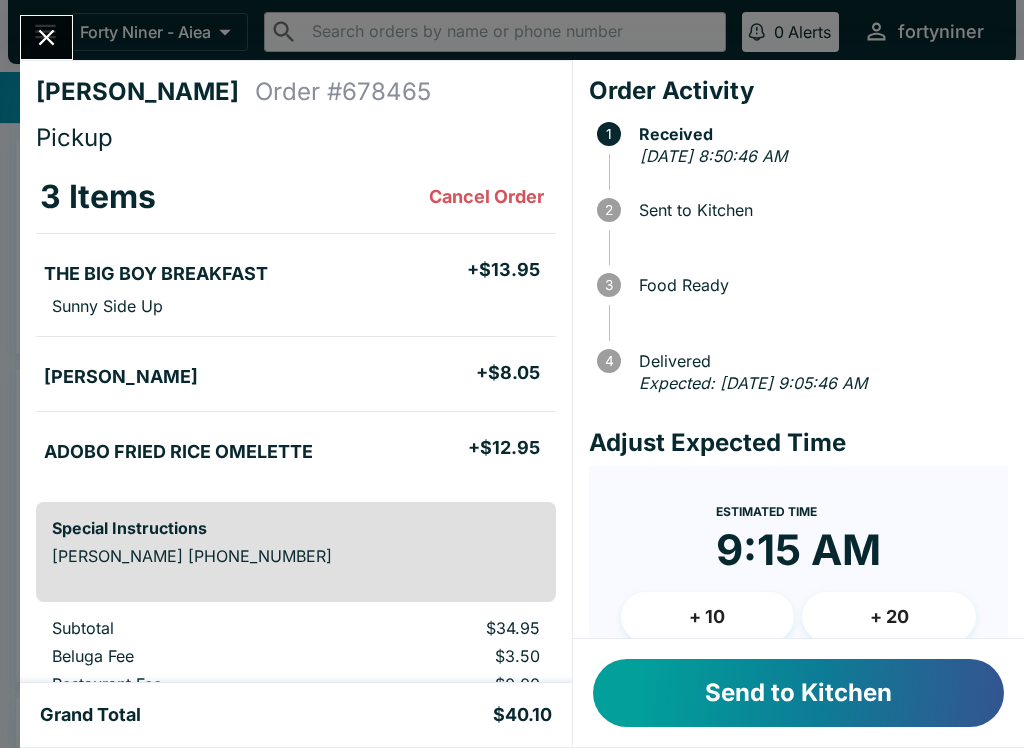 click on "Send to Kitchen" at bounding box center (798, 693) 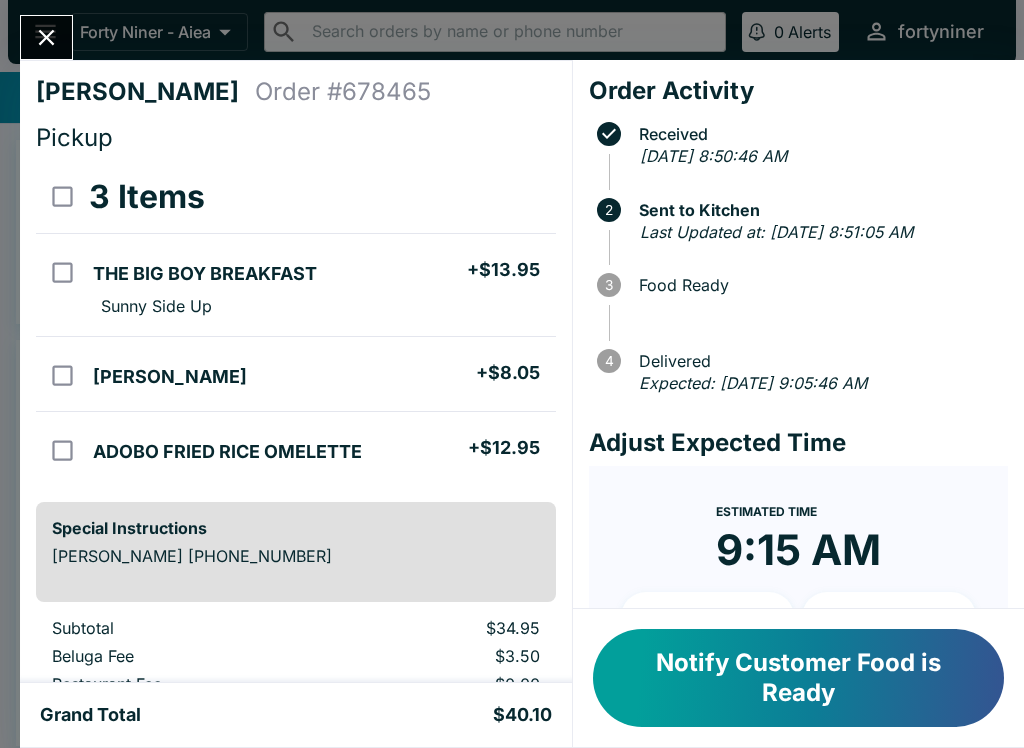 click 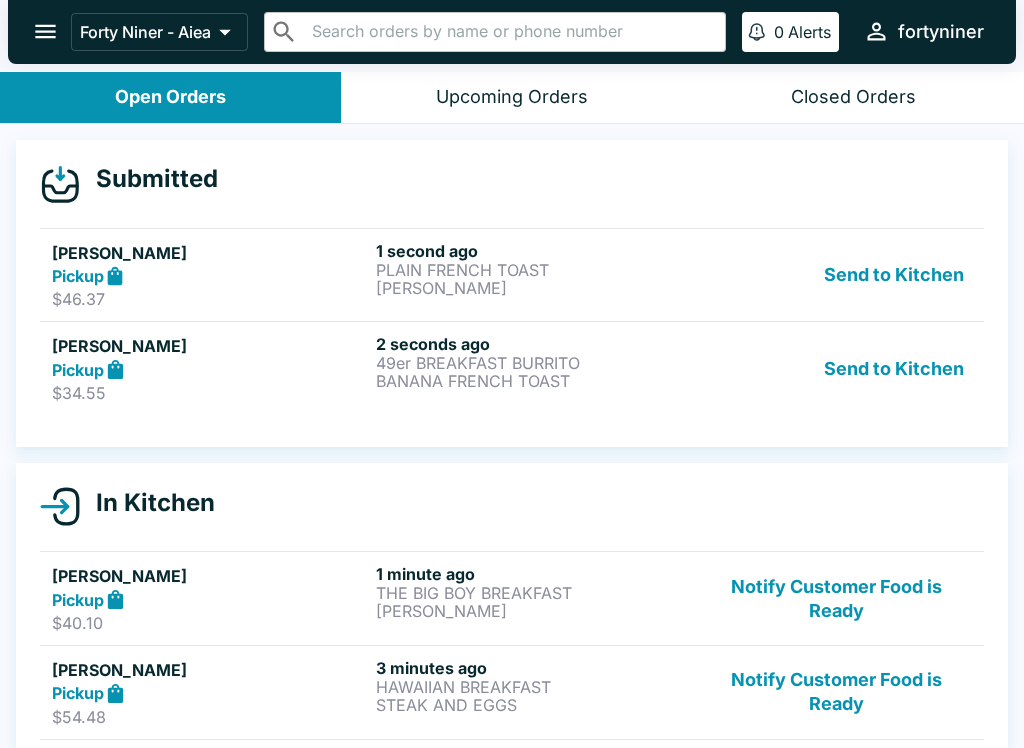 click on "Closed Orders" at bounding box center [853, 97] 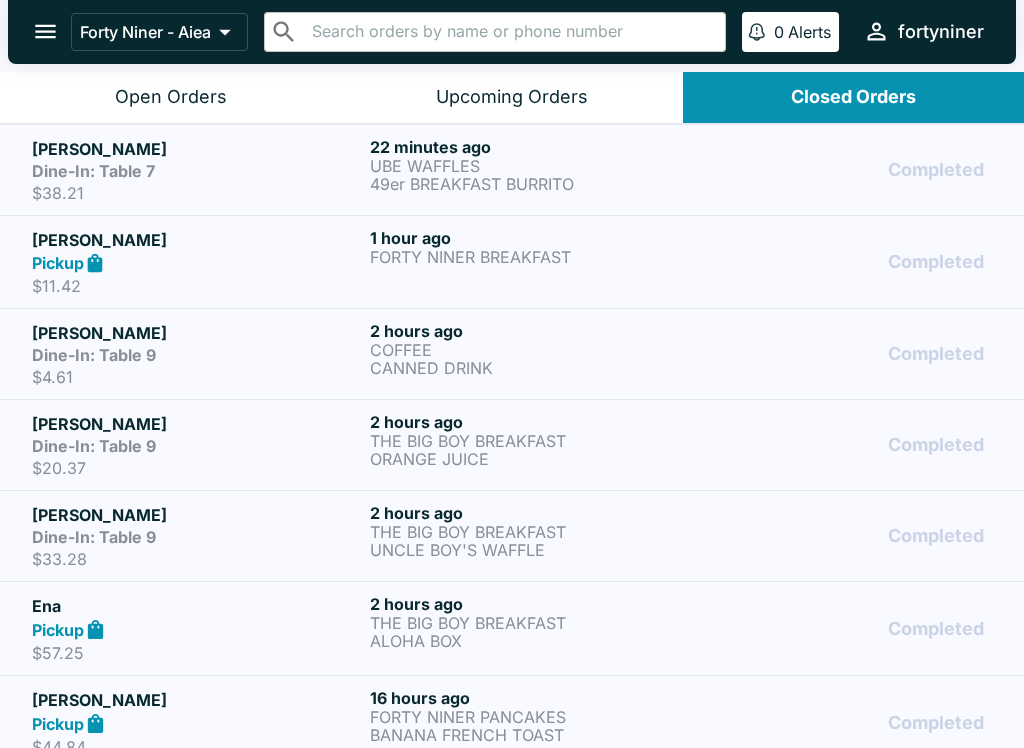 scroll, scrollTop: 0, scrollLeft: 0, axis: both 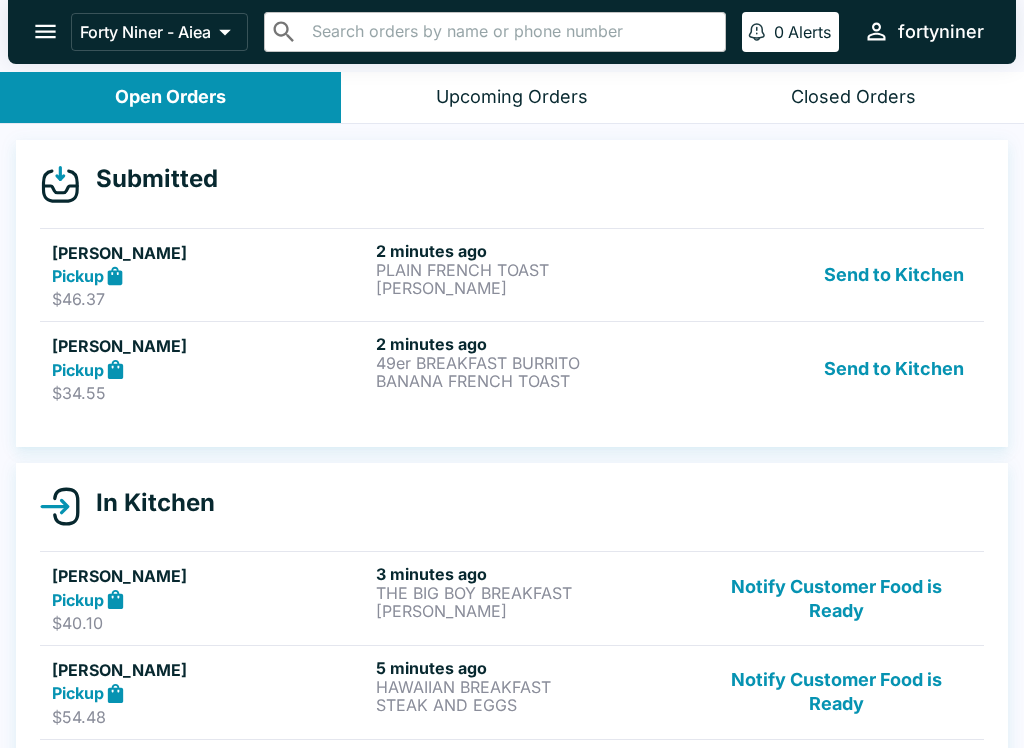 click on "Pickup" at bounding box center (210, 369) 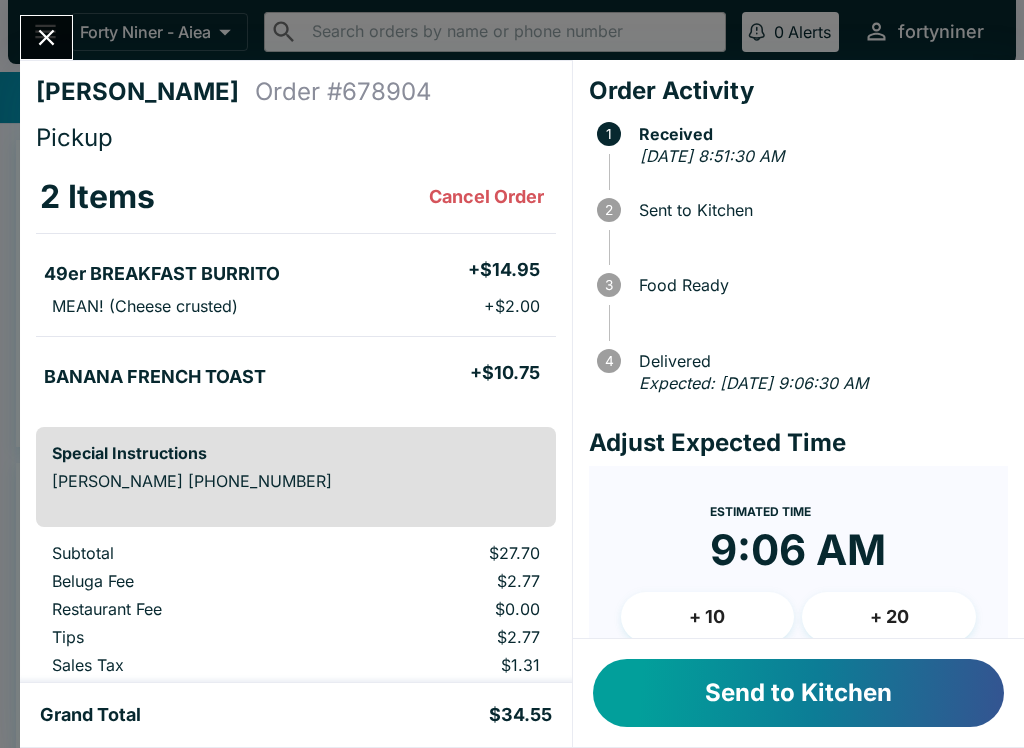 click on "+ 10" at bounding box center (708, 617) 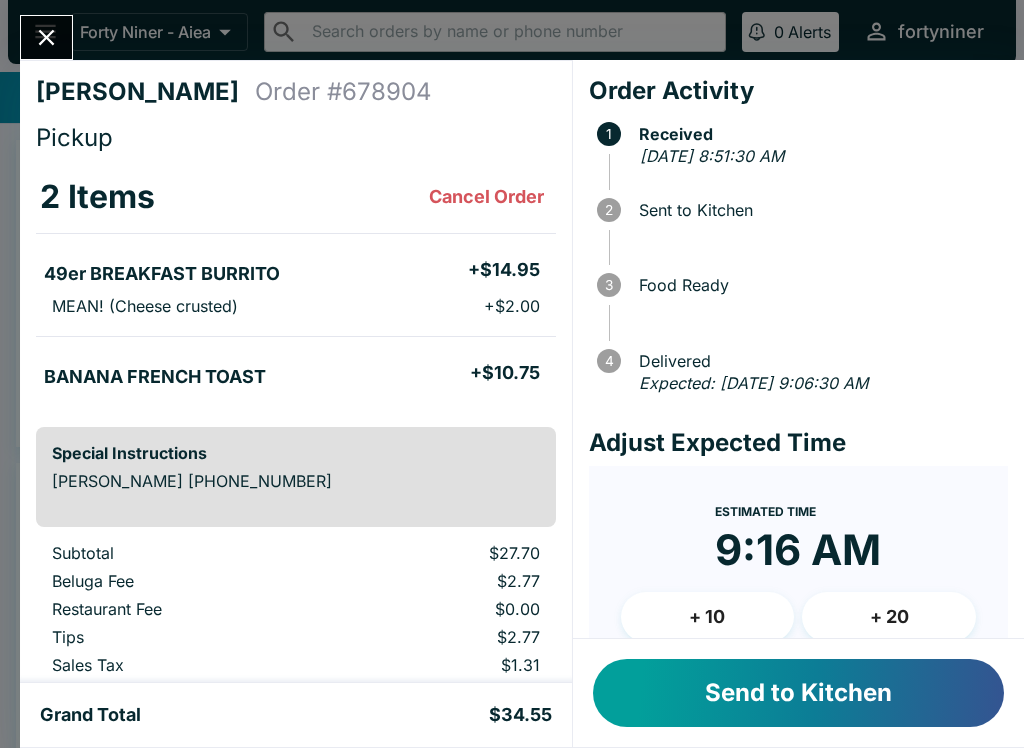 click on "Send to Kitchen" at bounding box center (798, 693) 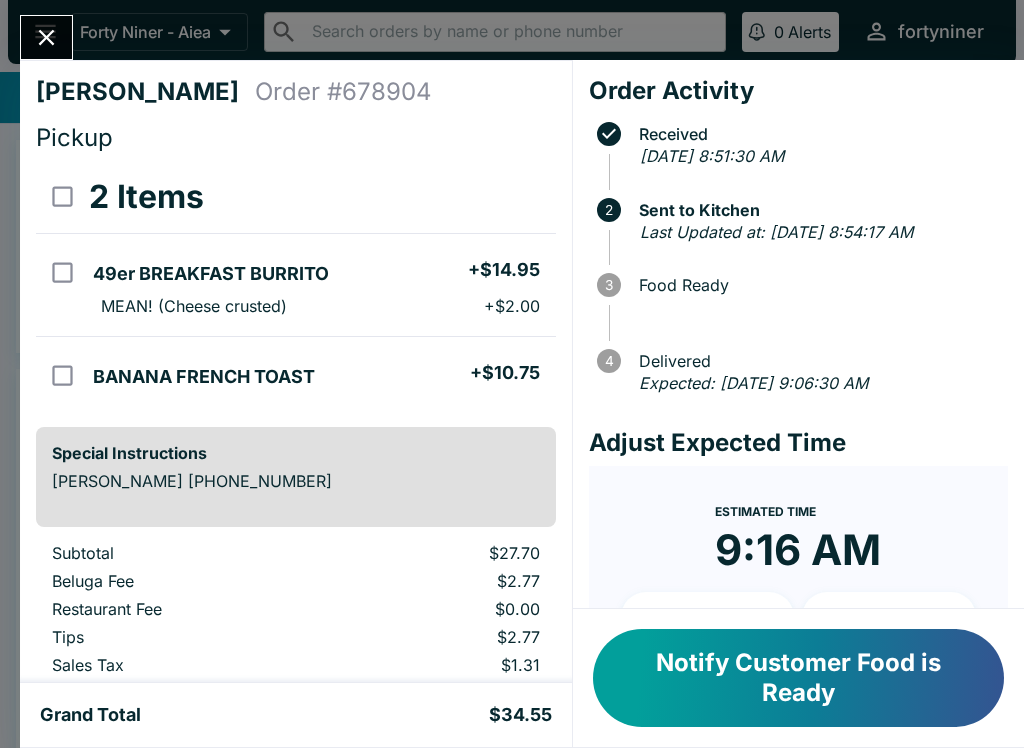 click at bounding box center (46, 37) 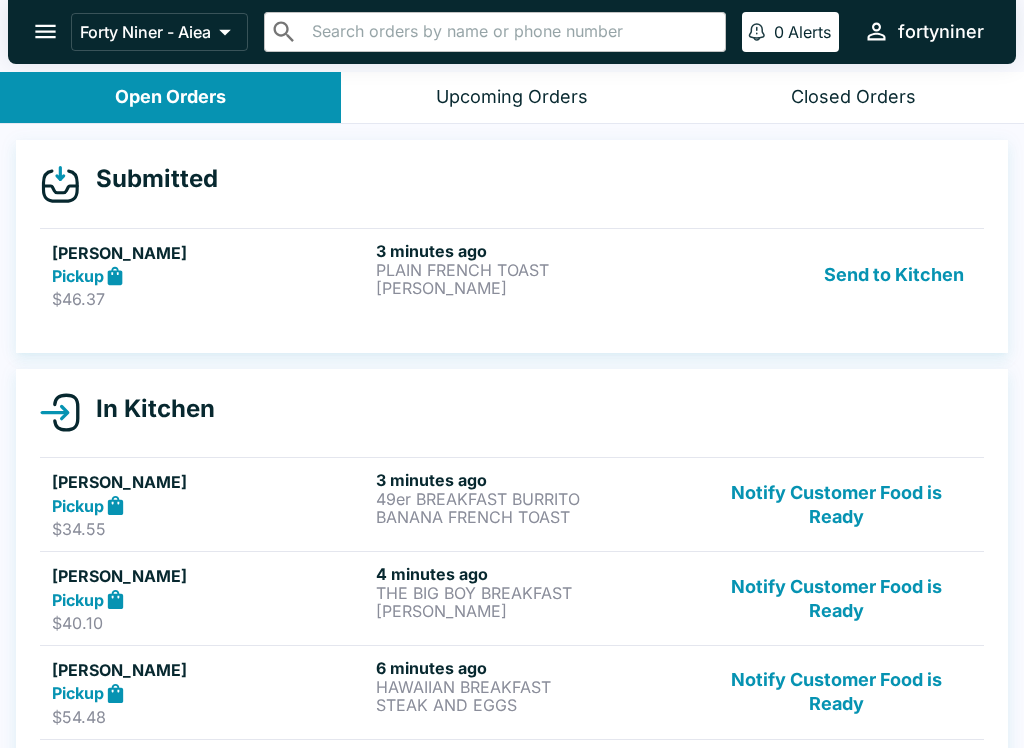 click on "Pickup" at bounding box center [210, 276] 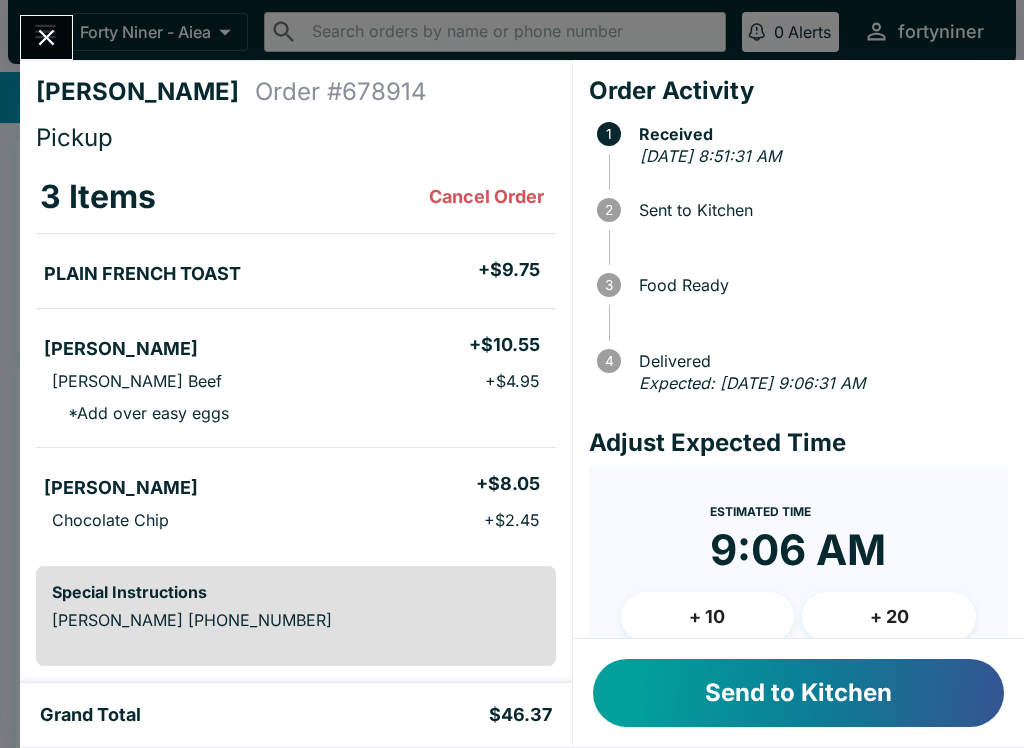 click on "+ 10" at bounding box center (708, 617) 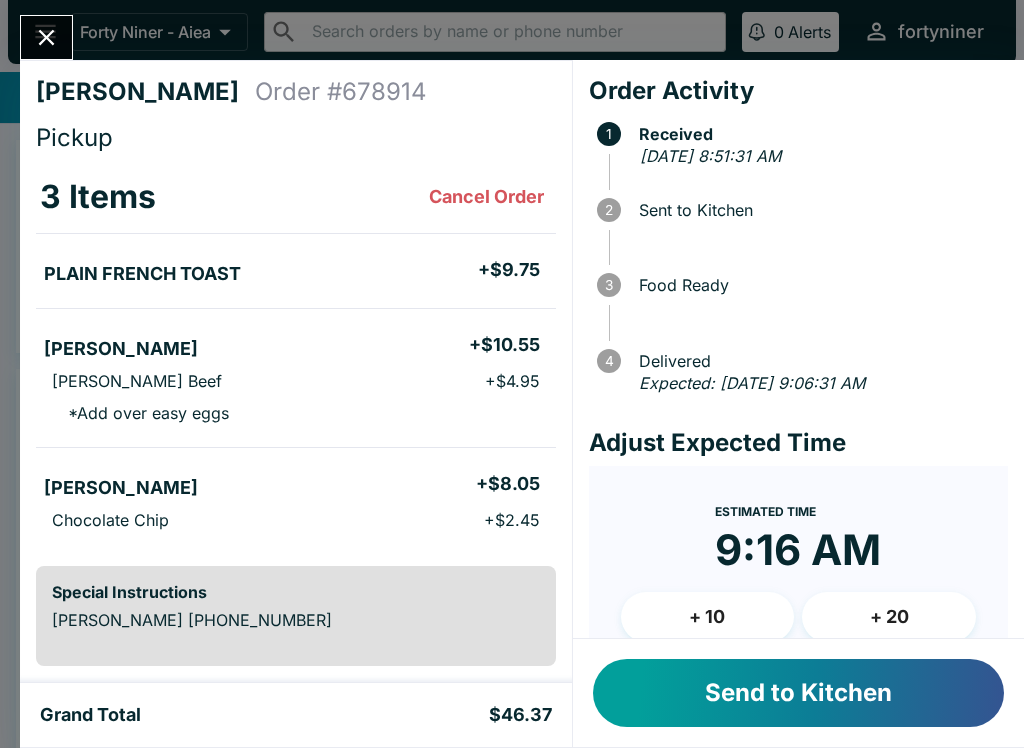 click on "Send to Kitchen" at bounding box center [798, 693] 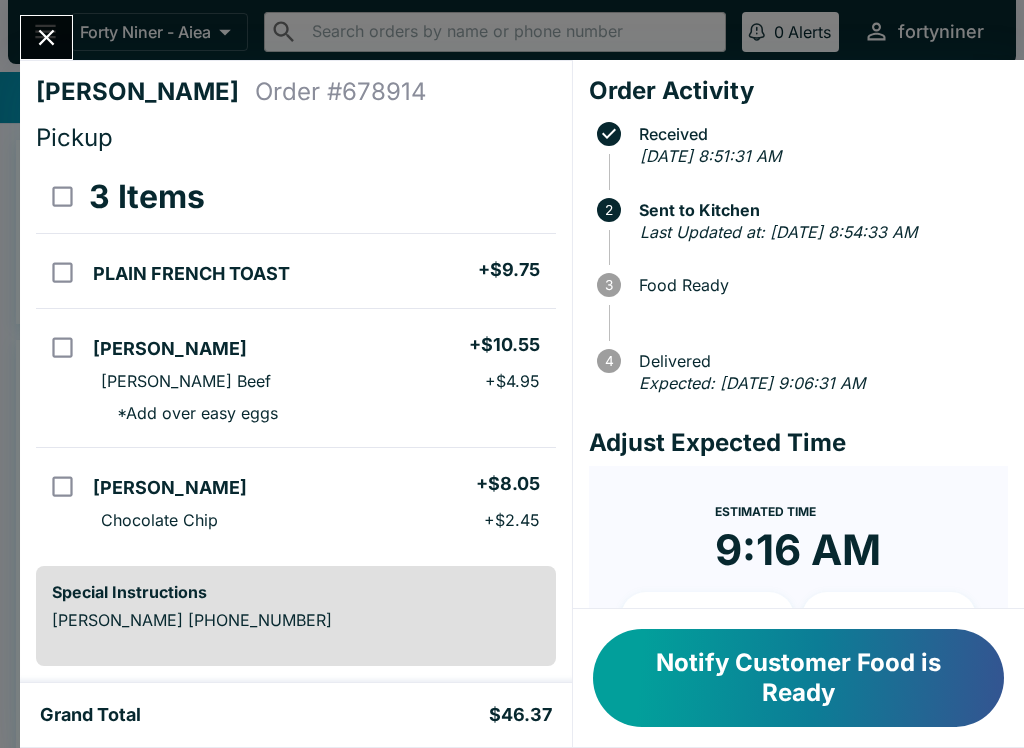click 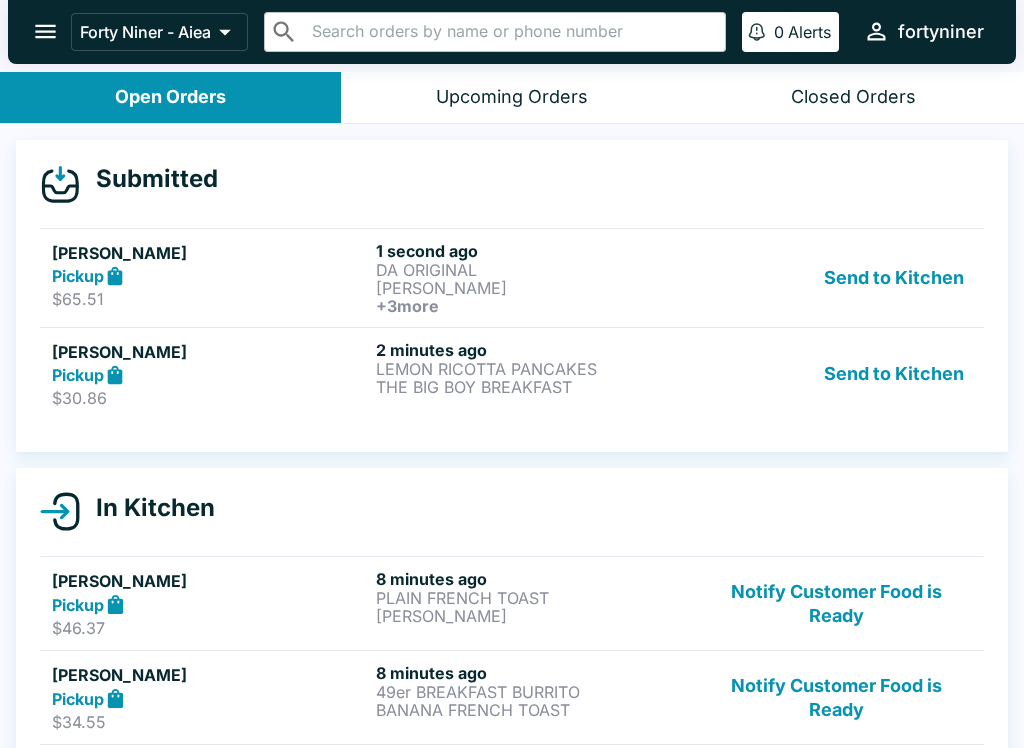 click on "THE BIG BOY BREAKFAST" at bounding box center [534, 387] 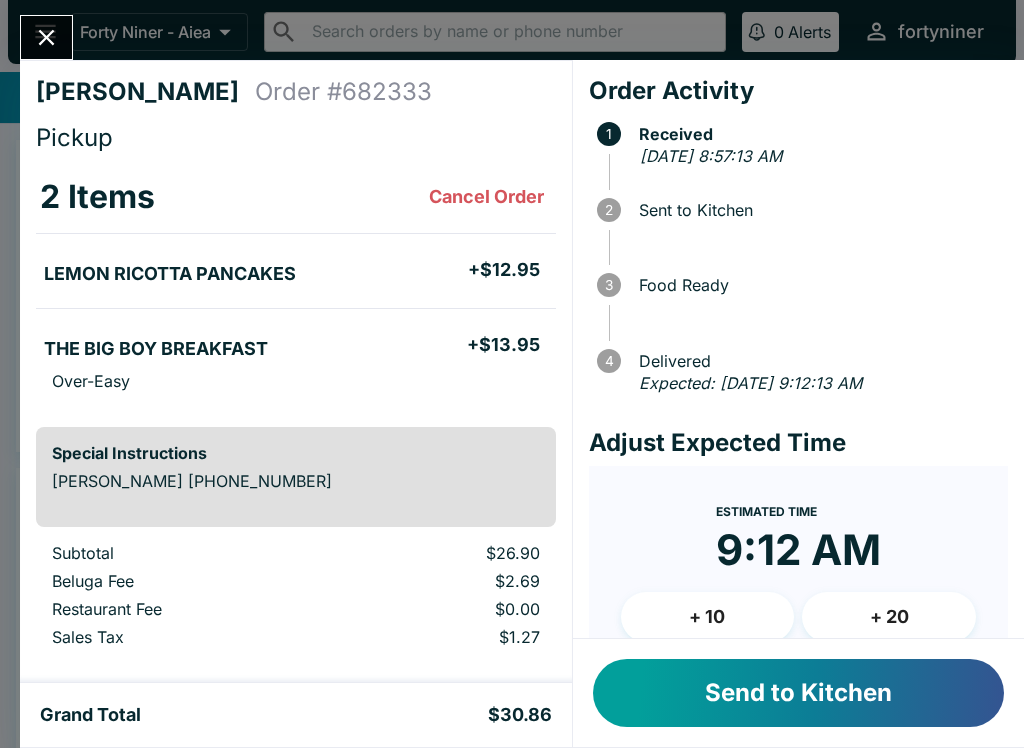 click on "Send to Kitchen" at bounding box center (798, 693) 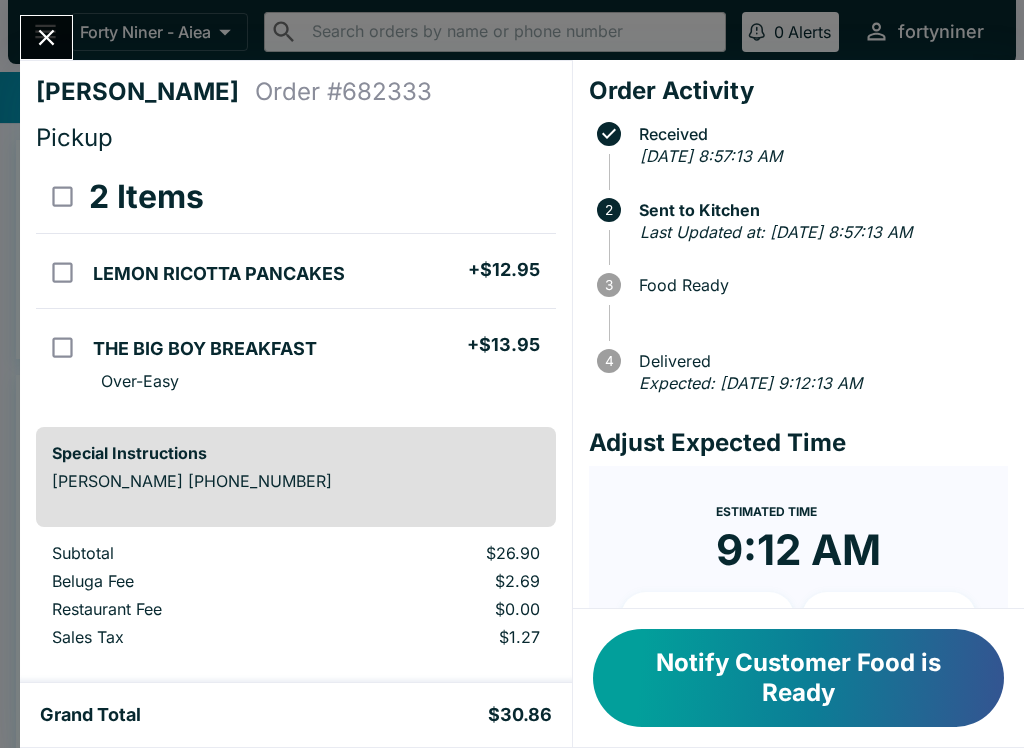 click at bounding box center [46, 37] 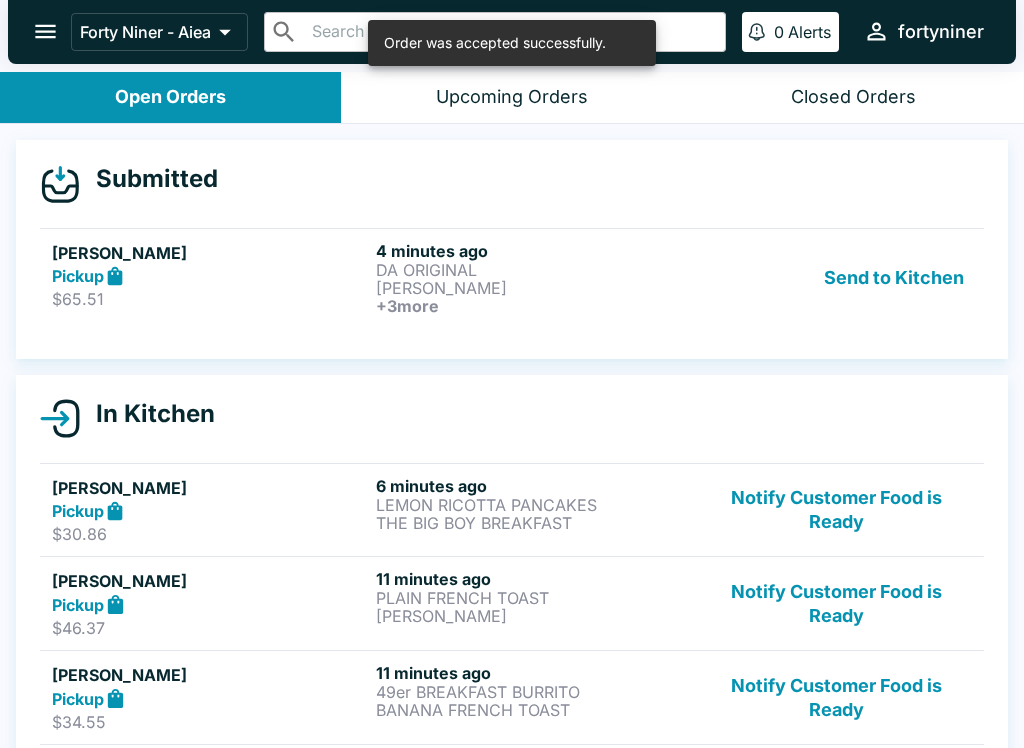 click on "[PERSON_NAME]" at bounding box center [210, 253] 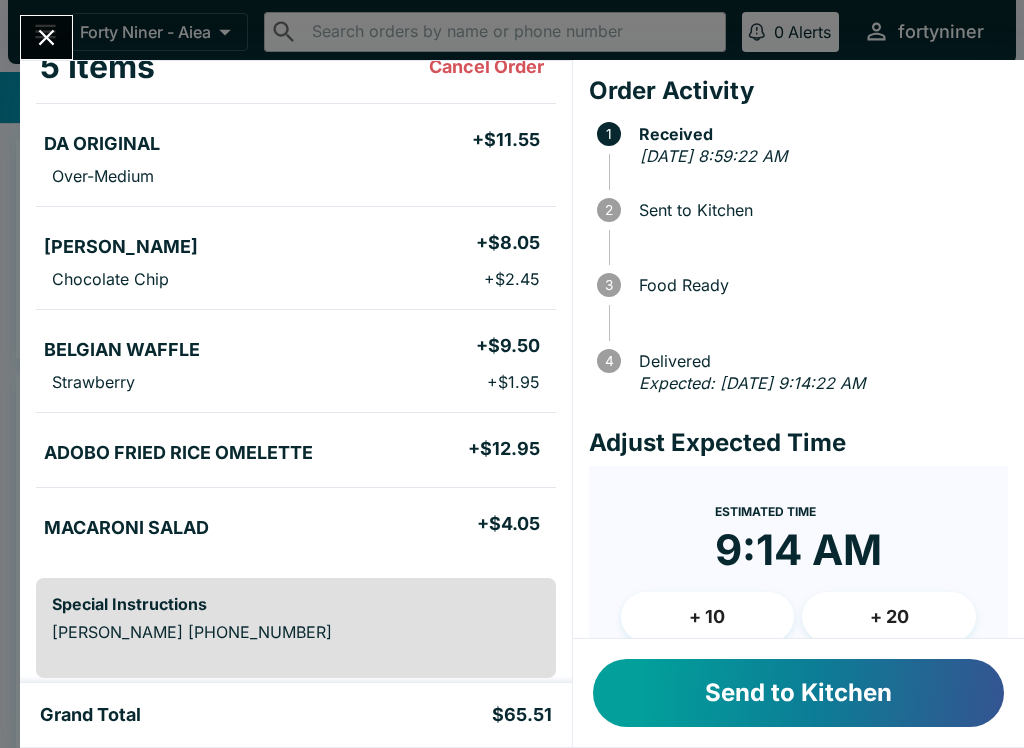 scroll, scrollTop: 132, scrollLeft: 0, axis: vertical 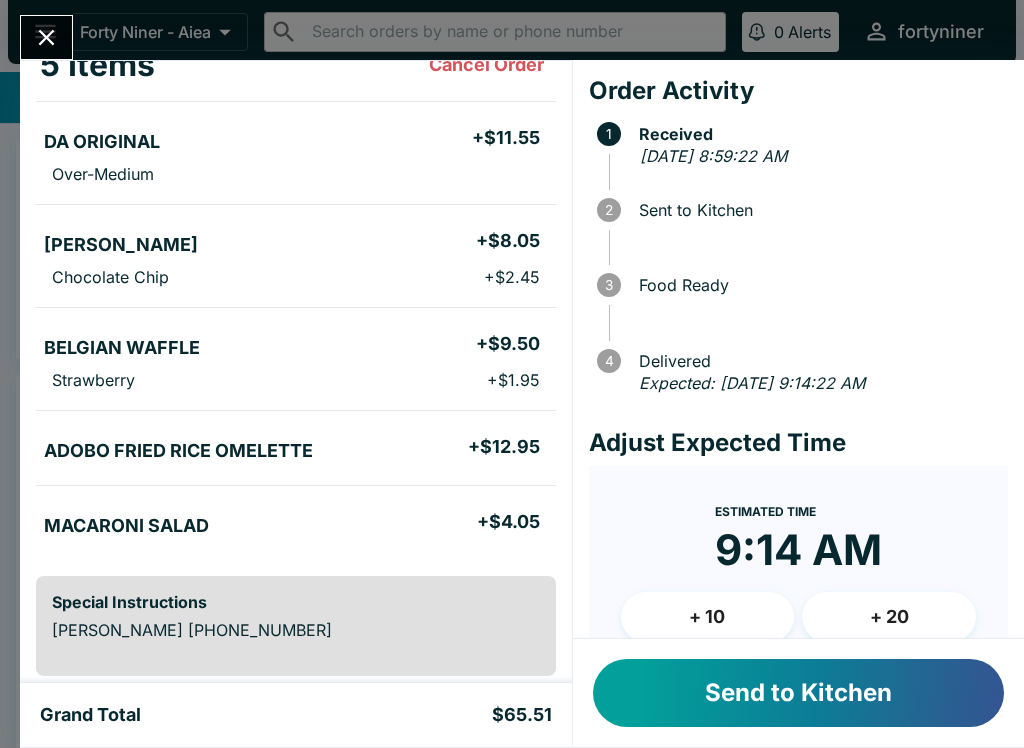 click on "Send to Kitchen" at bounding box center [798, 693] 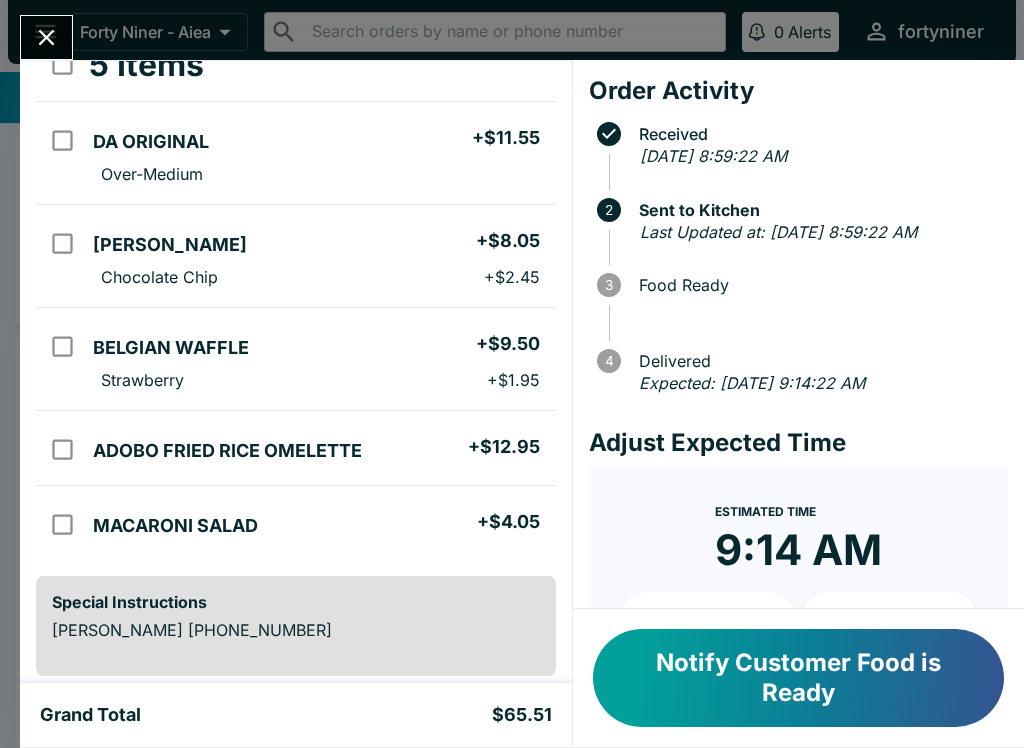 click 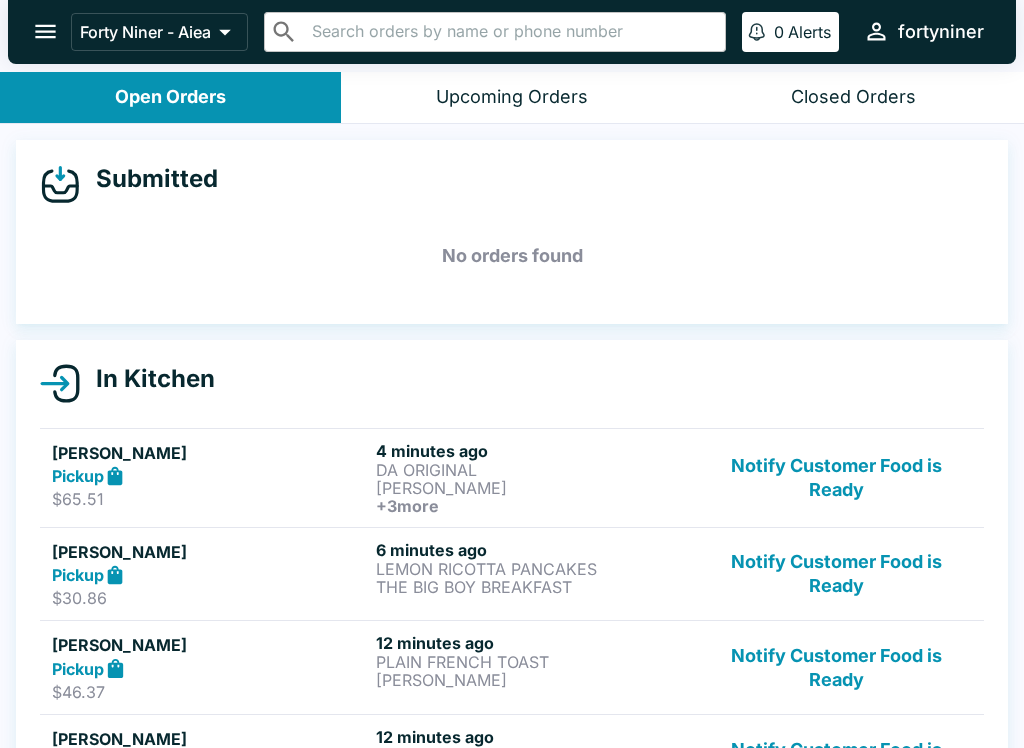 click on "Closed Orders" at bounding box center (853, 97) 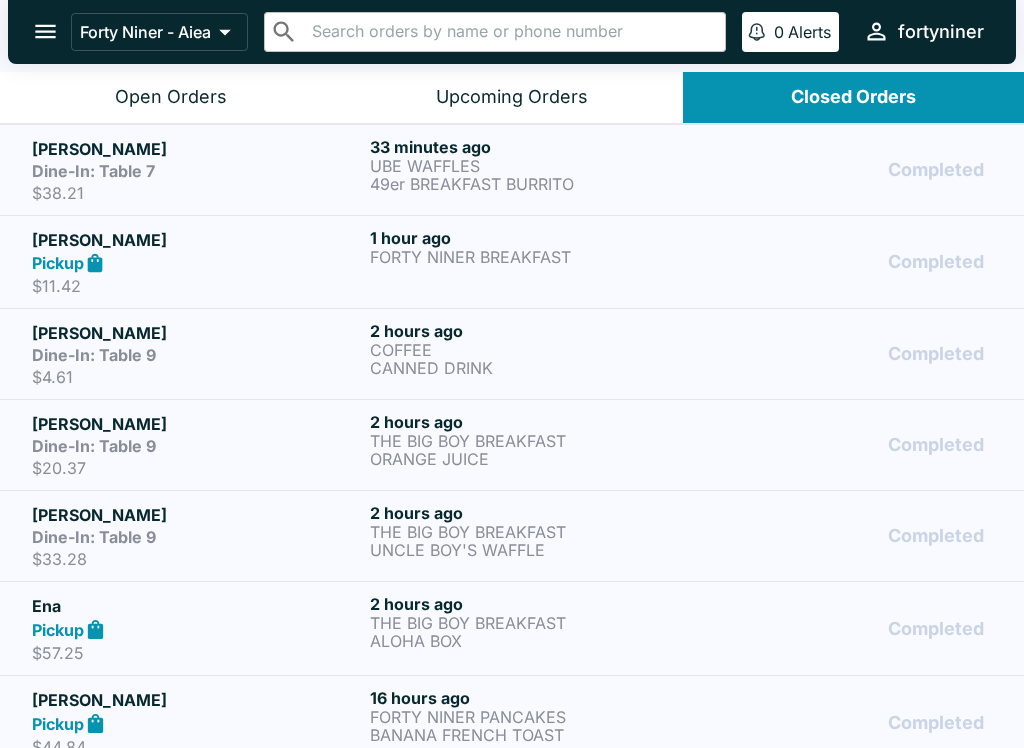 click at bounding box center [511, 32] 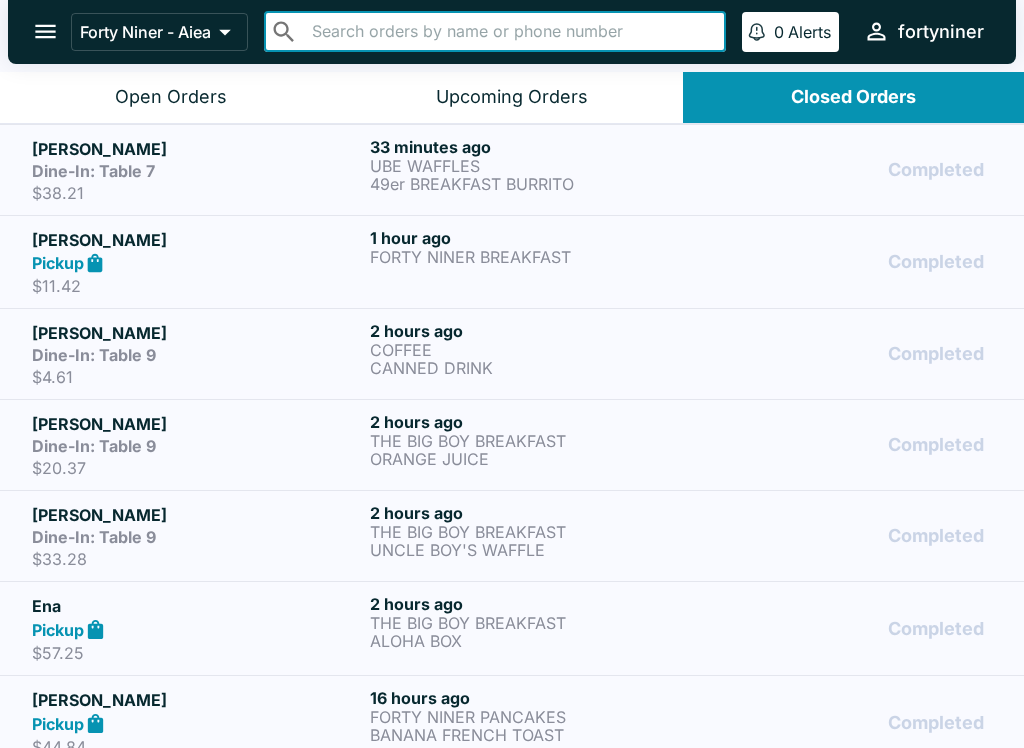 type on "k" 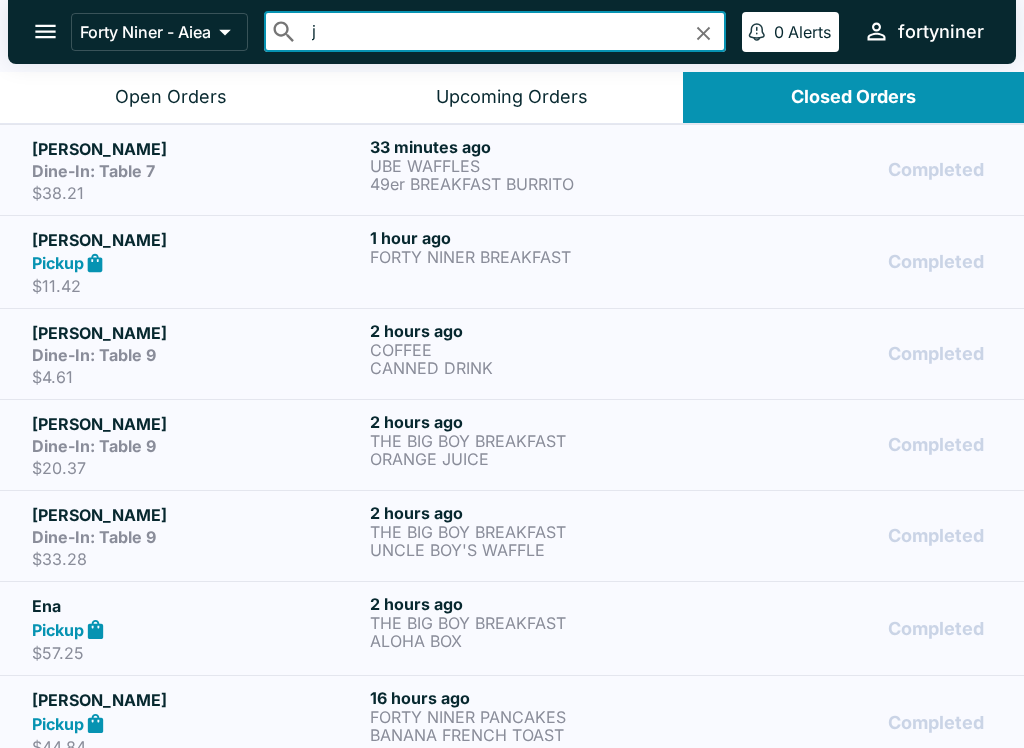 type on "jo" 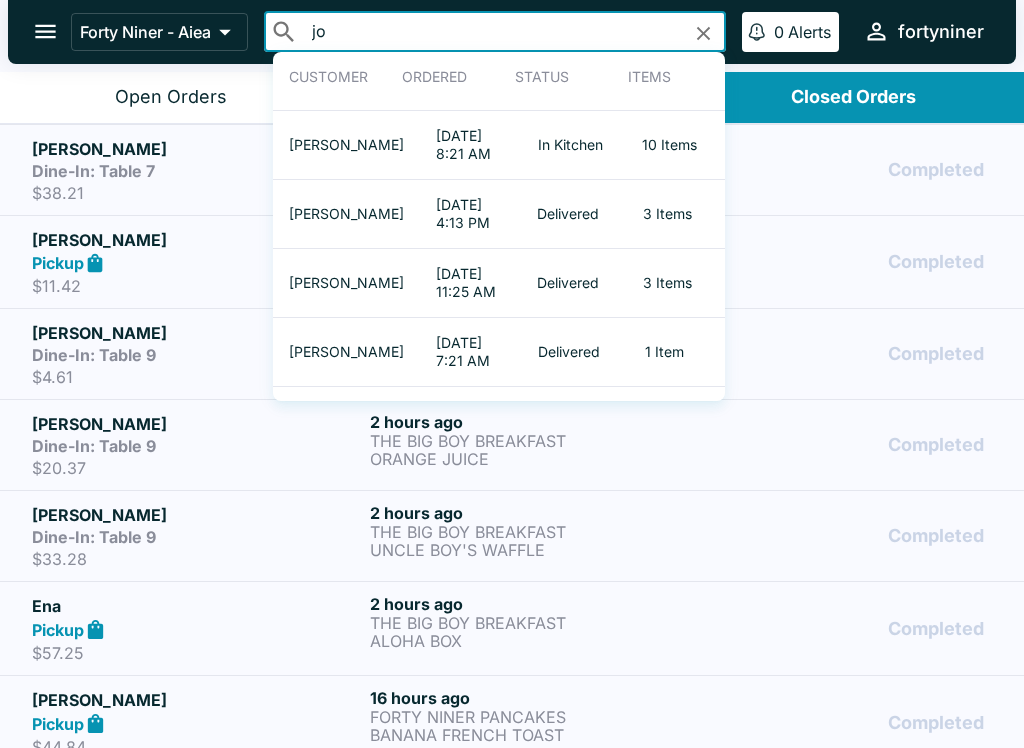 scroll, scrollTop: 0, scrollLeft: 0, axis: both 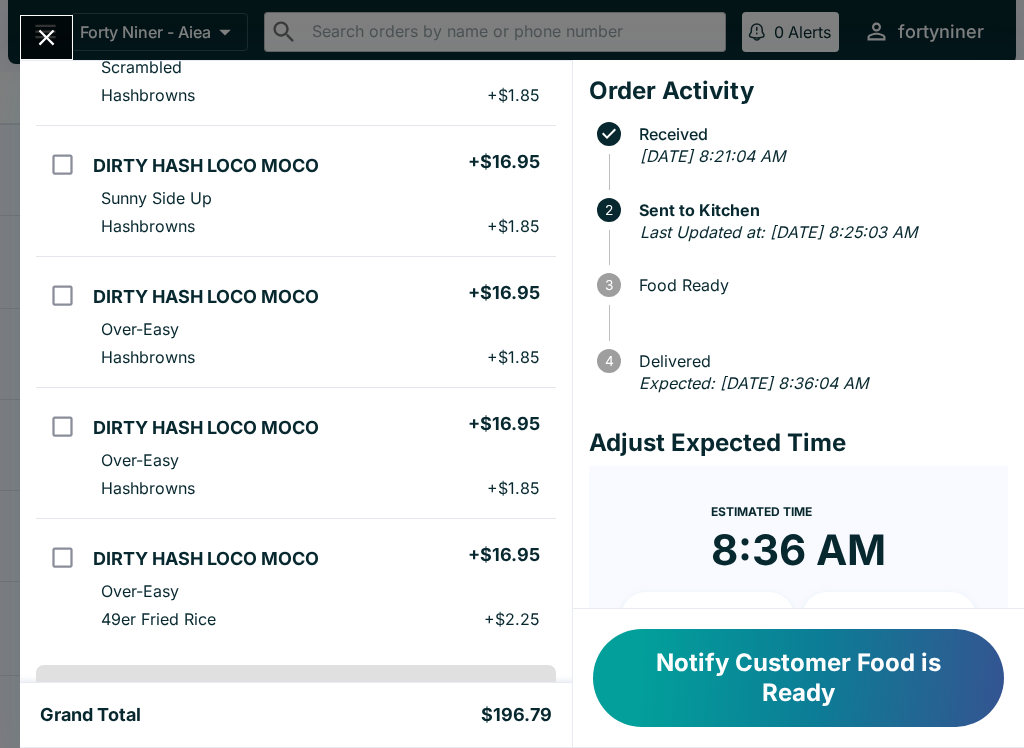click at bounding box center [46, 37] 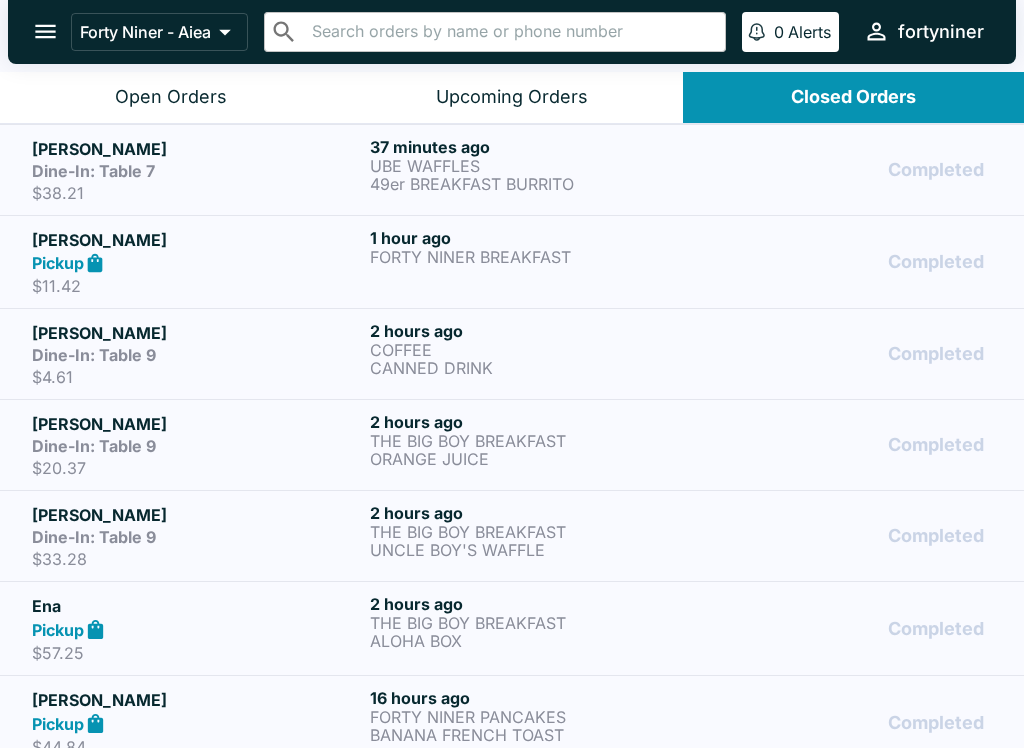 click on "Open Orders" at bounding box center (171, 97) 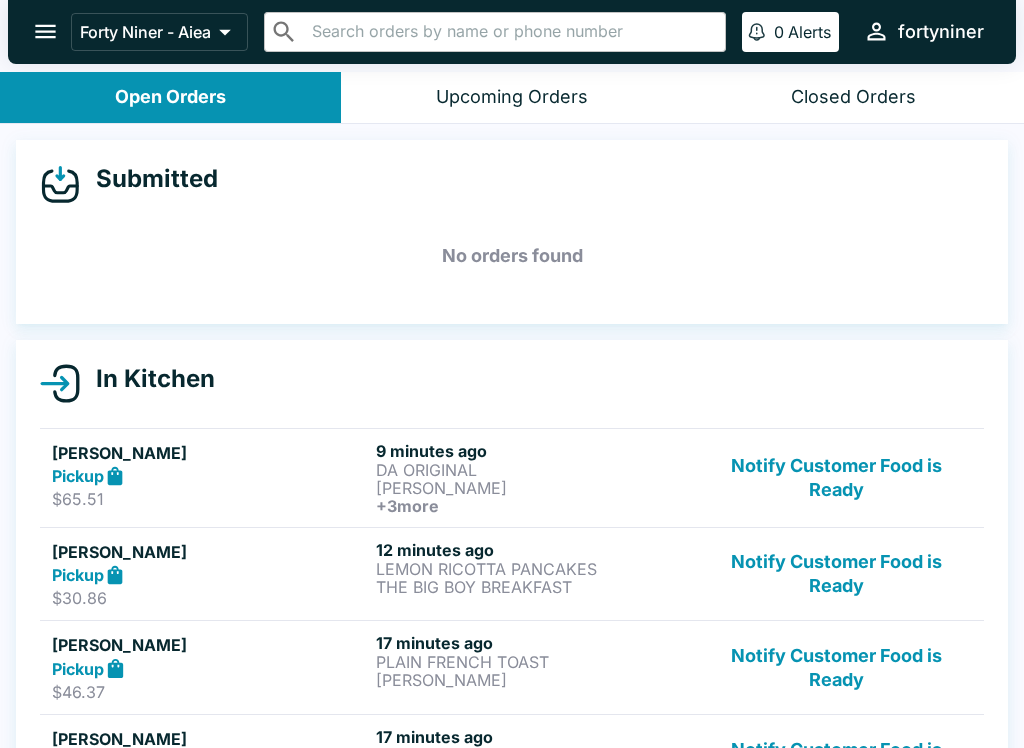 click on "Notify Customer Food is Ready" at bounding box center (836, 478) 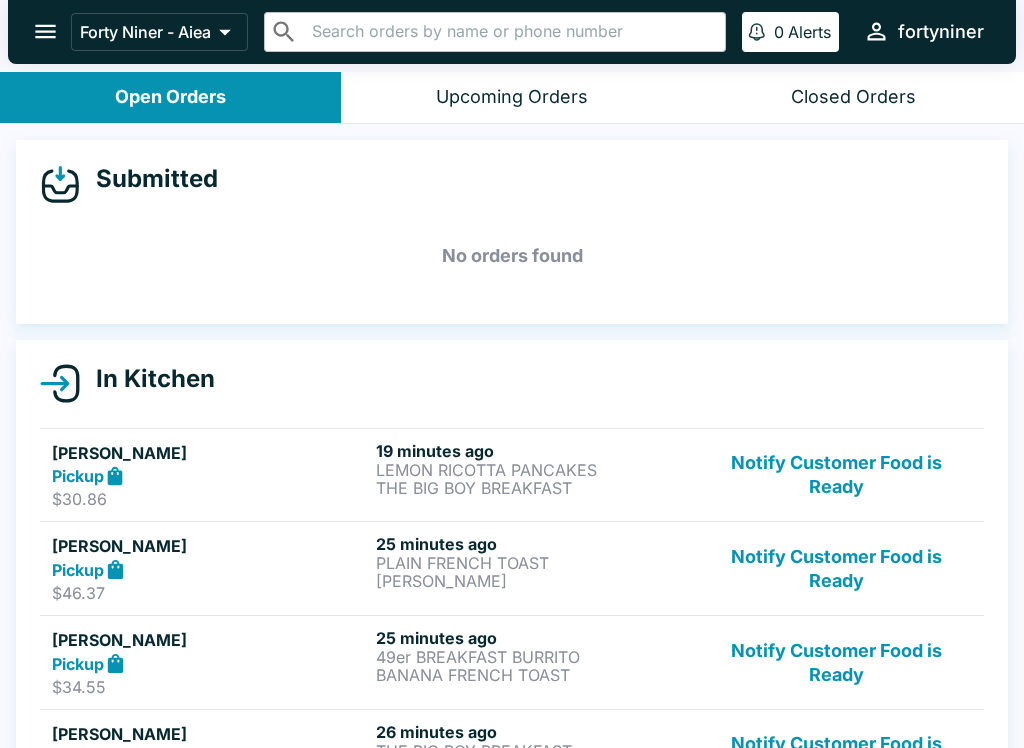 click on "Notify Customer Food is Ready" at bounding box center (836, 478) 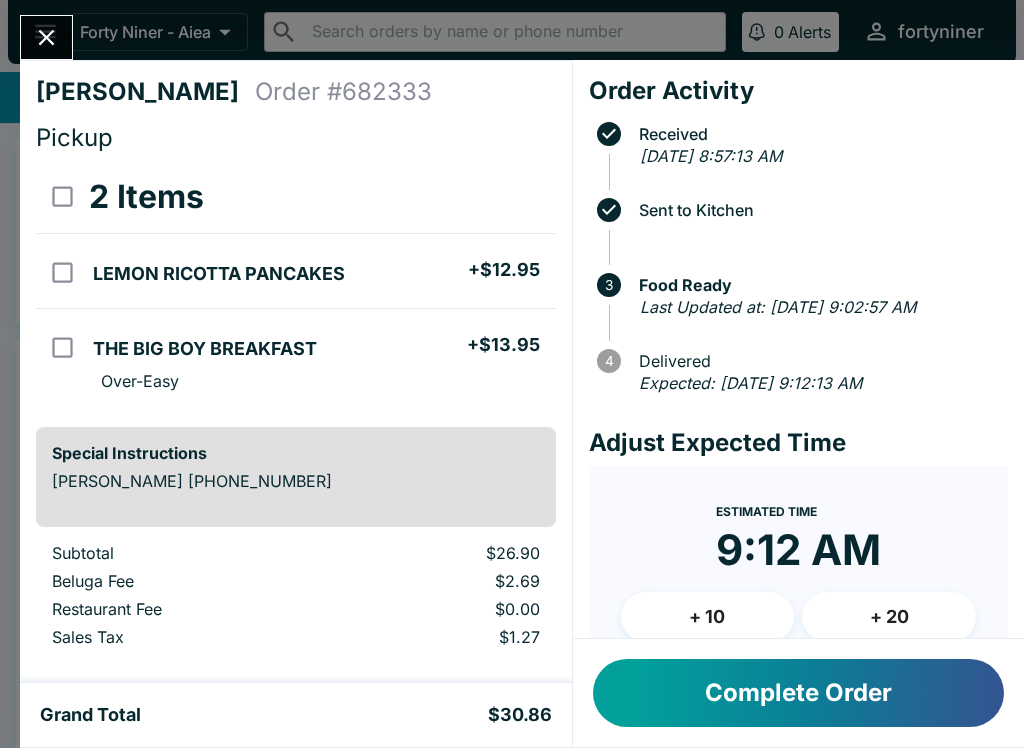 click on "Order Activity Received [DATE] 8:57:13 AM Sent to Kitchen   3 Food Ready Last Updated at: [DATE] 9:02:57 AM 4 Delivered Expected: [DATE] 9:12:13 AM Adjust Expected Time Estimated Time 9:12 AM + 10 + 20 Reset Update ETA" at bounding box center [798, 349] 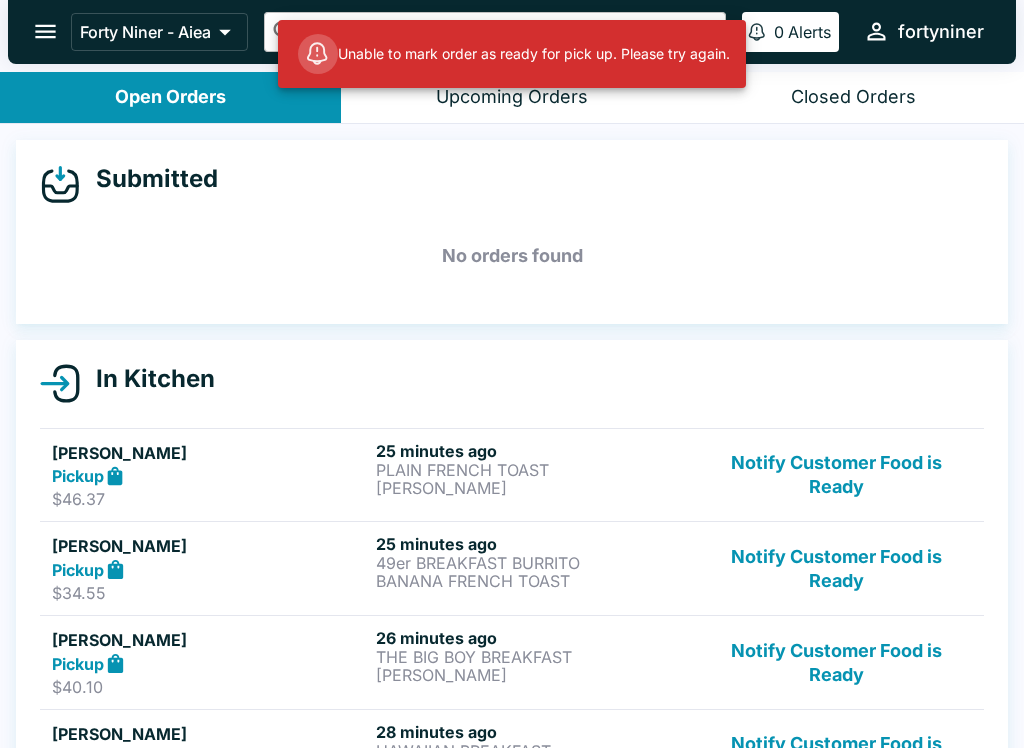 click on "Notify Customer Food is Ready" at bounding box center (836, 478) 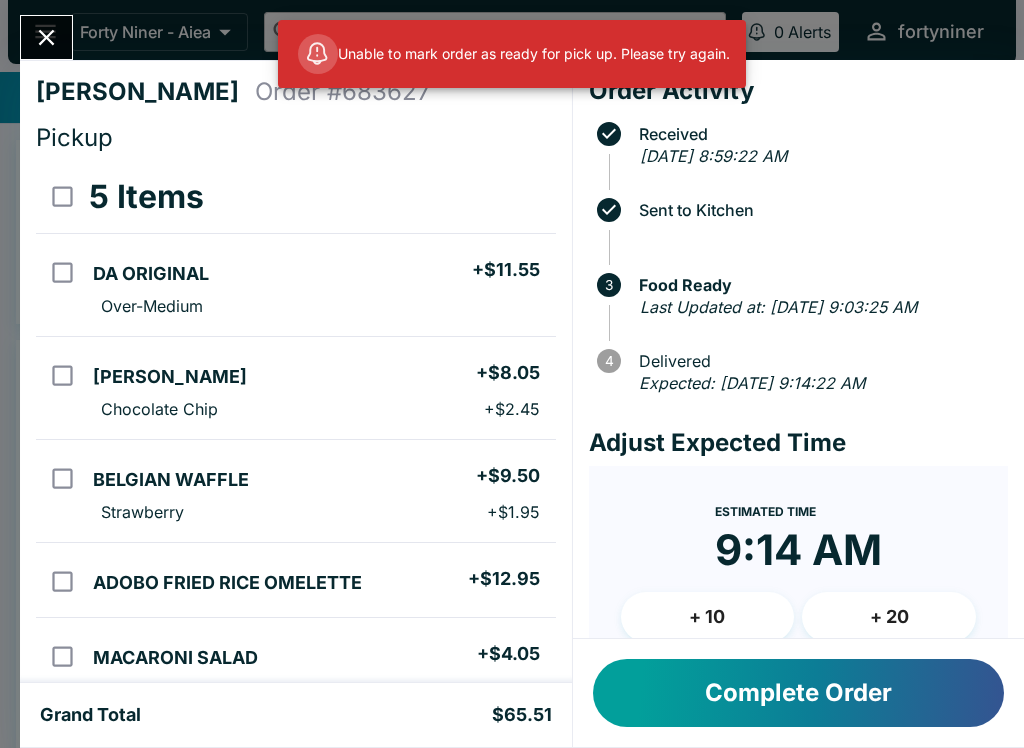 click on "Estimated Time 9:14 AM + 10 + 20 Reset Update ETA" at bounding box center [798, 632] 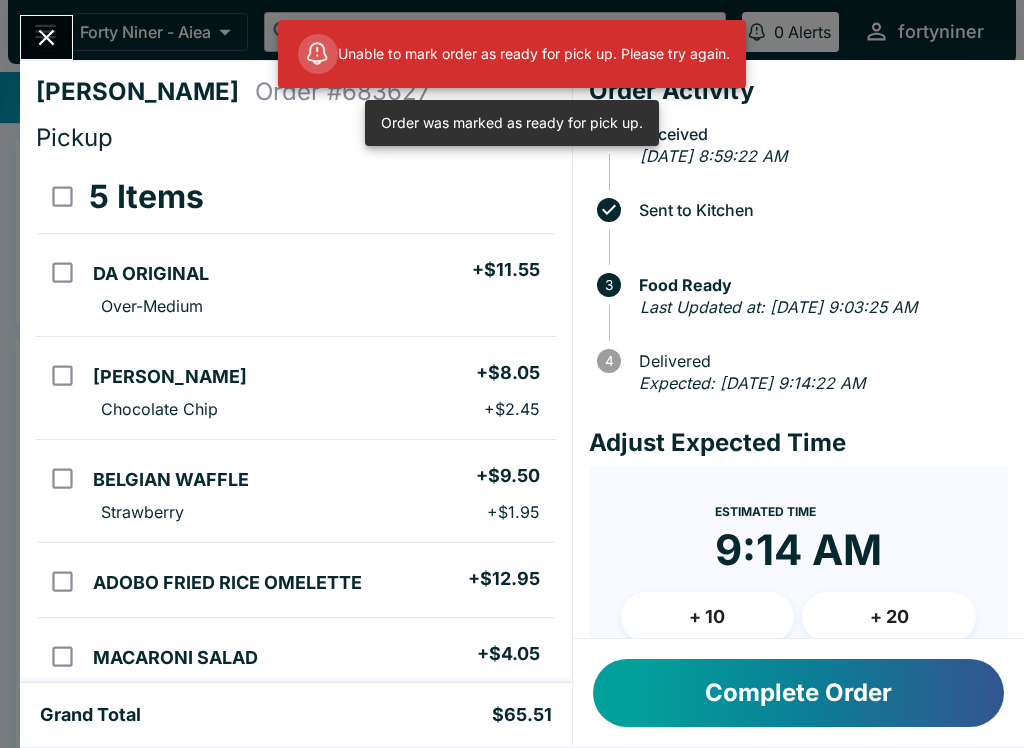 click 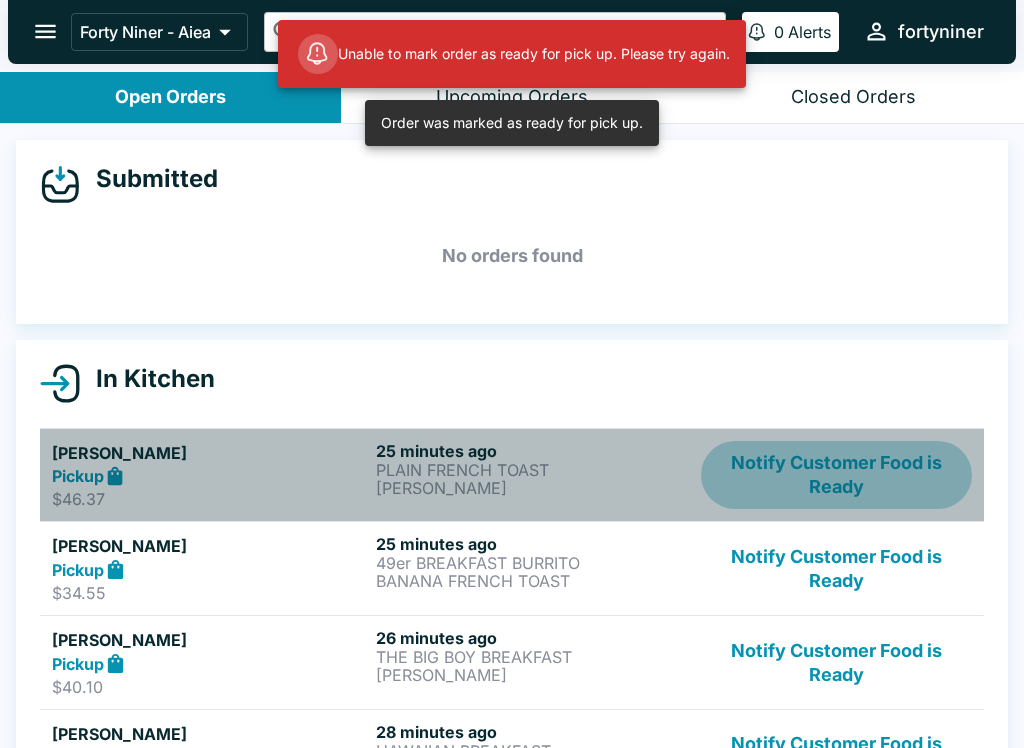 click on "Notify Customer Food is Ready" at bounding box center (836, 475) 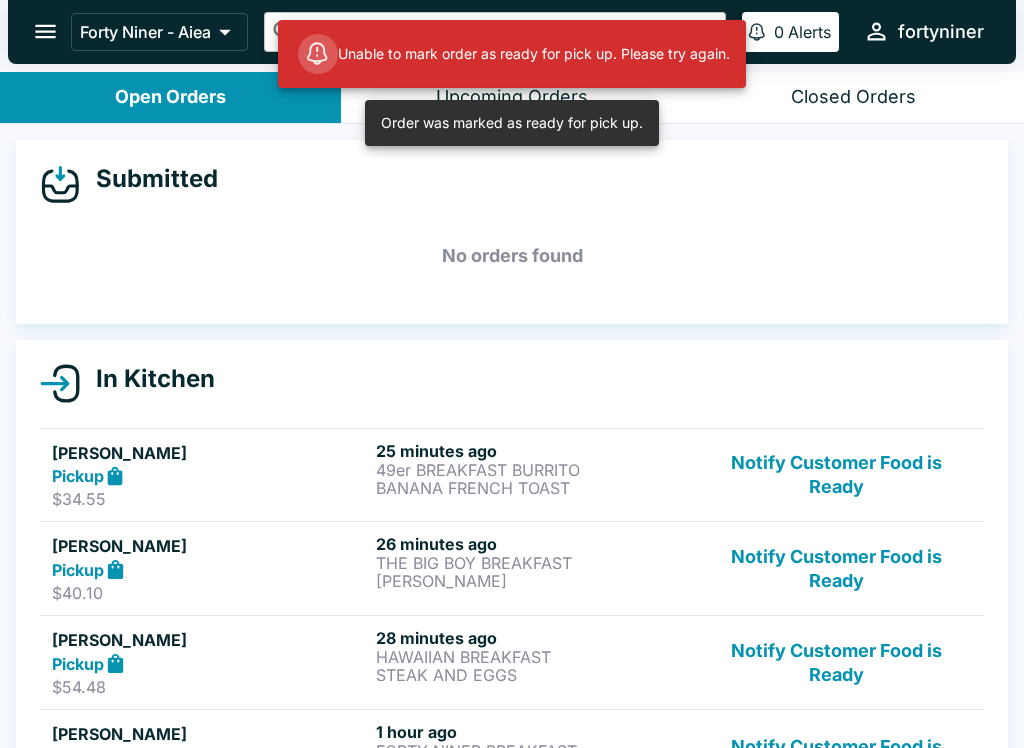 click on "Notify Customer Food is Ready" at bounding box center (836, 475) 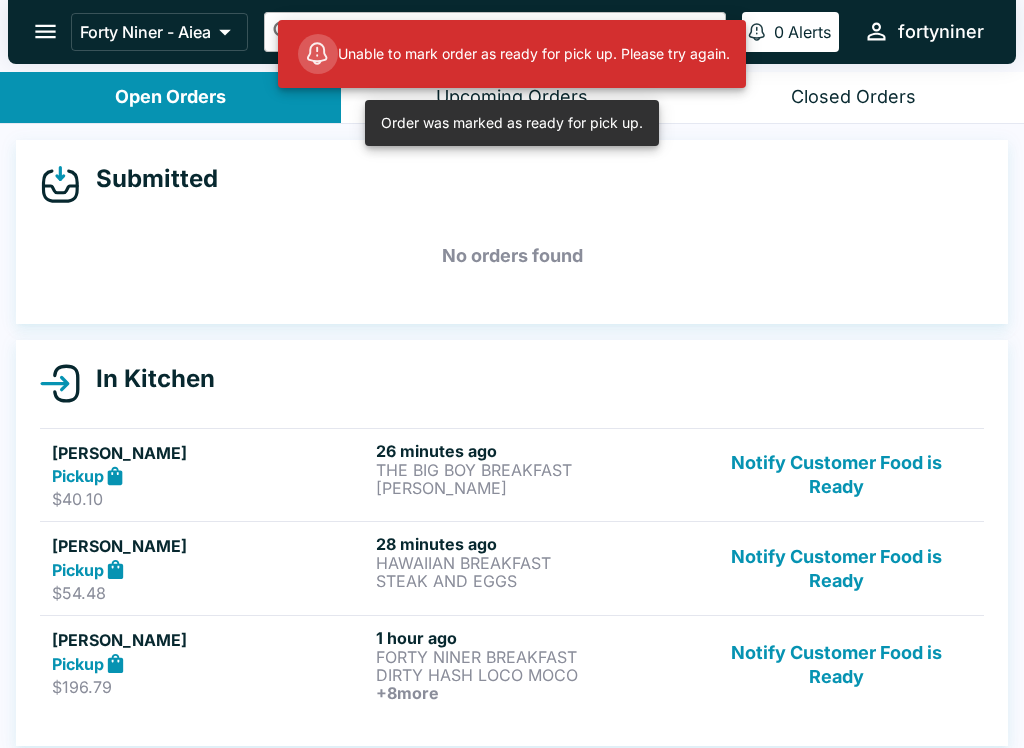click on "Notify Customer Food is Ready" at bounding box center [836, 475] 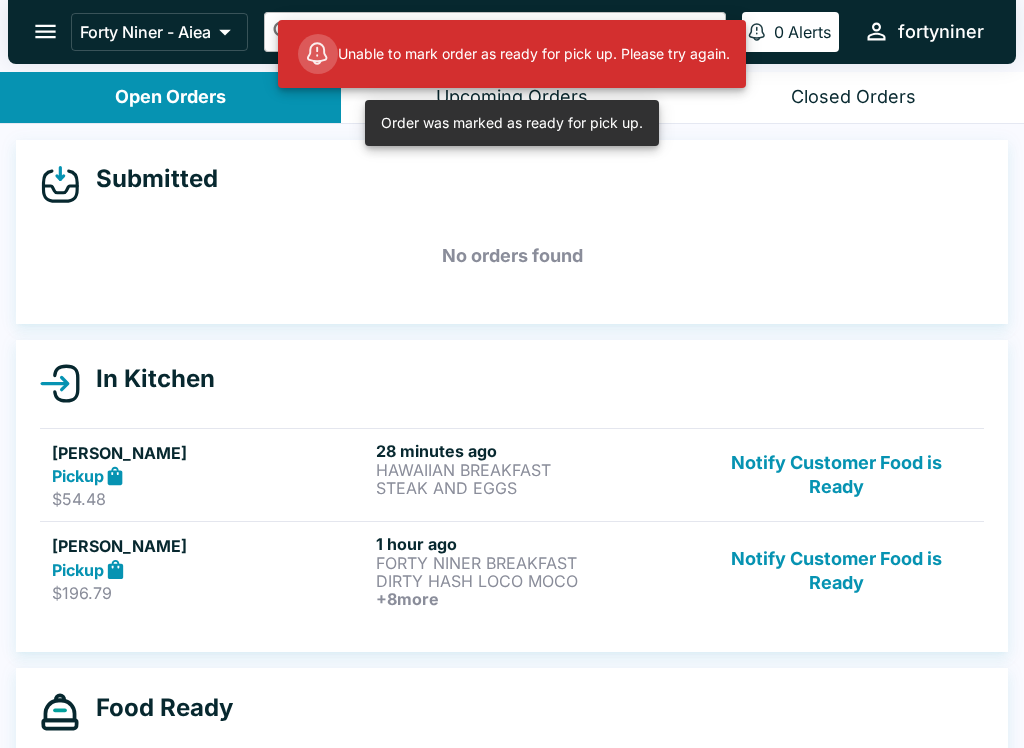 click on "Notify Customer Food is Ready" at bounding box center (836, 475) 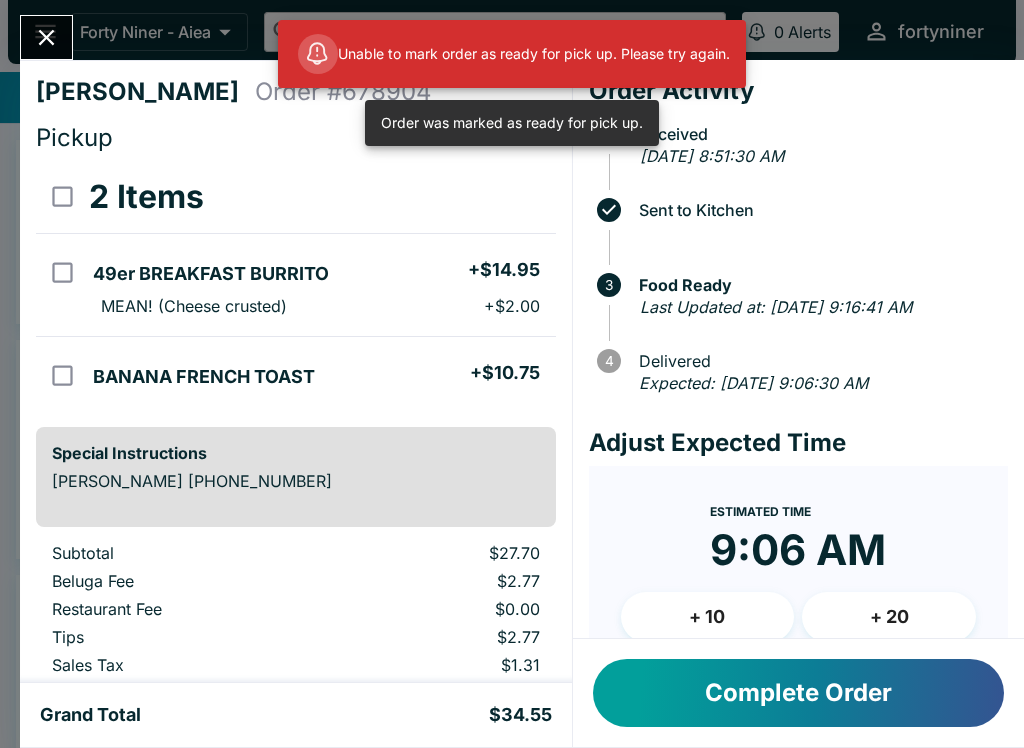 click on "[PERSON_NAME] [PHONE_NUMBER]" at bounding box center [296, 481] 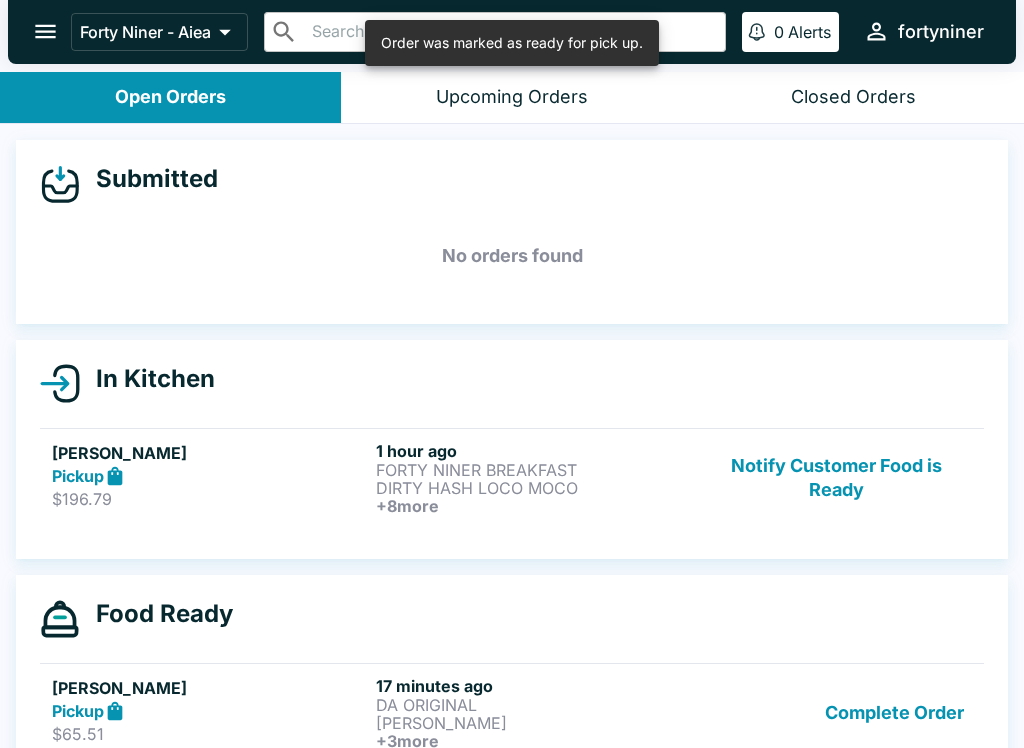 scroll, scrollTop: 12, scrollLeft: 0, axis: vertical 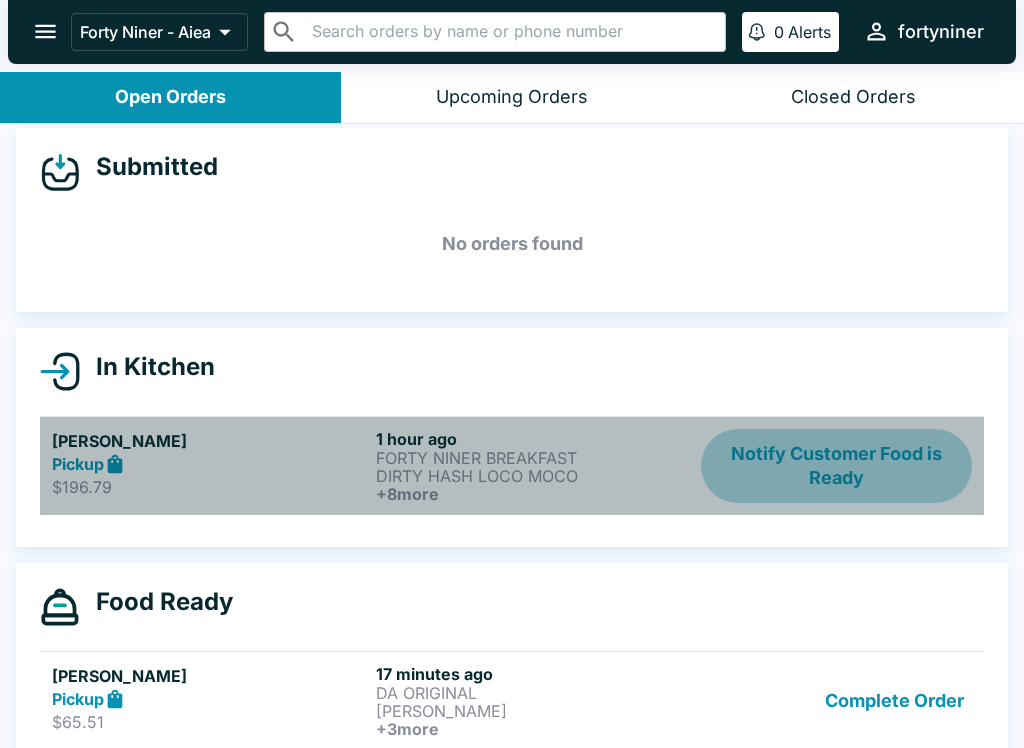 click on "Notify Customer Food is Ready" at bounding box center (836, 466) 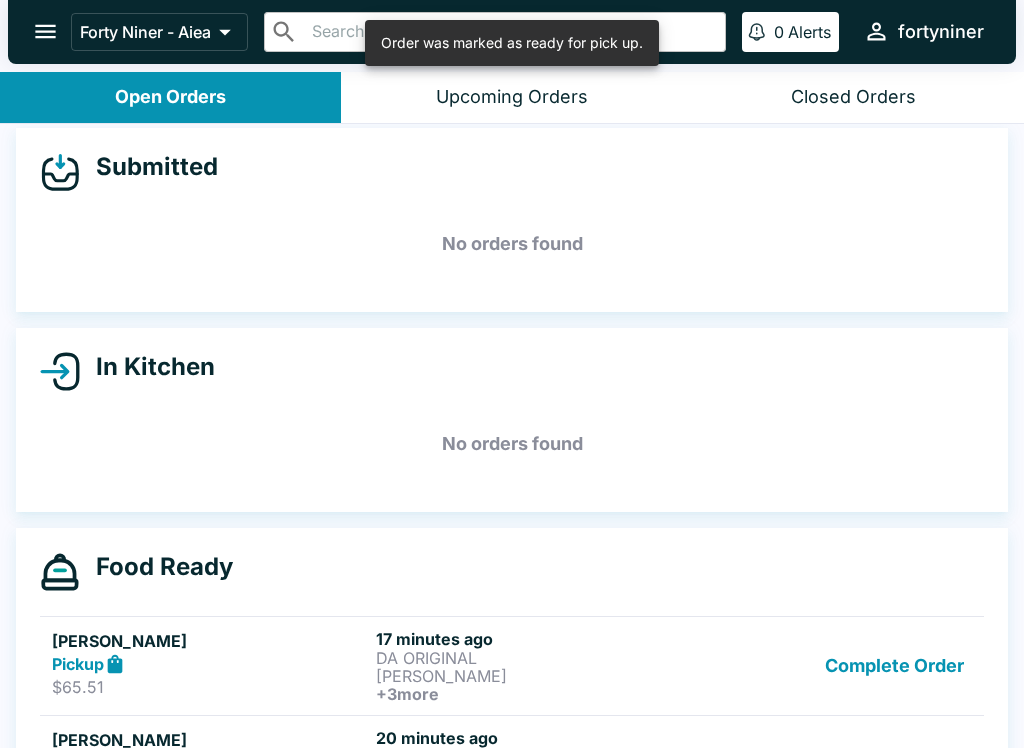 click on "Complete Order" at bounding box center (894, 666) 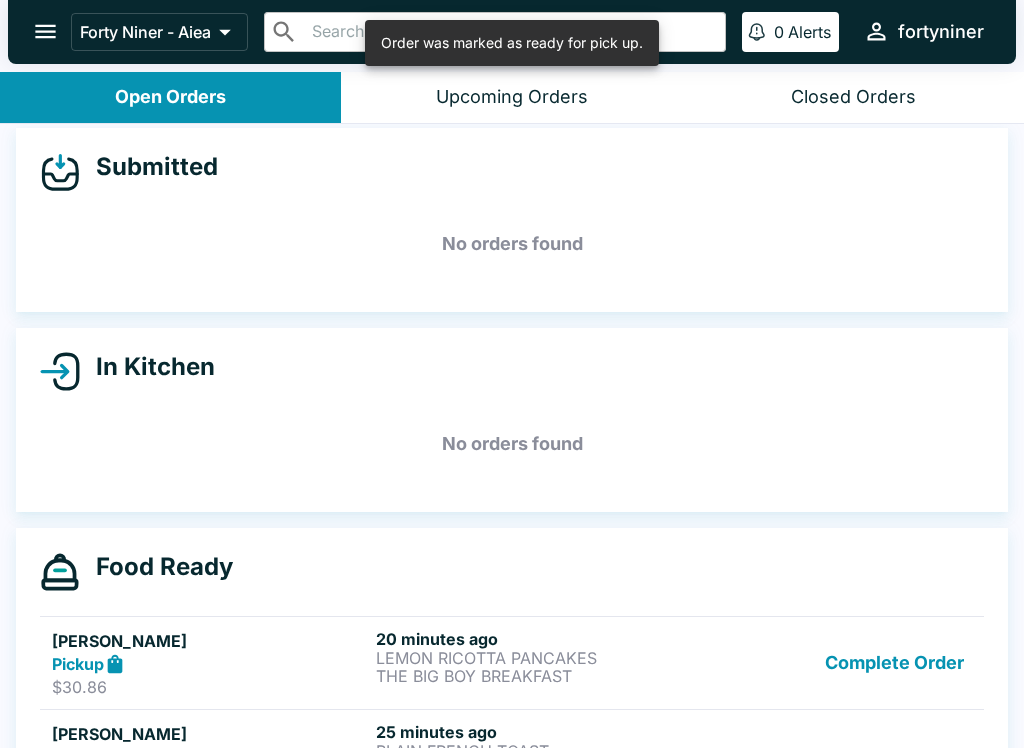 click on "Complete Order" at bounding box center (894, 666) 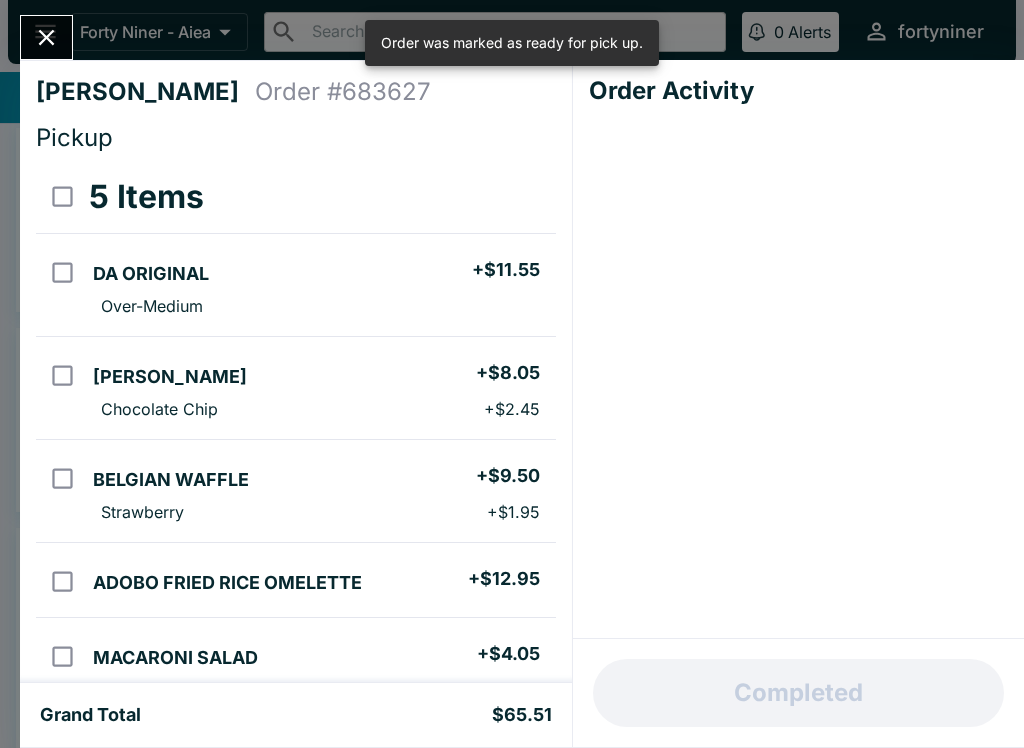 click on "Completed" at bounding box center (798, 693) 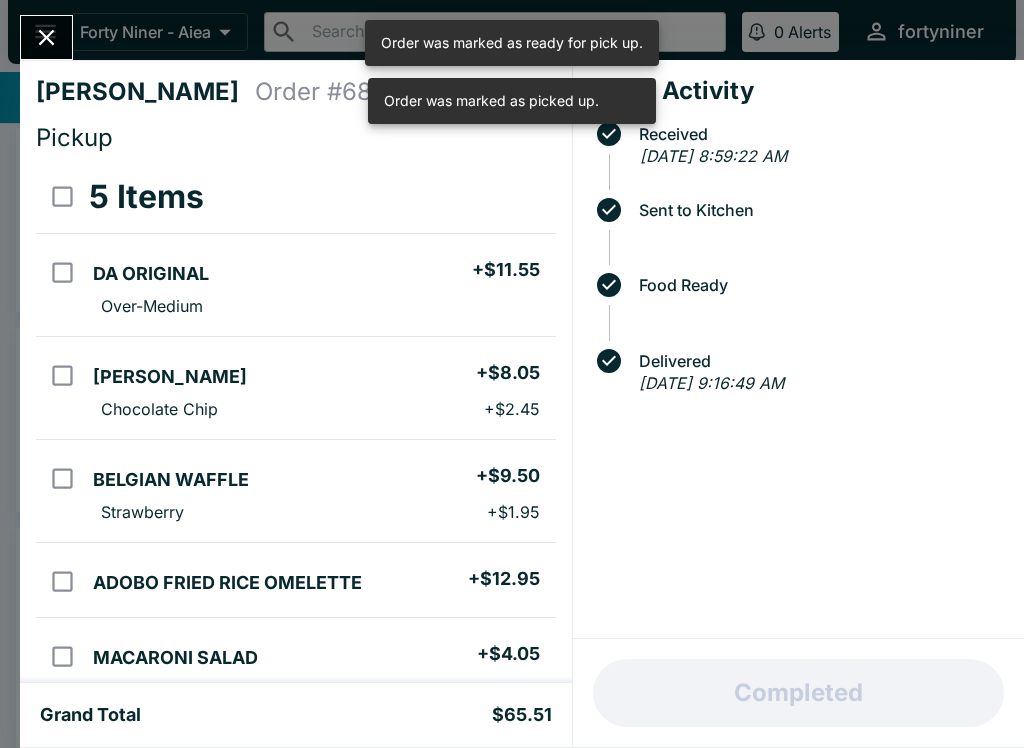 click on "Completed" at bounding box center (798, 693) 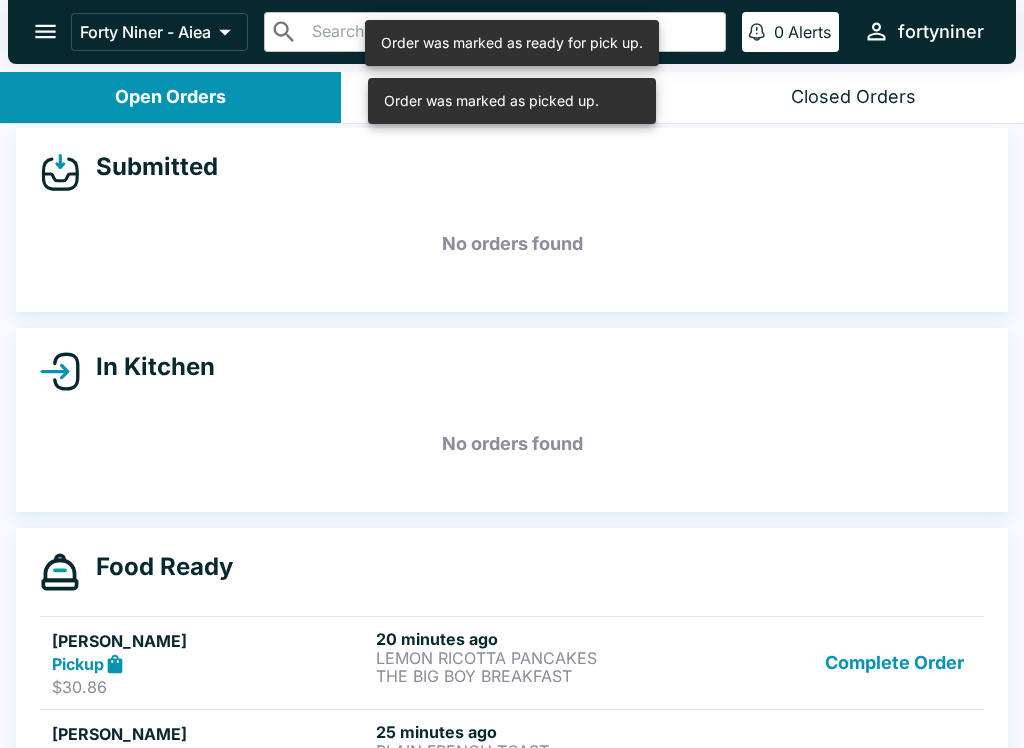 click on "Complete Order" at bounding box center [894, 663] 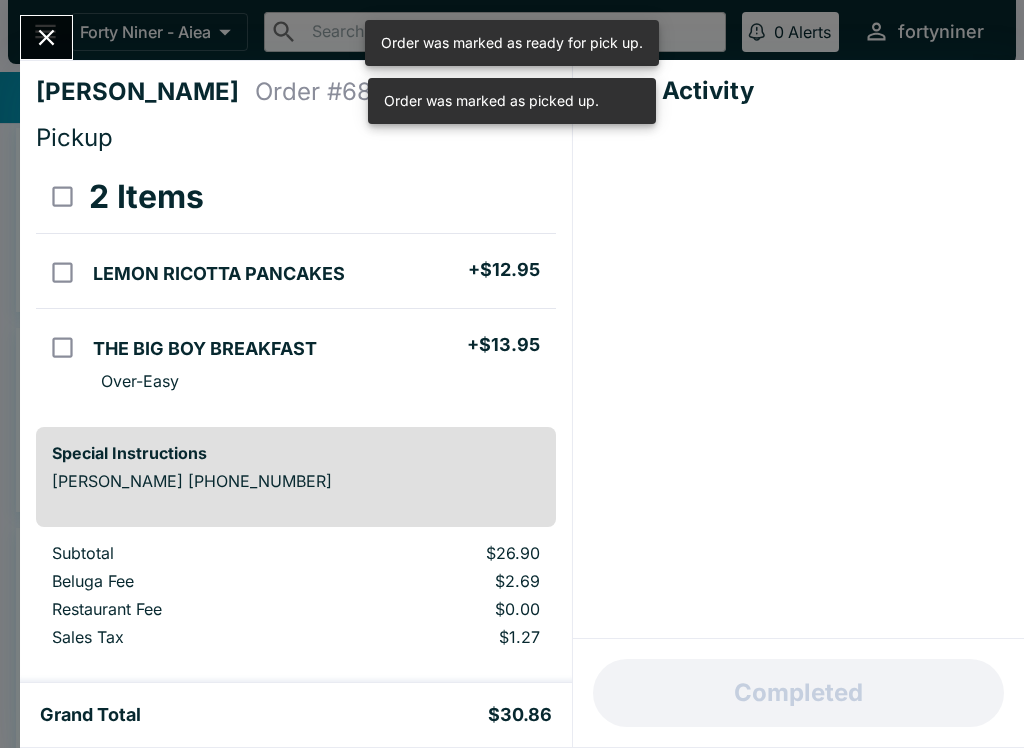 click on "Completed" at bounding box center [798, 693] 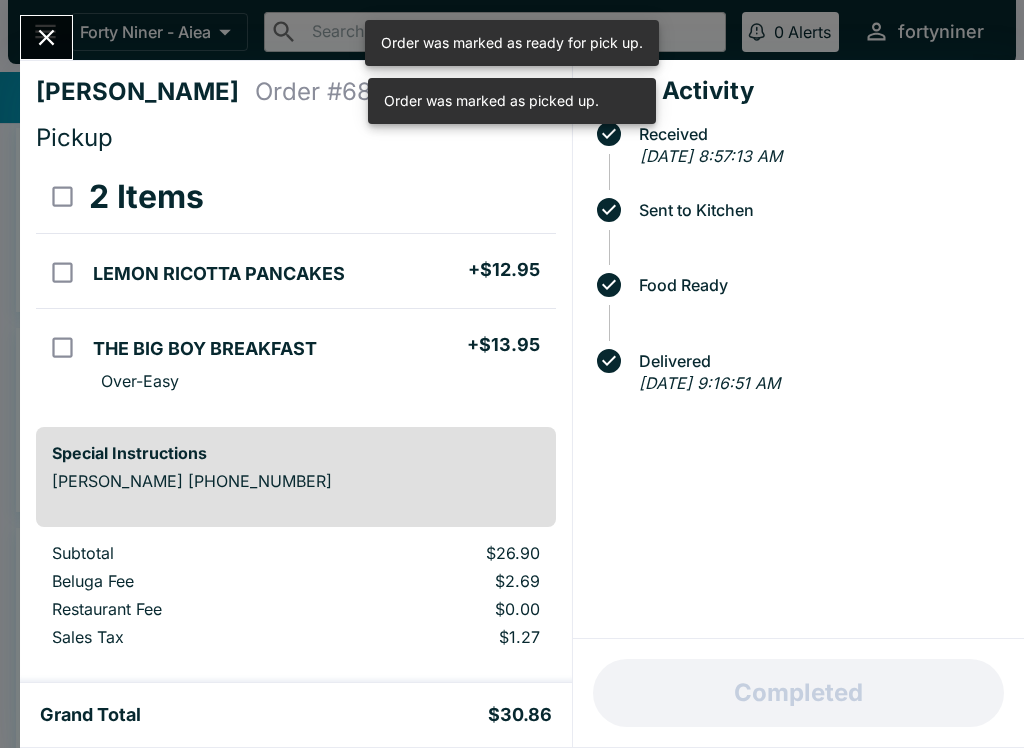 click on "Completed" at bounding box center [798, 693] 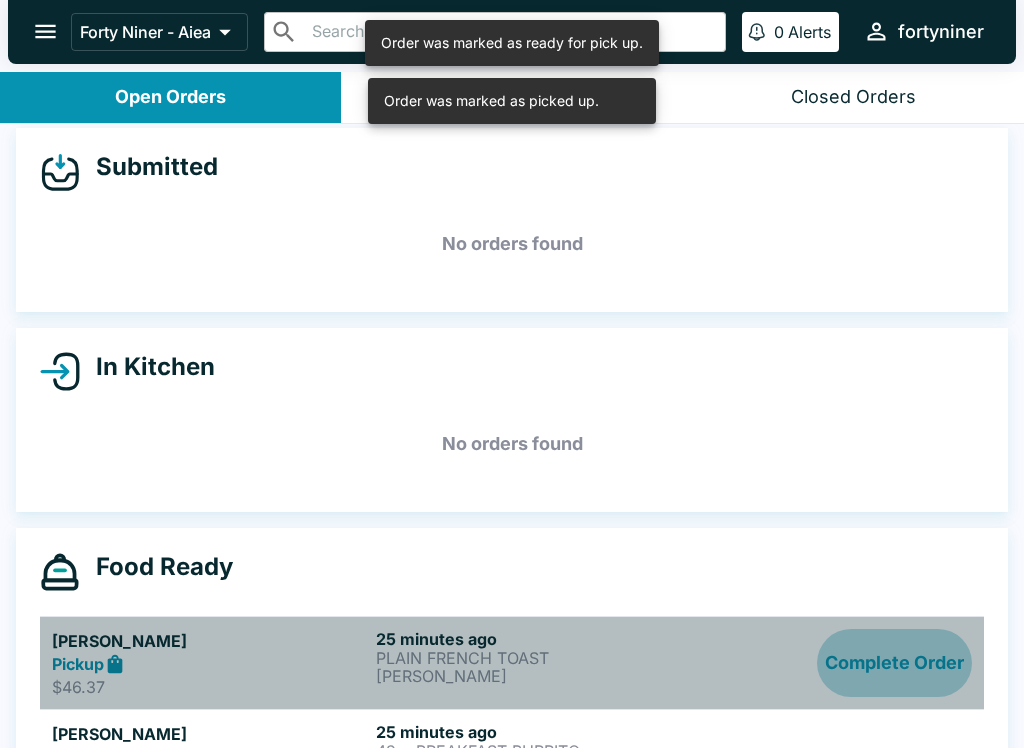 click on "Complete Order" at bounding box center (894, 663) 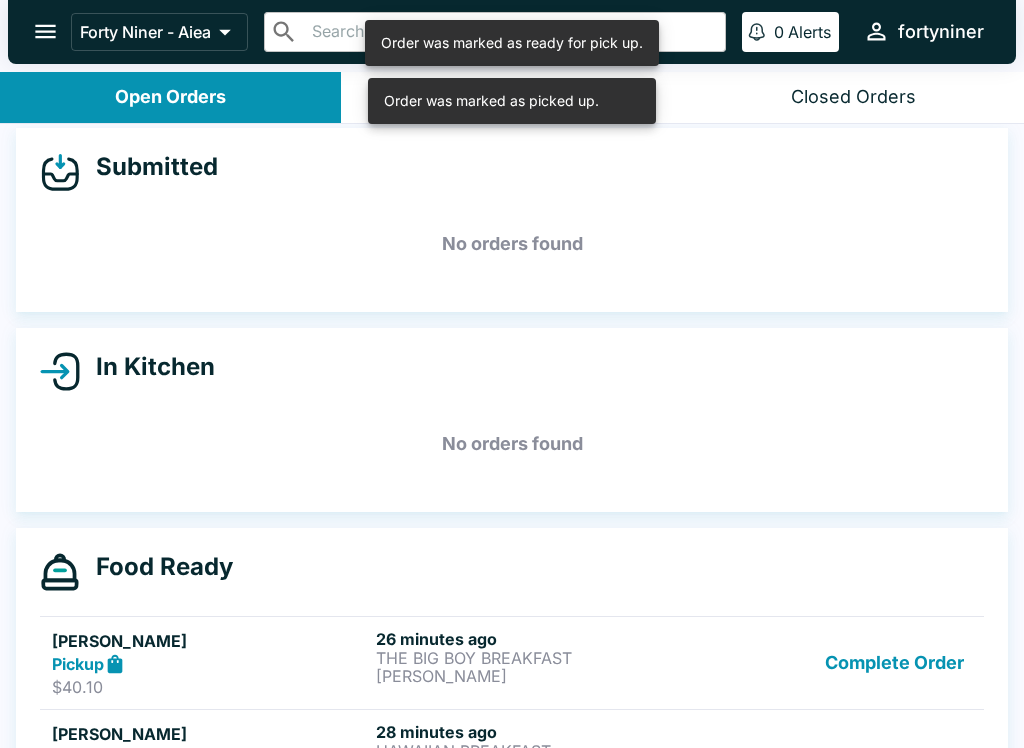 click on "Complete Order" at bounding box center (894, 663) 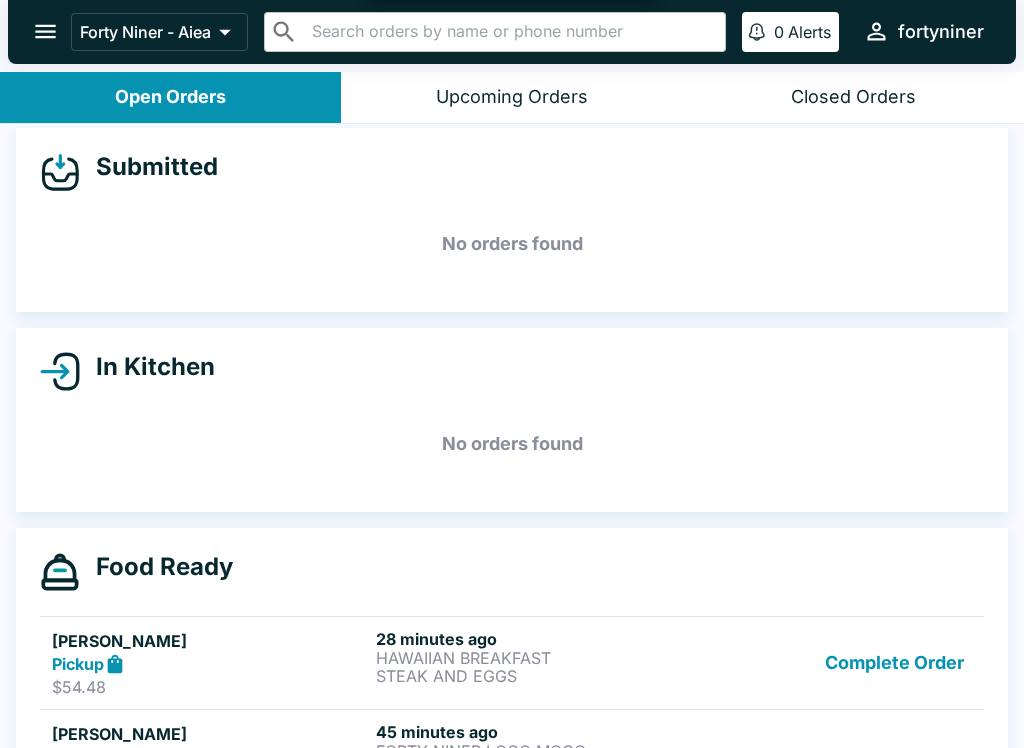 click on "Complete Order" at bounding box center (894, 663) 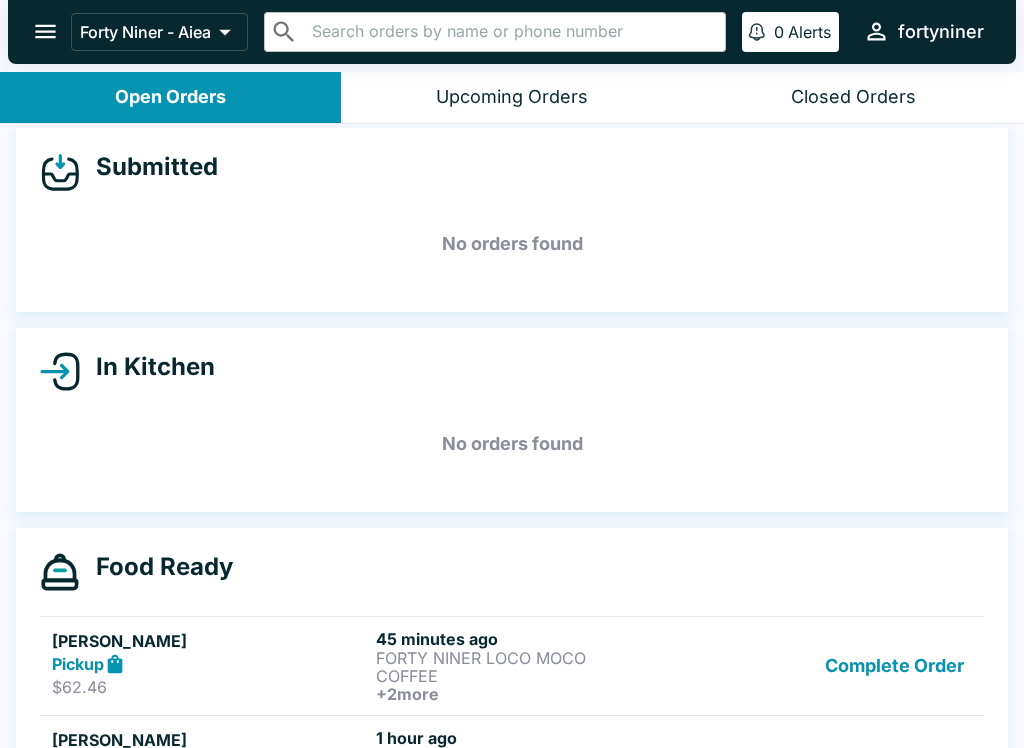 click on "Complete Order" at bounding box center (894, 666) 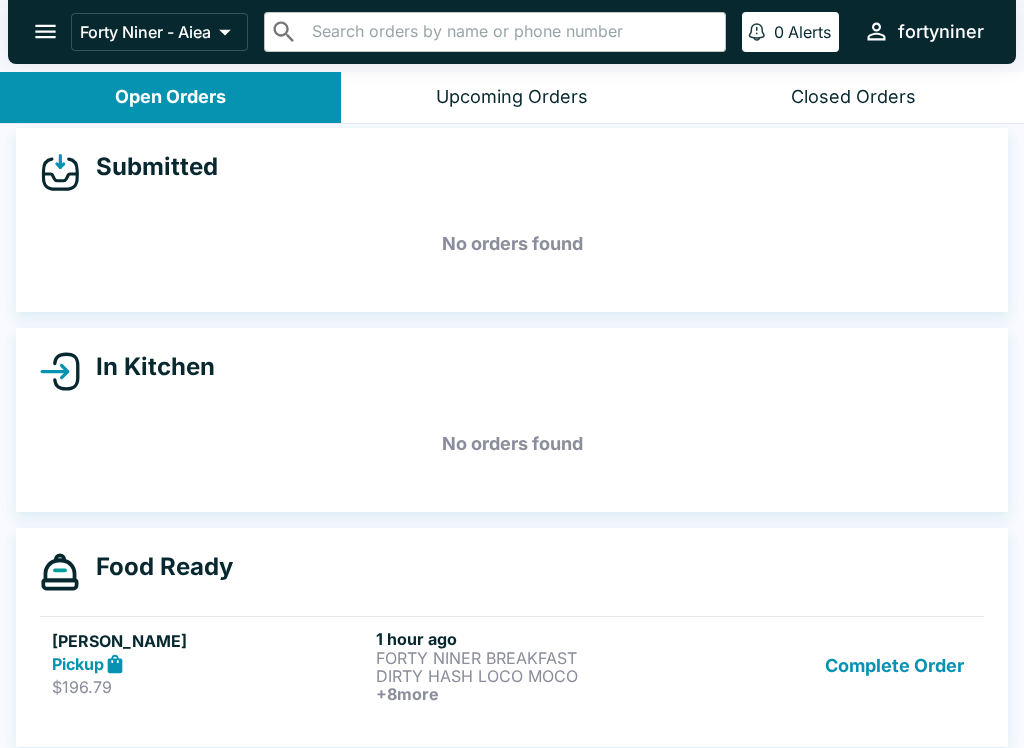 click on "[PERSON_NAME] Pickup $196.79 1 hour ago FORTY NINER BREAKFAST DIRTY HASH LOCO MOCO + 8  more Complete Order" at bounding box center [512, 665] 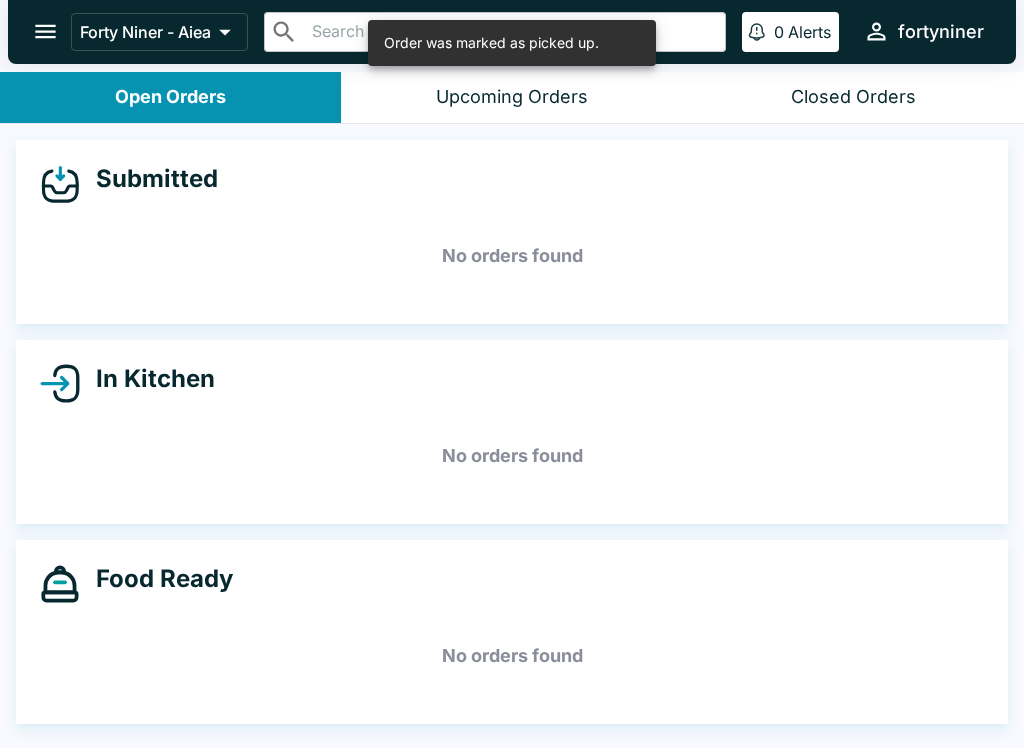 scroll, scrollTop: 0, scrollLeft: 0, axis: both 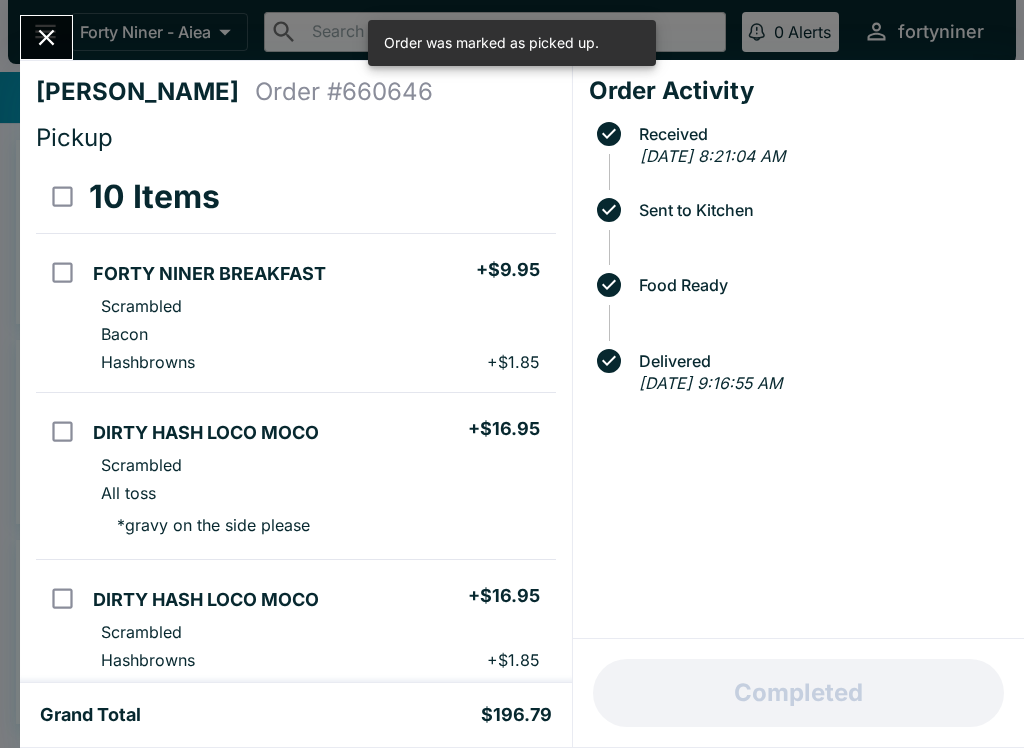 click 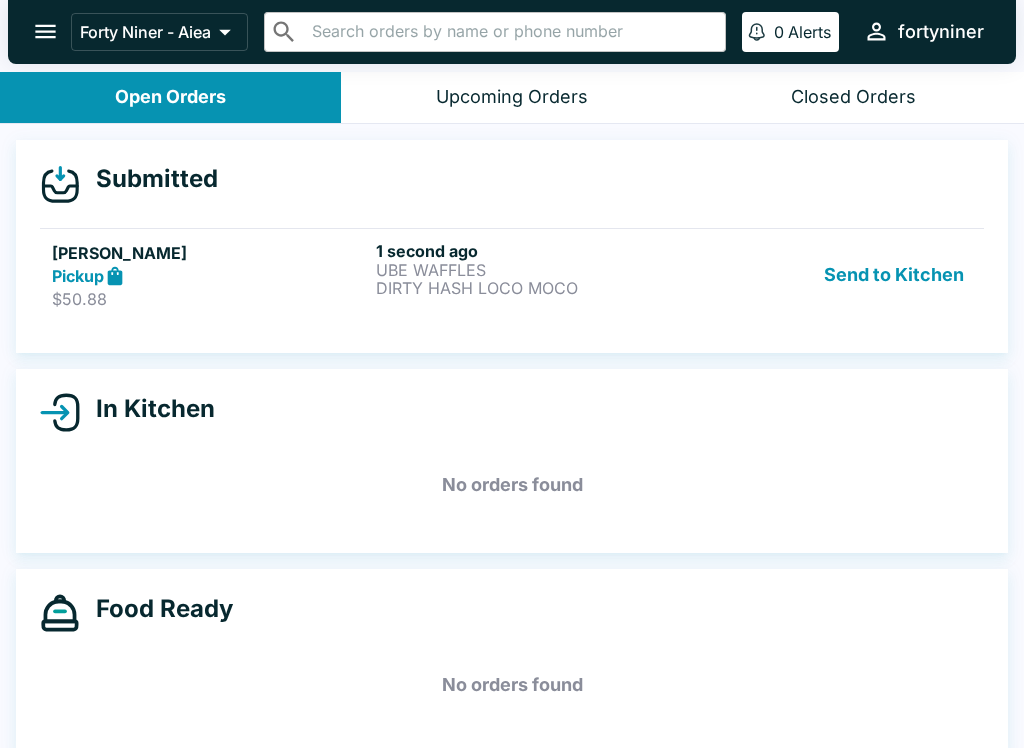click on "UBE WAFFLES" at bounding box center (534, 270) 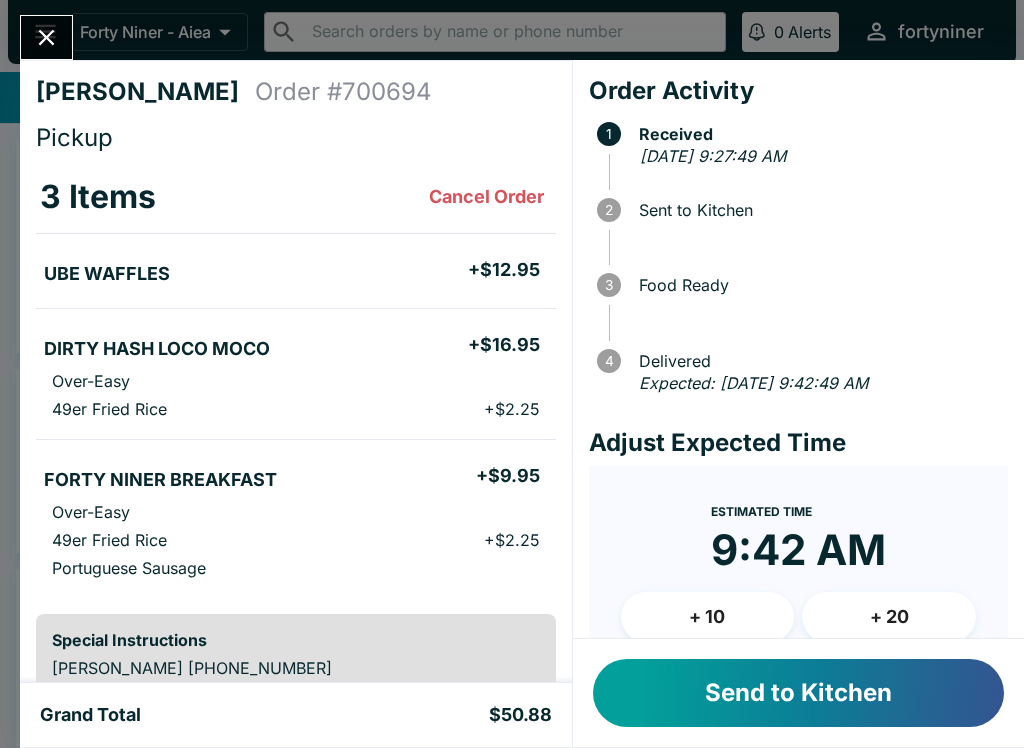 click on "+ 10" at bounding box center [708, 617] 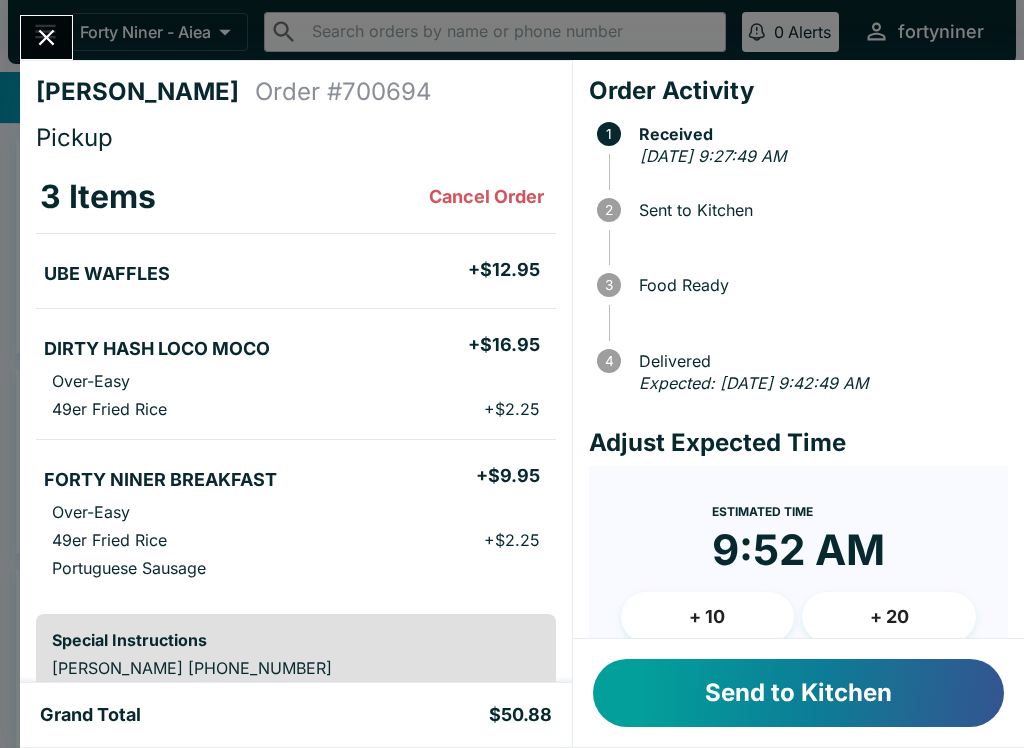 click on "Send to Kitchen" at bounding box center (798, 693) 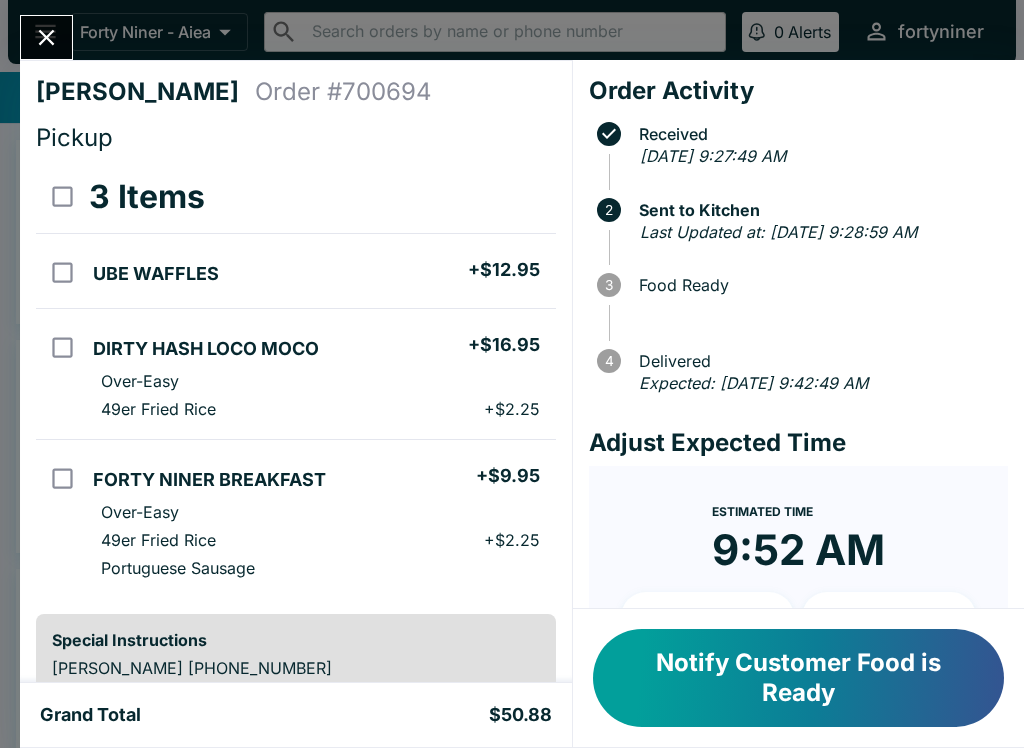 click at bounding box center [46, 37] 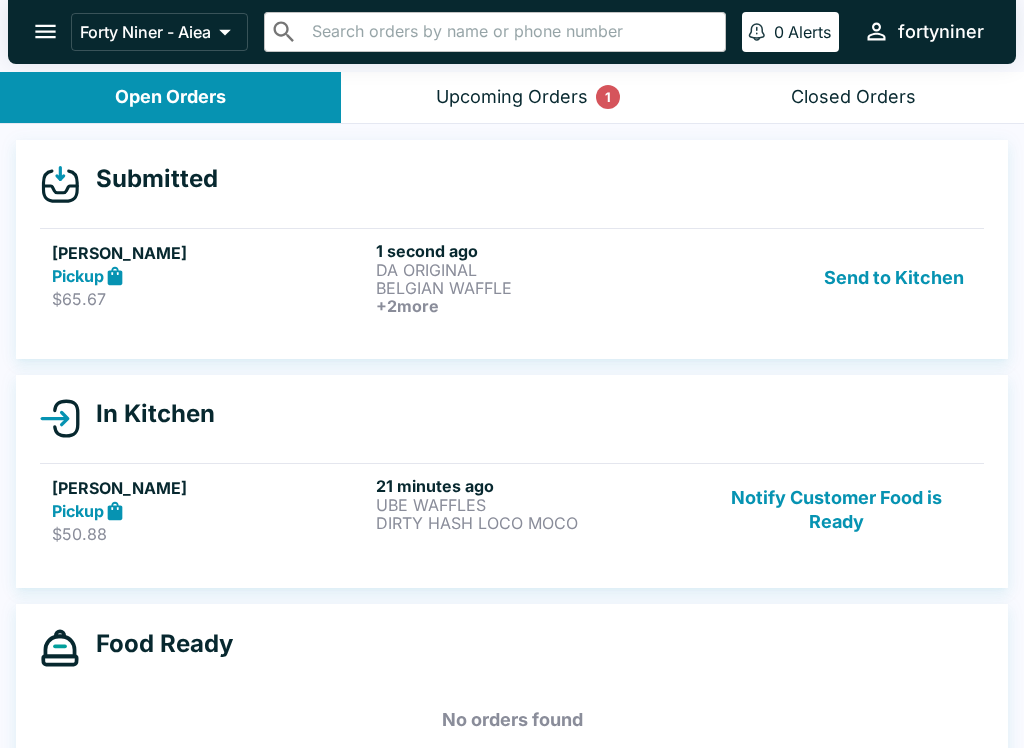click on "[PERSON_NAME] Pickup $65.67 1 second ago DA ORIGINAL  BELGIAN WAFFLE + 2  more Send to Kitchen" at bounding box center (512, 277) 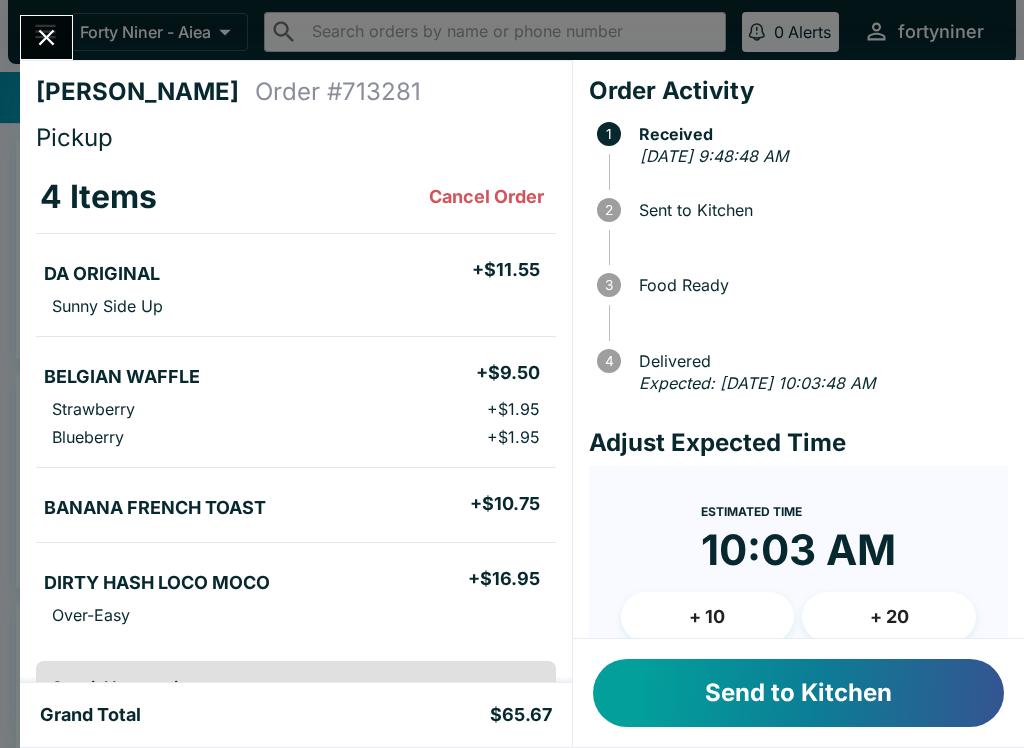 click on "Send to Kitchen" at bounding box center [798, 693] 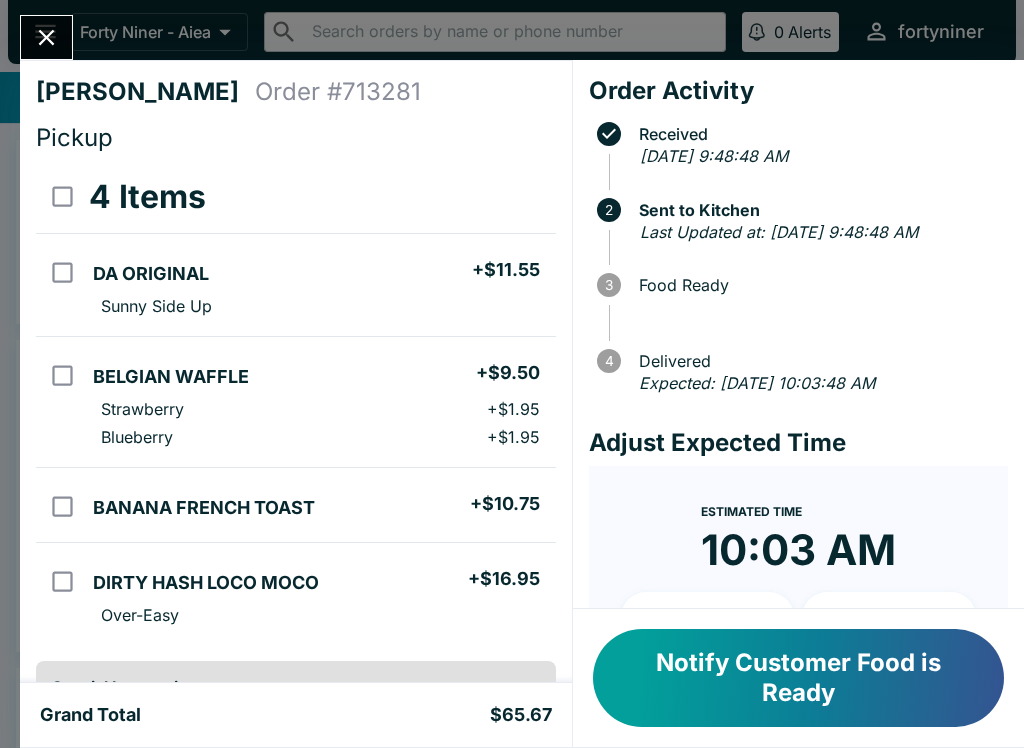 click 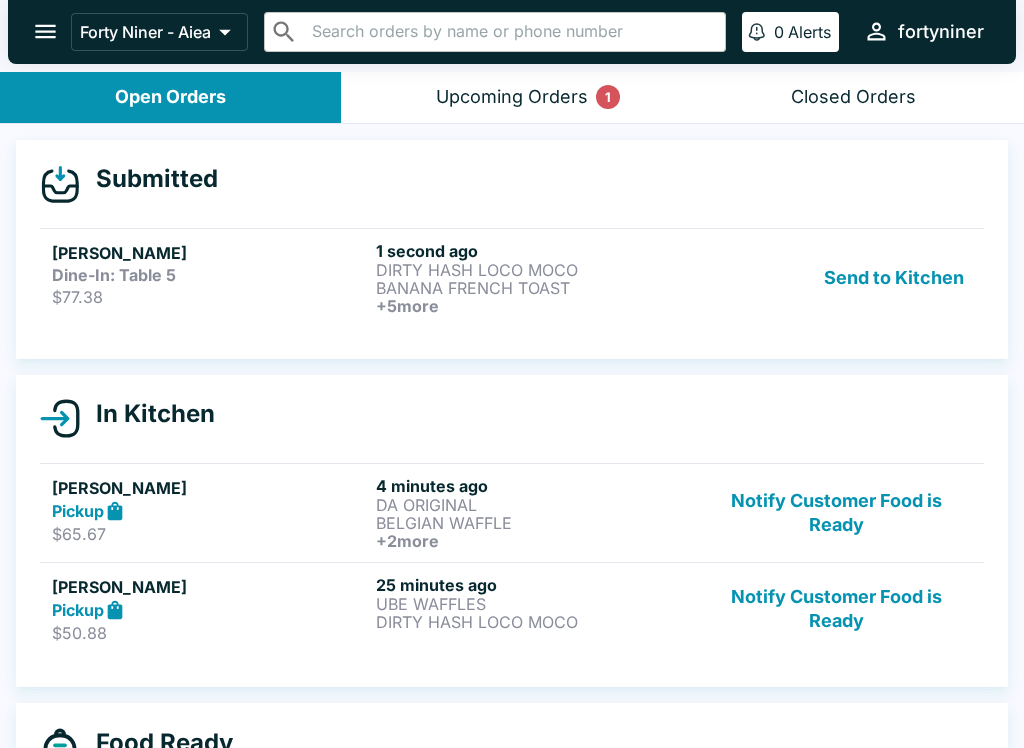 click on "[PERSON_NAME] Dine-In: Table 5 $77.38" at bounding box center [210, 278] 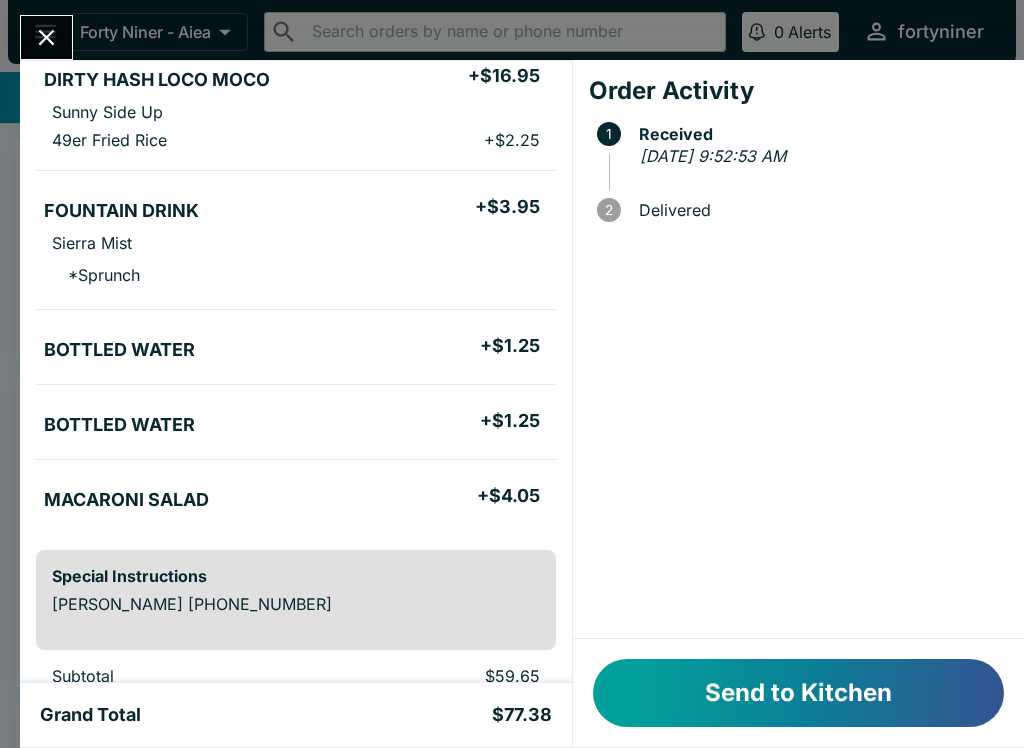 scroll, scrollTop: 405, scrollLeft: 0, axis: vertical 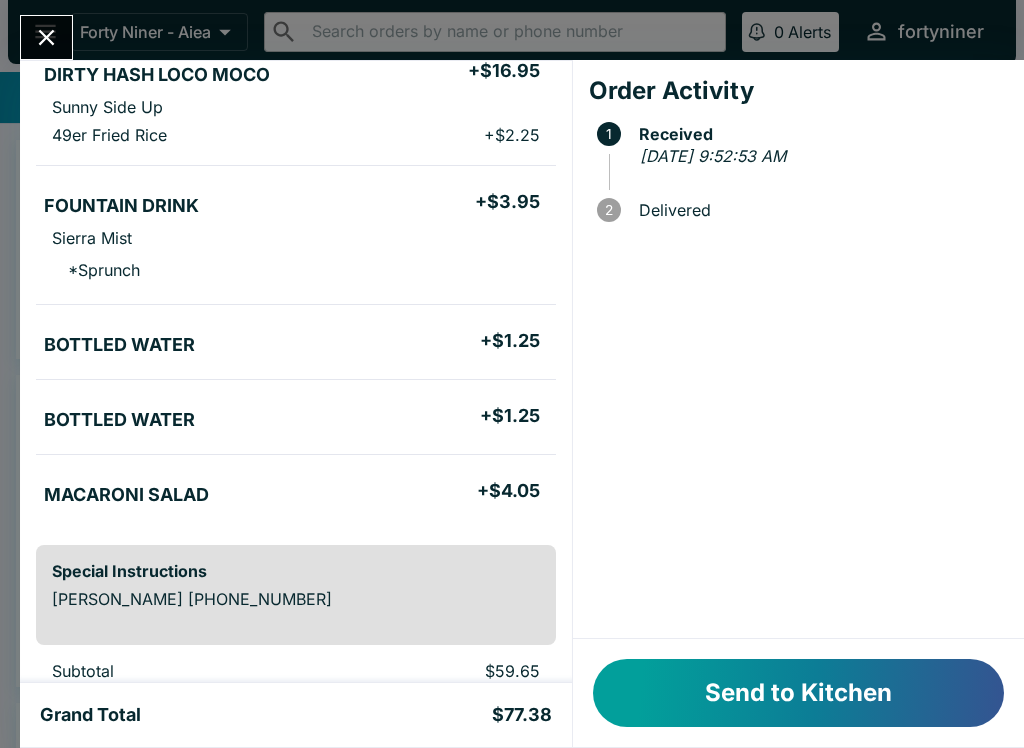 click on "Send to Kitchen" at bounding box center [798, 693] 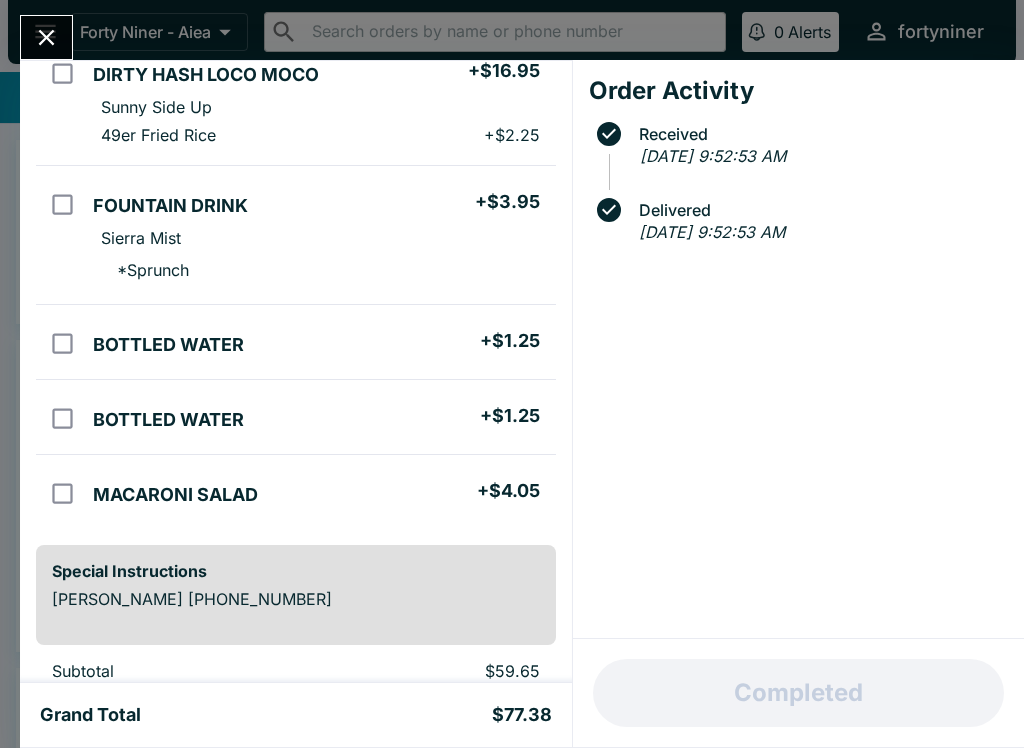 click 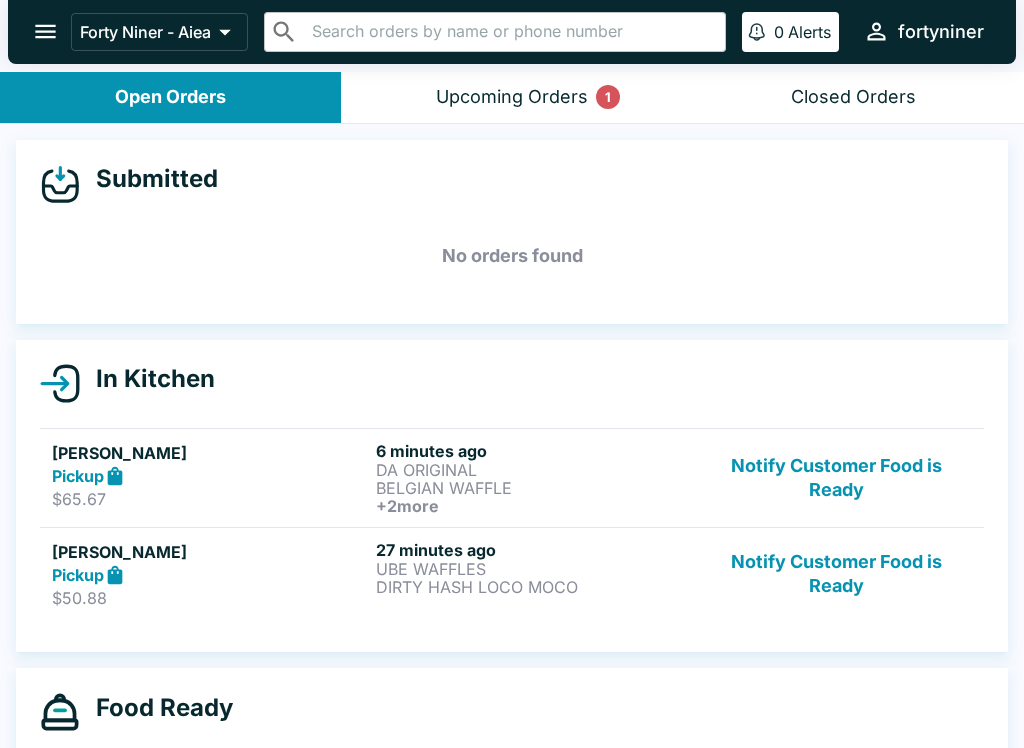 click on "Closed Orders" at bounding box center [853, 97] 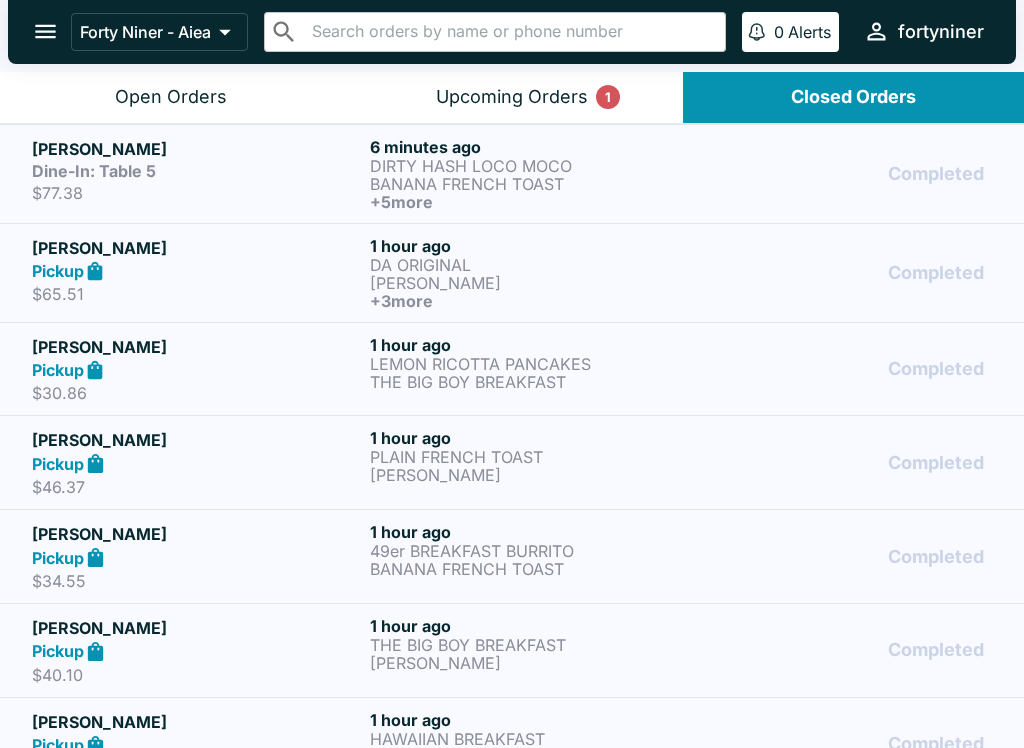 click on "Dine-In: Table 5" at bounding box center (197, 171) 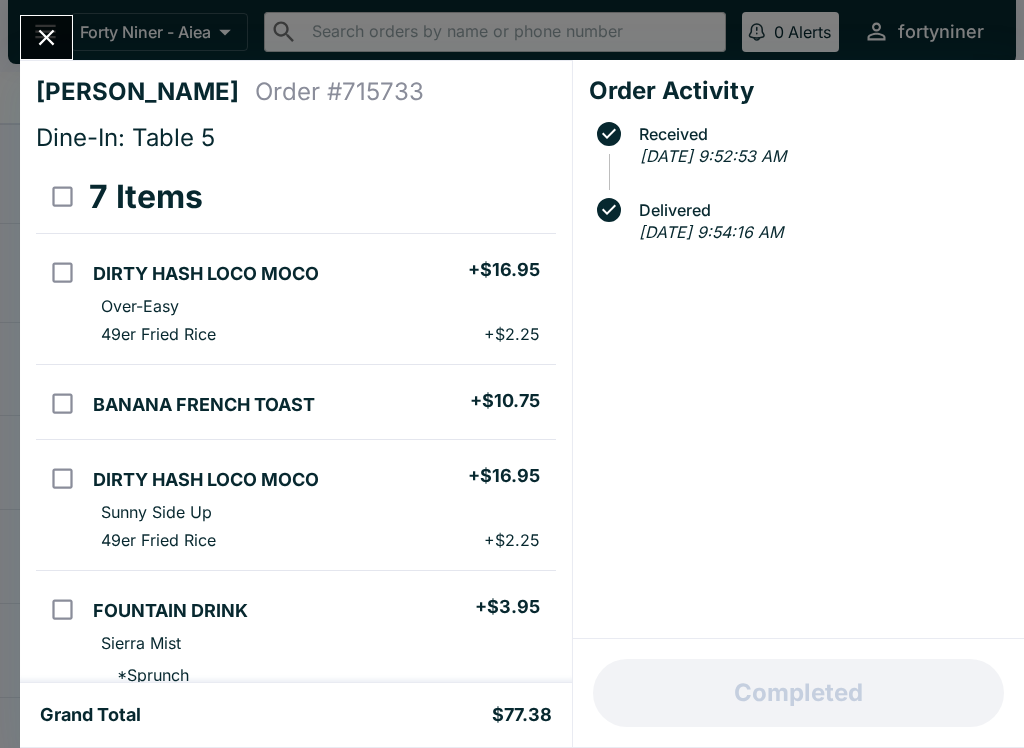 scroll, scrollTop: 0, scrollLeft: 0, axis: both 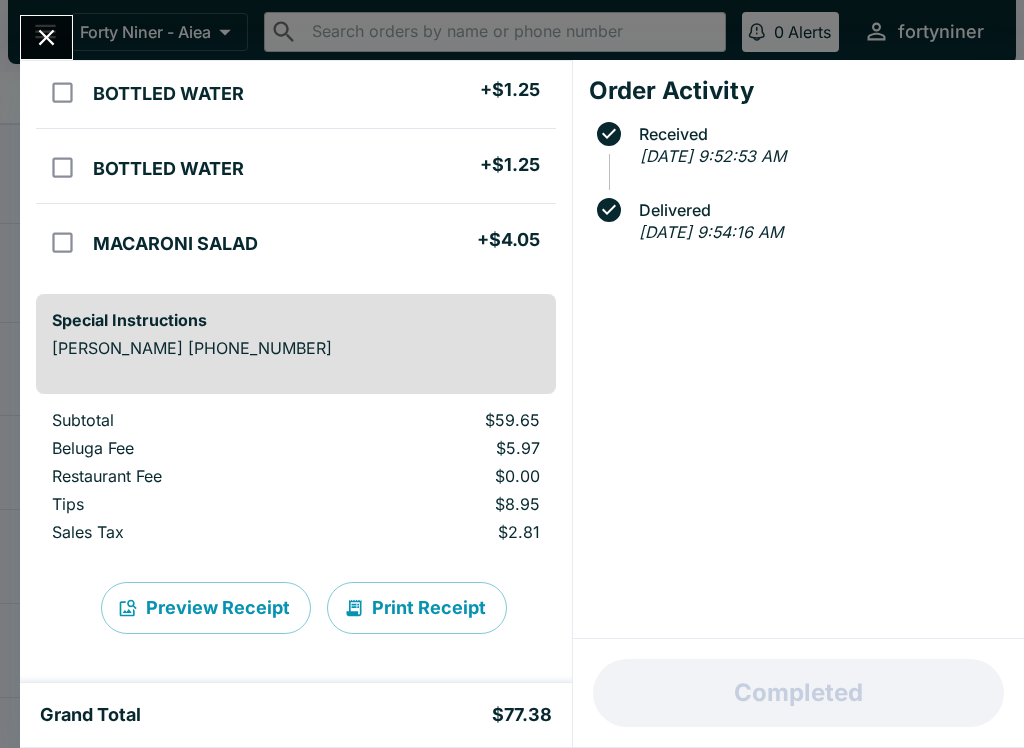 click 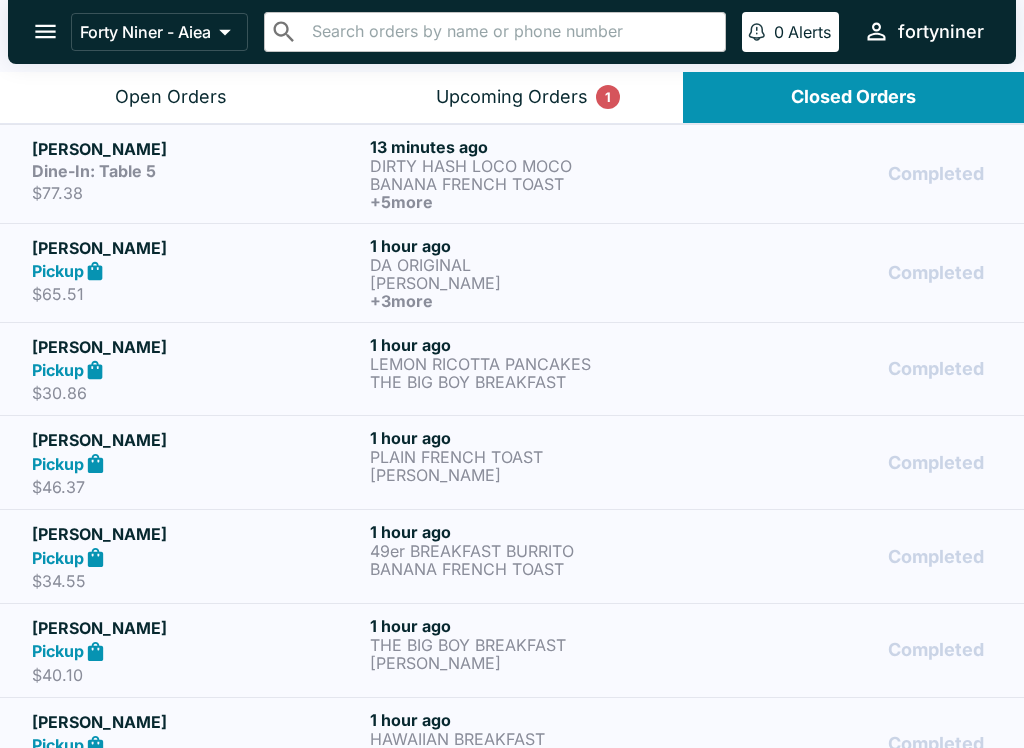 click on "Open Orders" at bounding box center [170, 97] 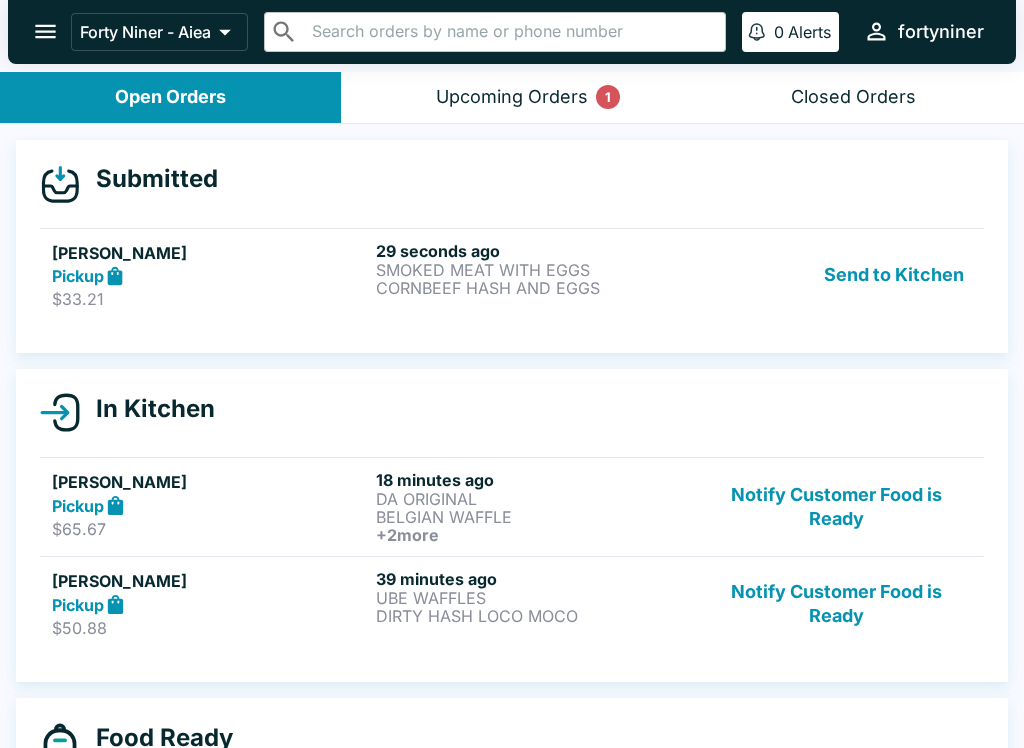 click on "[PERSON_NAME]" at bounding box center (210, 253) 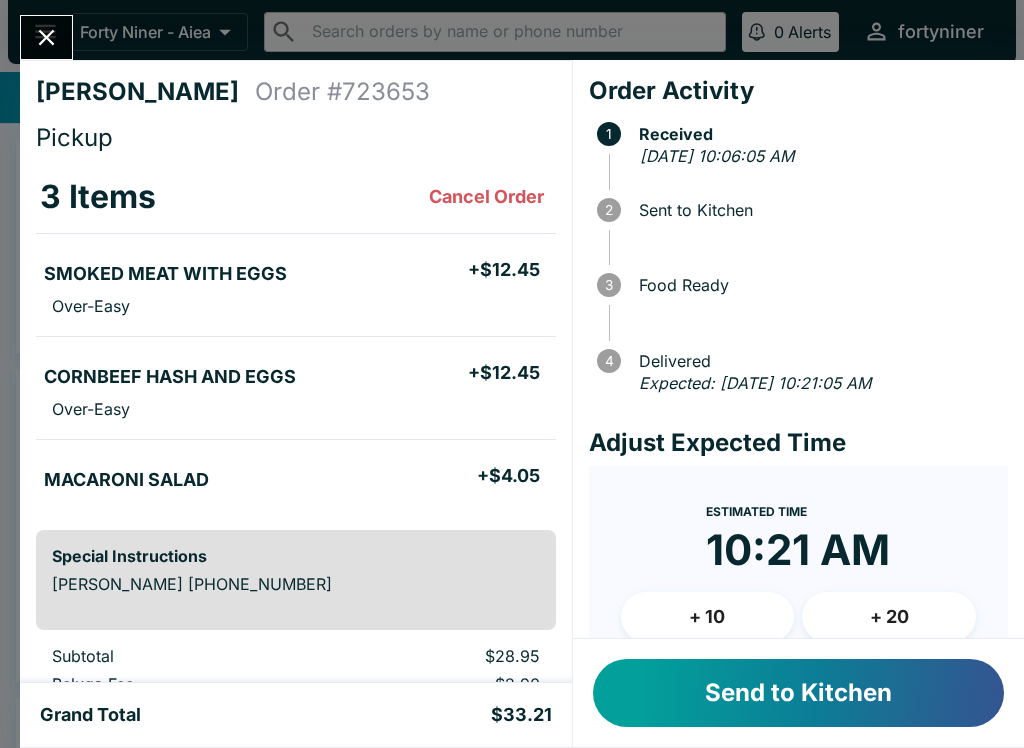 click on "Send to Kitchen" at bounding box center (798, 693) 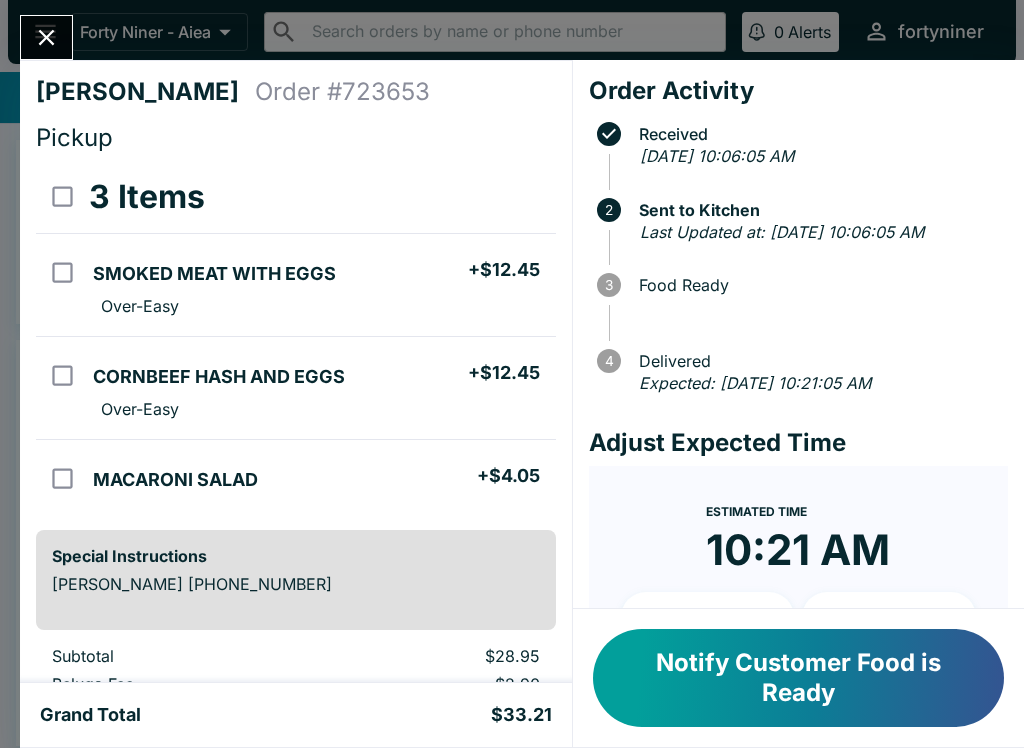 click on "[PERSON_NAME] Order # 723653 Pickup 3 Items SMOKED MEAT WITH EGGS + $12.45 Over-Easy CORNBEEF HASH AND EGGS + $12.45 Over-Easy MACARONI SALAD + $4.05 Special Instructions [PERSON_NAME] [PHONE_NUMBER] Subtotal $28.95 Beluga Fee $2.90 Restaurant Fee $0.00 Sales Tax $1.36 Preview Receipt Print Receipt Grand Total $33.21 Order Activity Received [DATE] 10:06:05 AM 2 Sent to Kitchen Last Updated at: [DATE] 10:06:05 AM 3 Food Ready   4 Delivered Expected: [DATE] 10:21:05 AM Adjust Expected Time Estimated Time 10:21 AM + 10 + 20 Reset Update ETA Notify Customer Food is Ready" at bounding box center [512, 374] 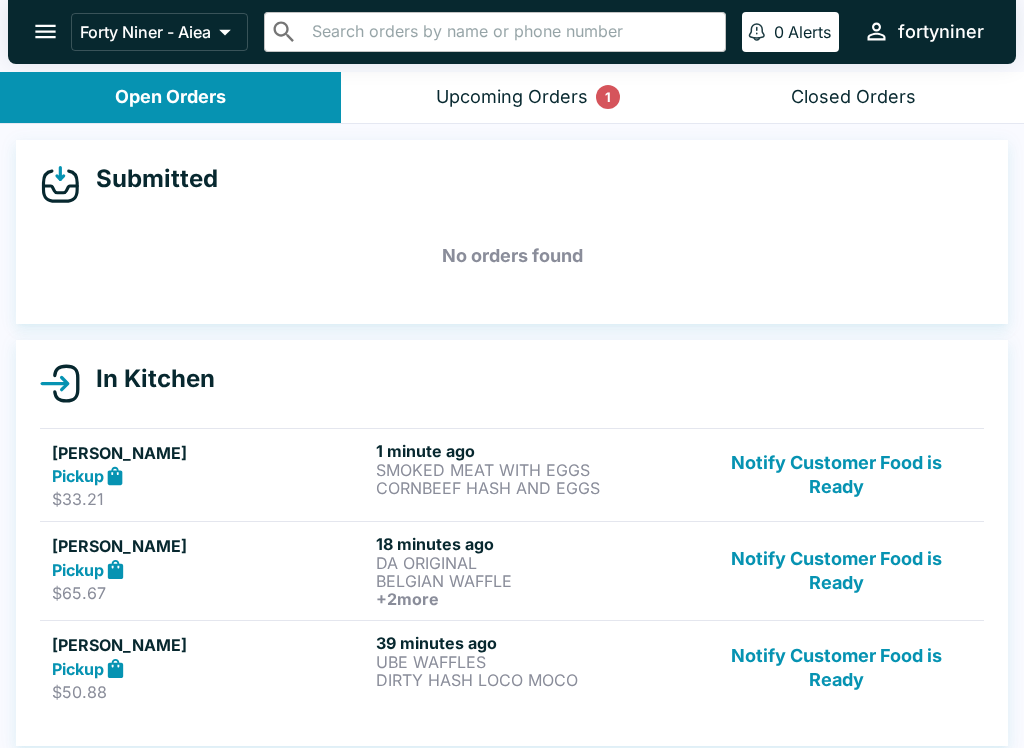 click on "Notify Customer Food is Ready" at bounding box center (836, 475) 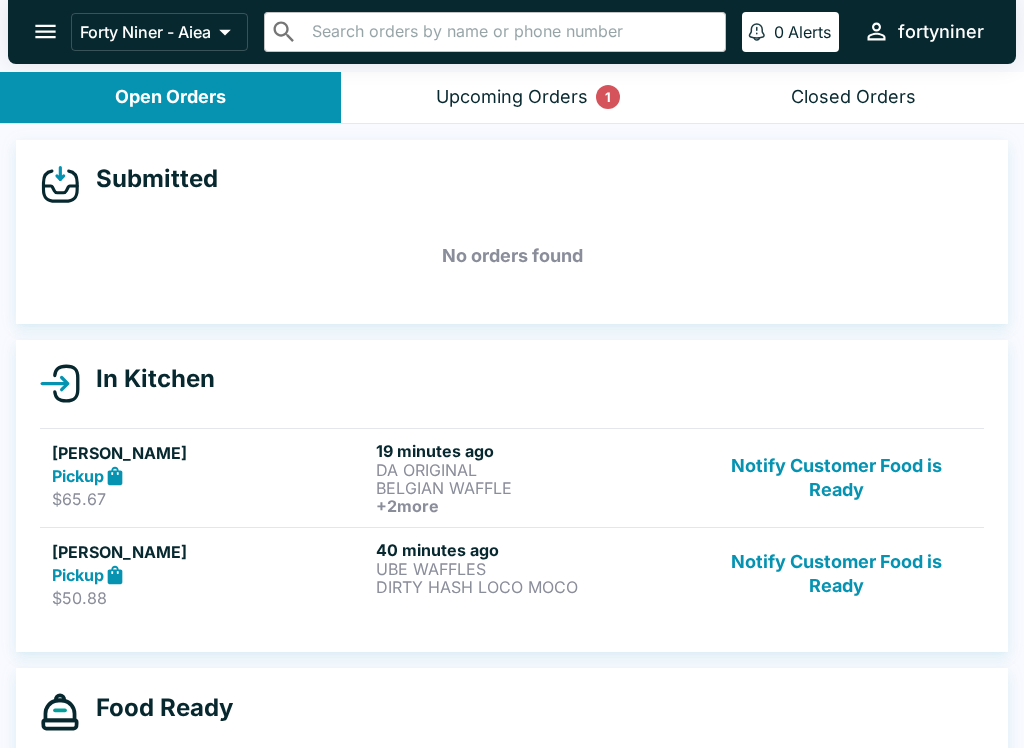 click on "Notify Customer Food is Ready" at bounding box center (836, 478) 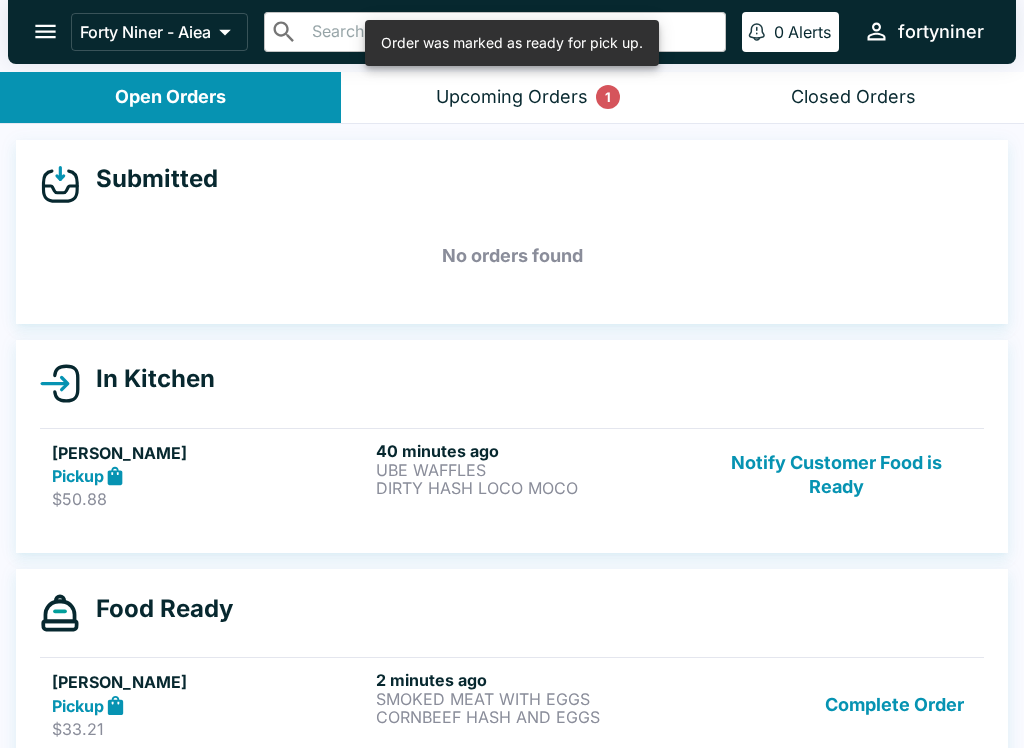 click on "Notify Customer Food is Ready" at bounding box center (836, 475) 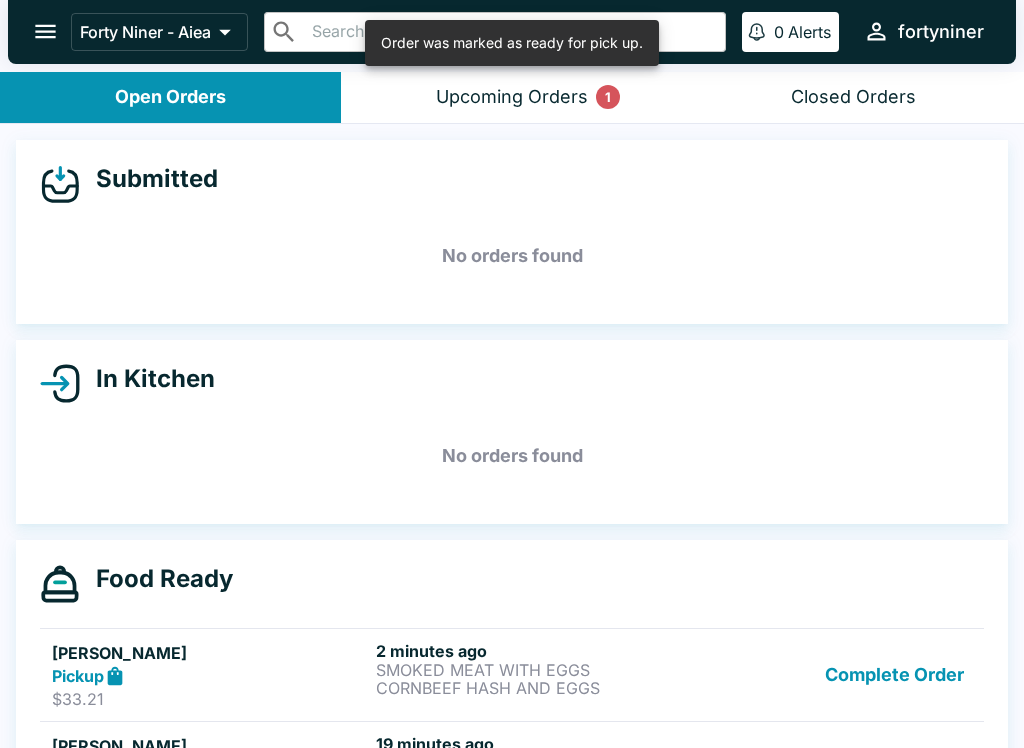 click on "Complete Order" at bounding box center [894, 675] 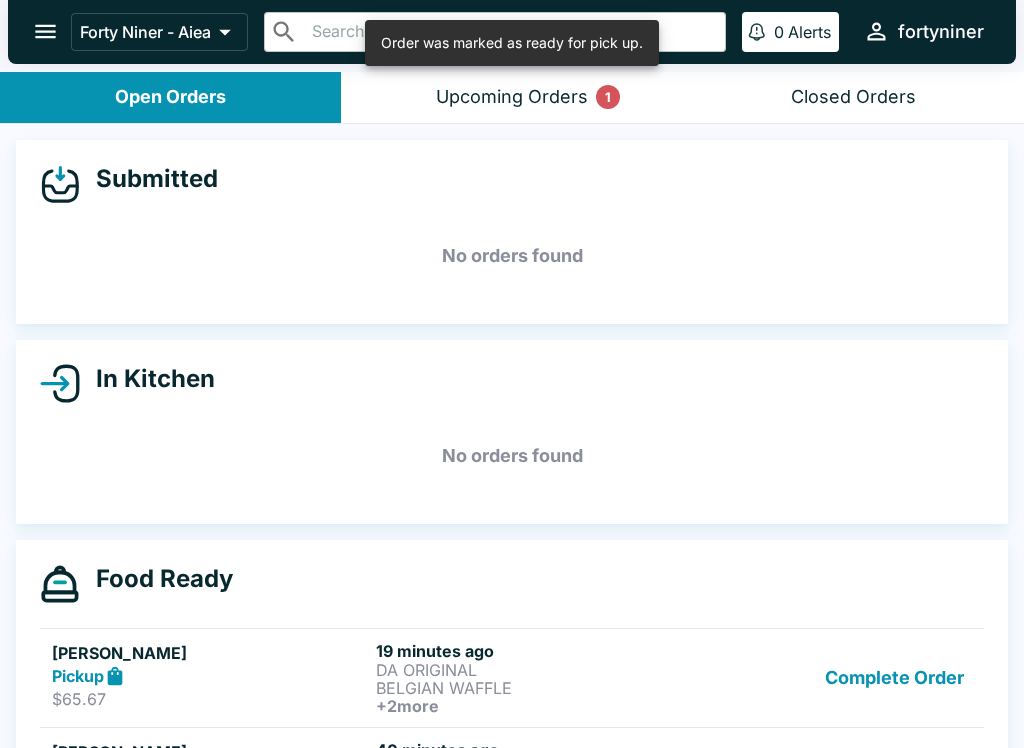 click on "[PERSON_NAME] Pickup $65.67 19 minutes ago DA ORIGINAL  BELGIAN WAFFLE + 2  more Complete Order" at bounding box center (512, 677) 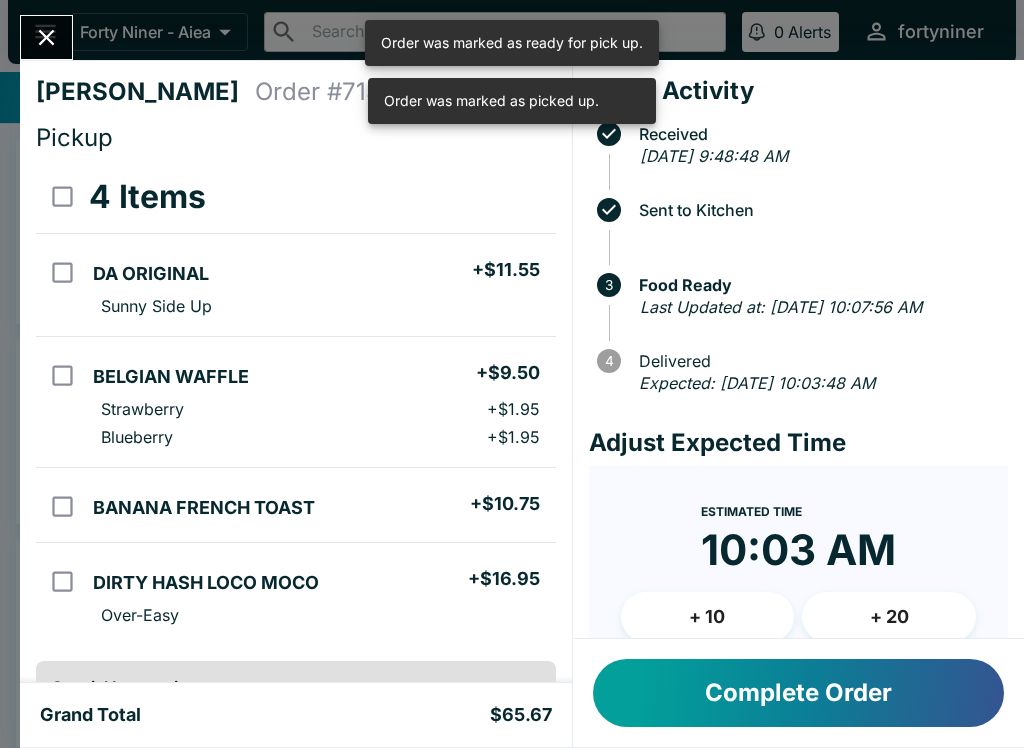 click on "Complete Order" at bounding box center [798, 693] 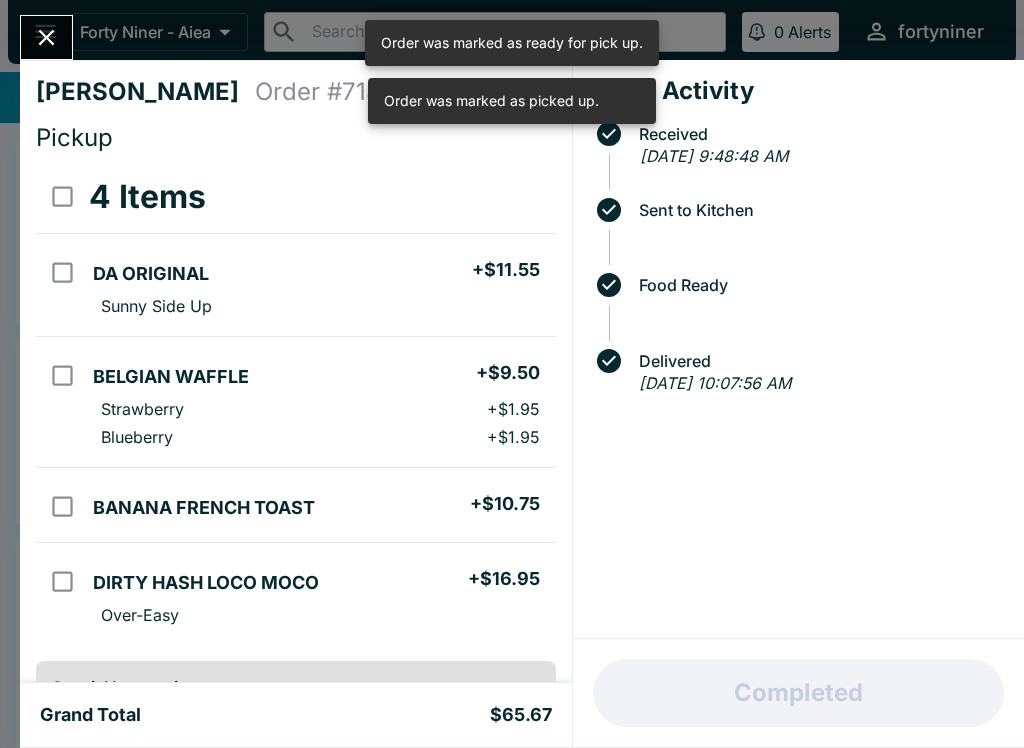 click on "Completed" at bounding box center [798, 693] 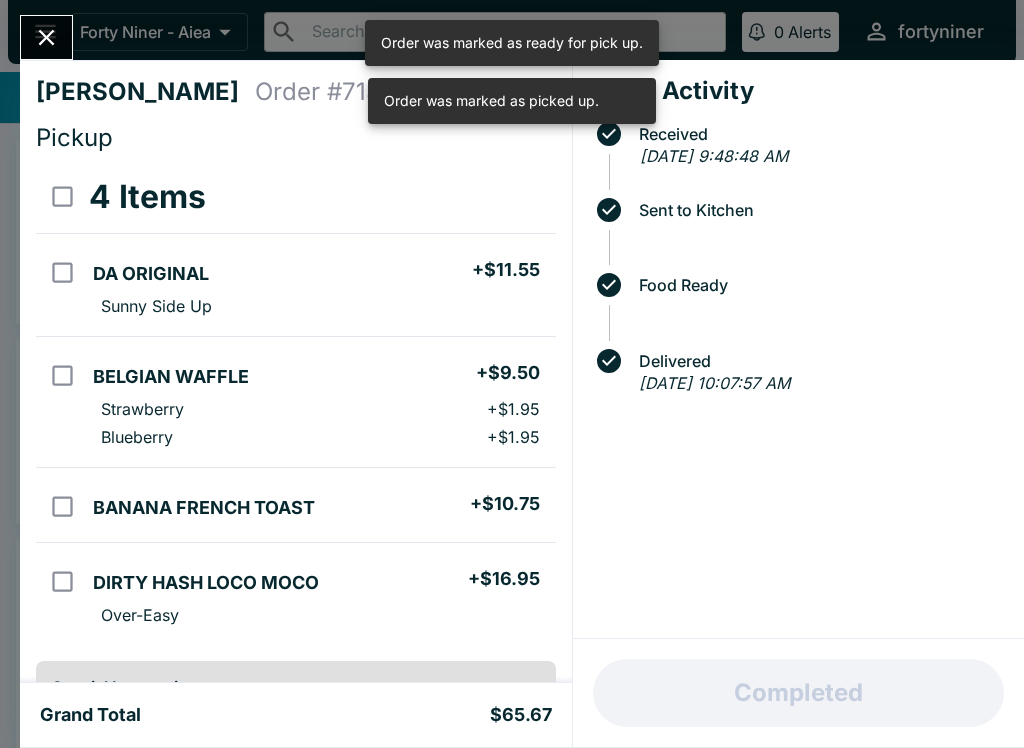 click at bounding box center [46, 37] 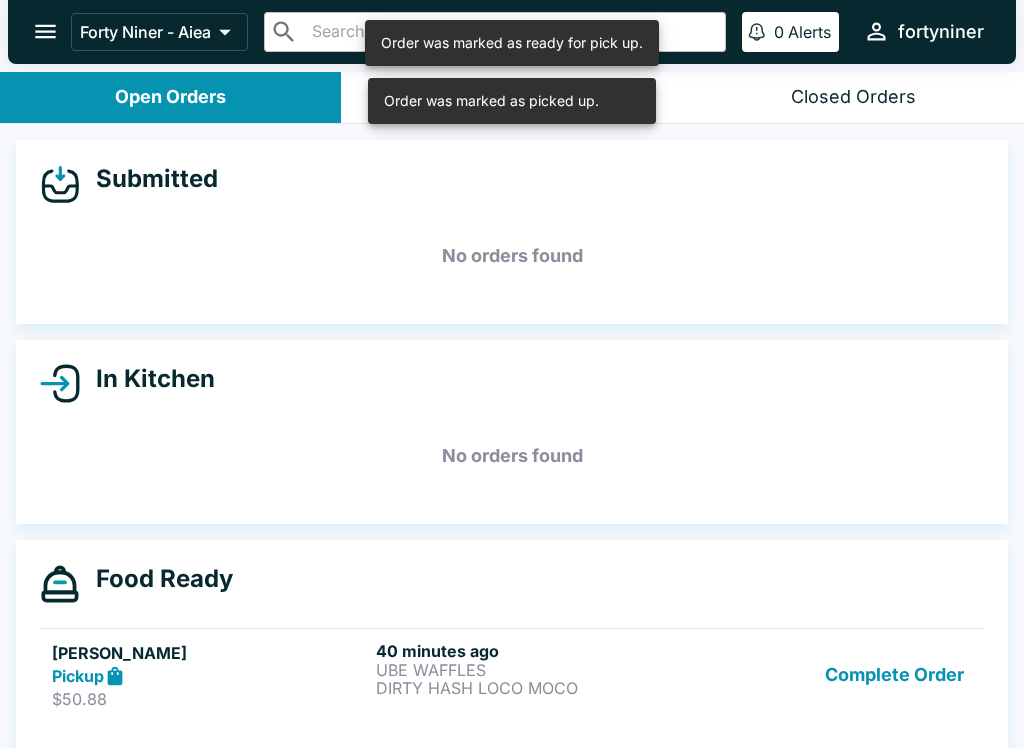 click on "Complete Order" at bounding box center [894, 675] 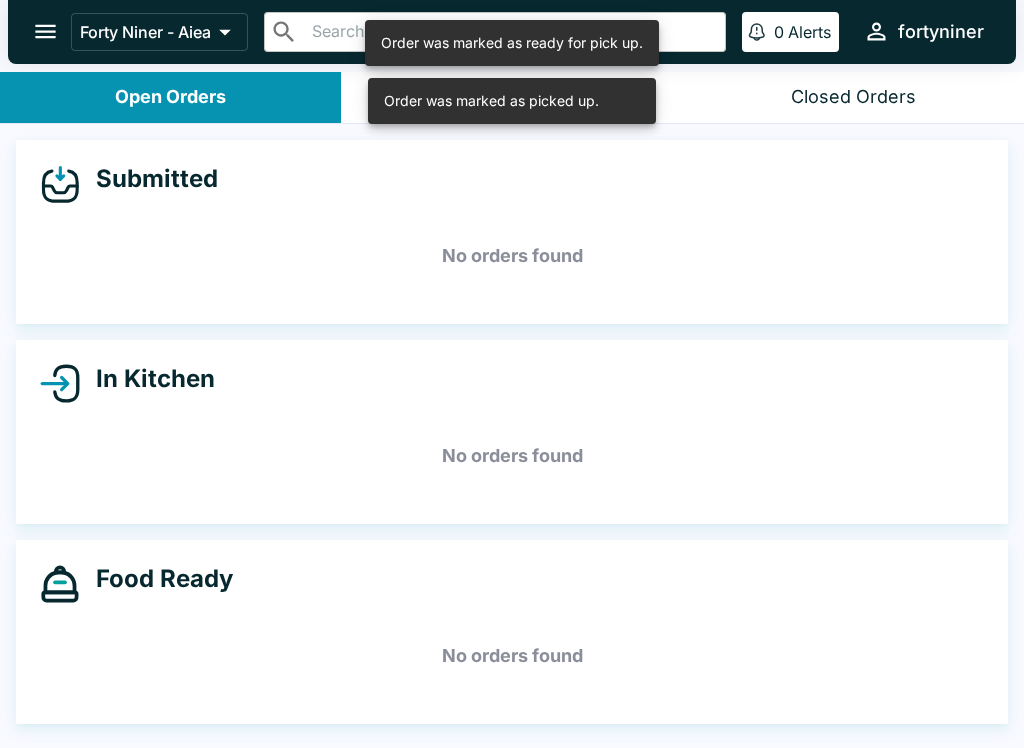 click on "No orders found" at bounding box center (512, 656) 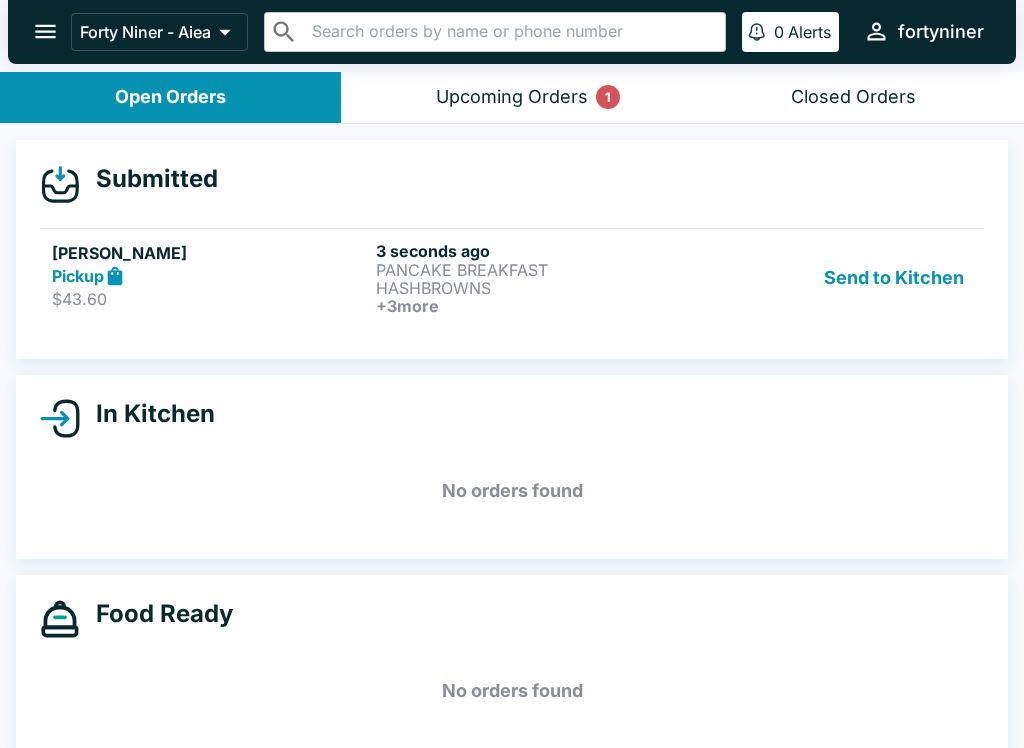 click on "HASHBROWNS" at bounding box center (534, 288) 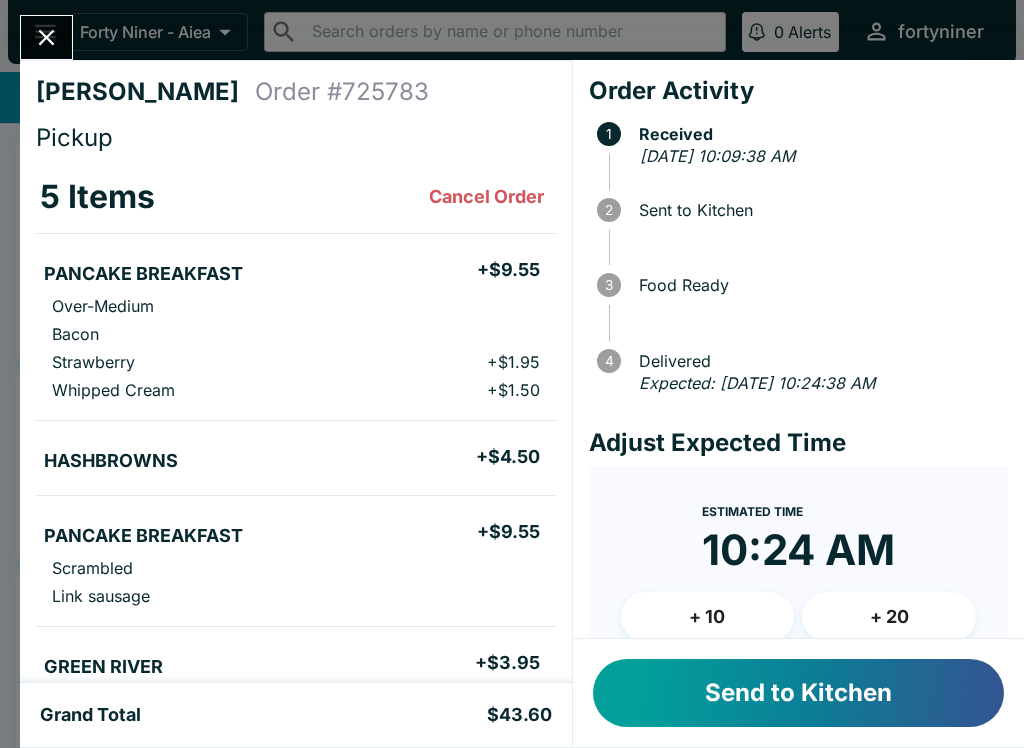 click on "Send to Kitchen" at bounding box center [798, 693] 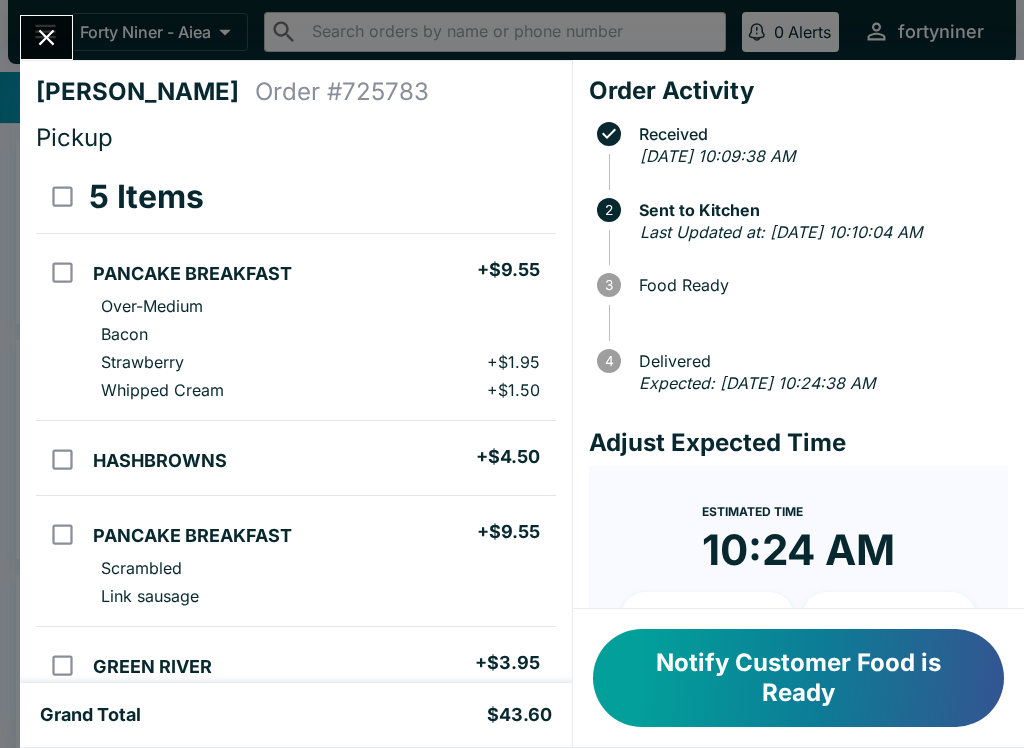 scroll, scrollTop: 0, scrollLeft: 0, axis: both 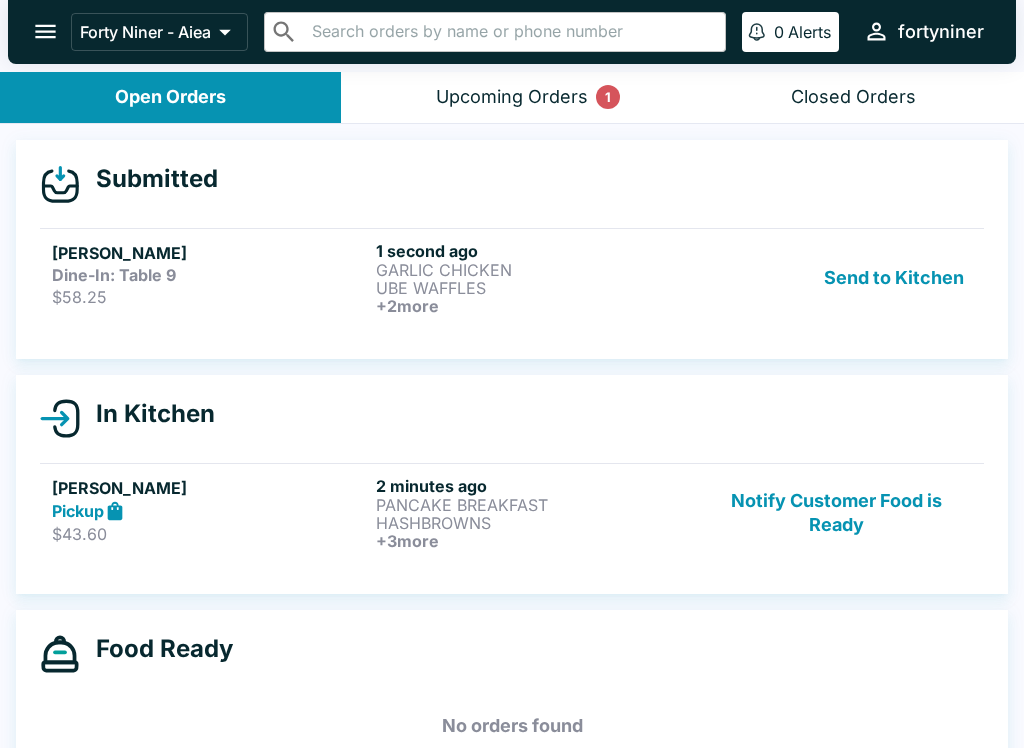 click on "[PERSON_NAME] Dine-In: Table 9 $58.25 1 second ago GARLIC CHICKEN UBE WAFFLES + 2  more Send to Kitchen" at bounding box center (512, 277) 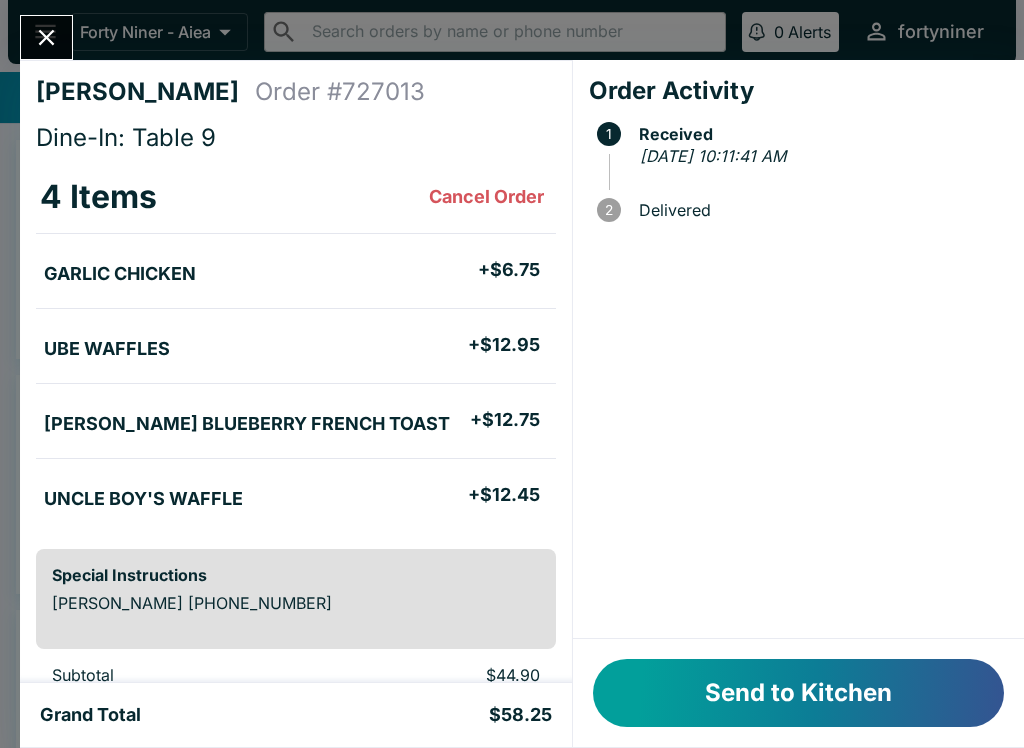 click on "Send to Kitchen" at bounding box center [798, 693] 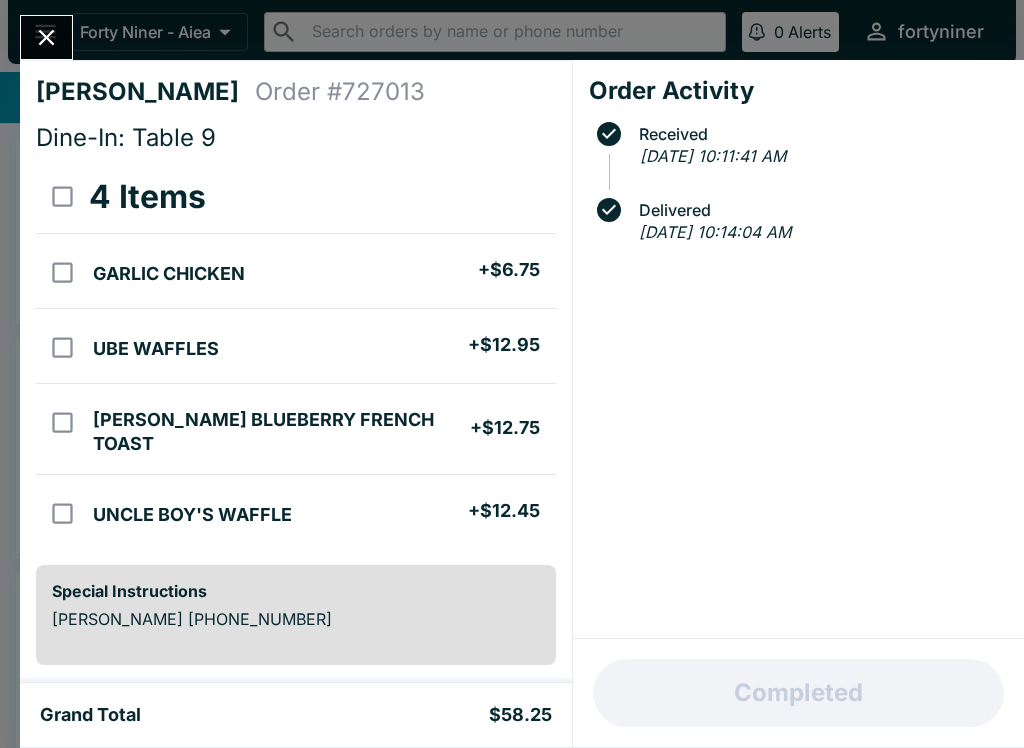 click at bounding box center (46, 37) 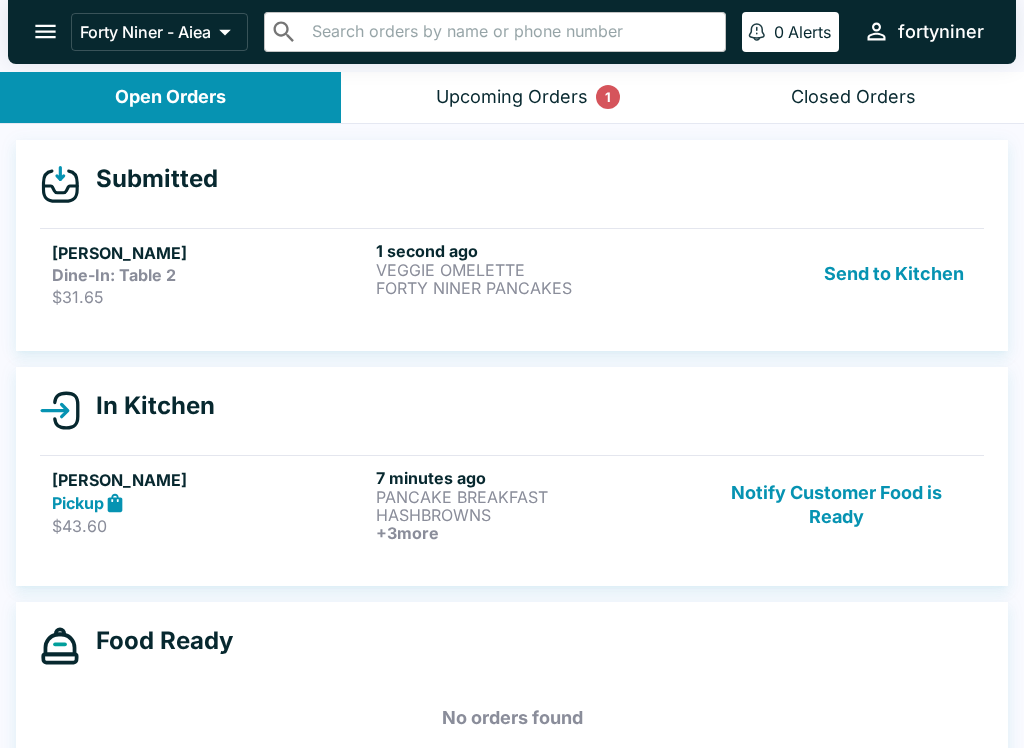 click on "1 second ago VEGGIE OMELETTE FORTY NINER PANCAKES" at bounding box center [534, 274] 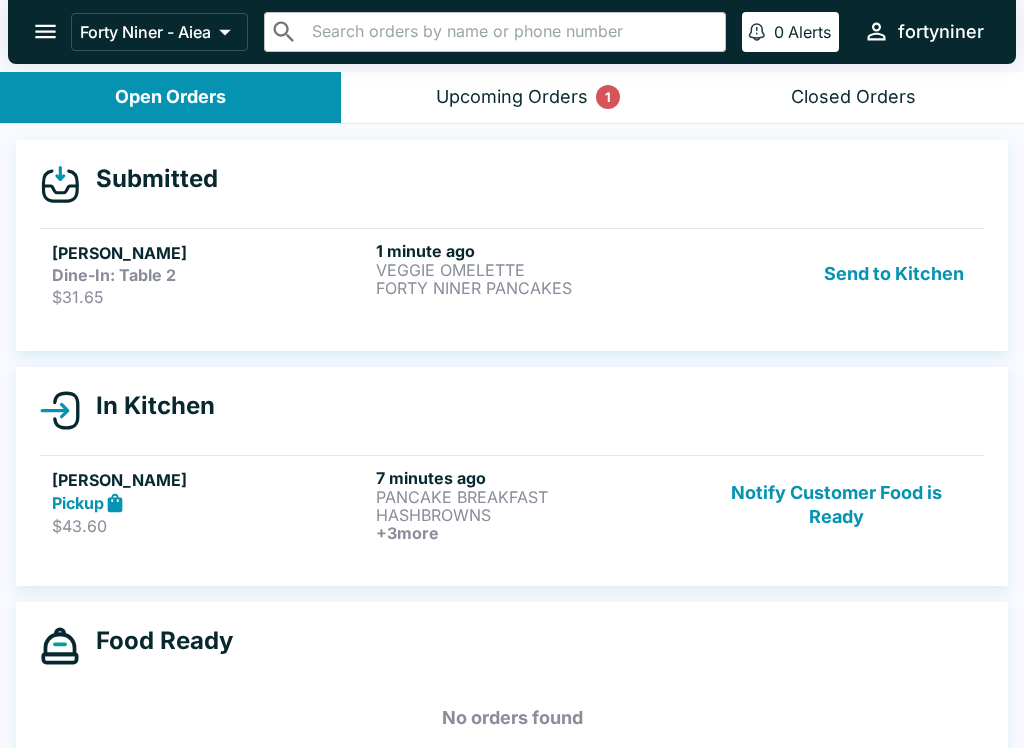 click on "$31.65" at bounding box center [210, 297] 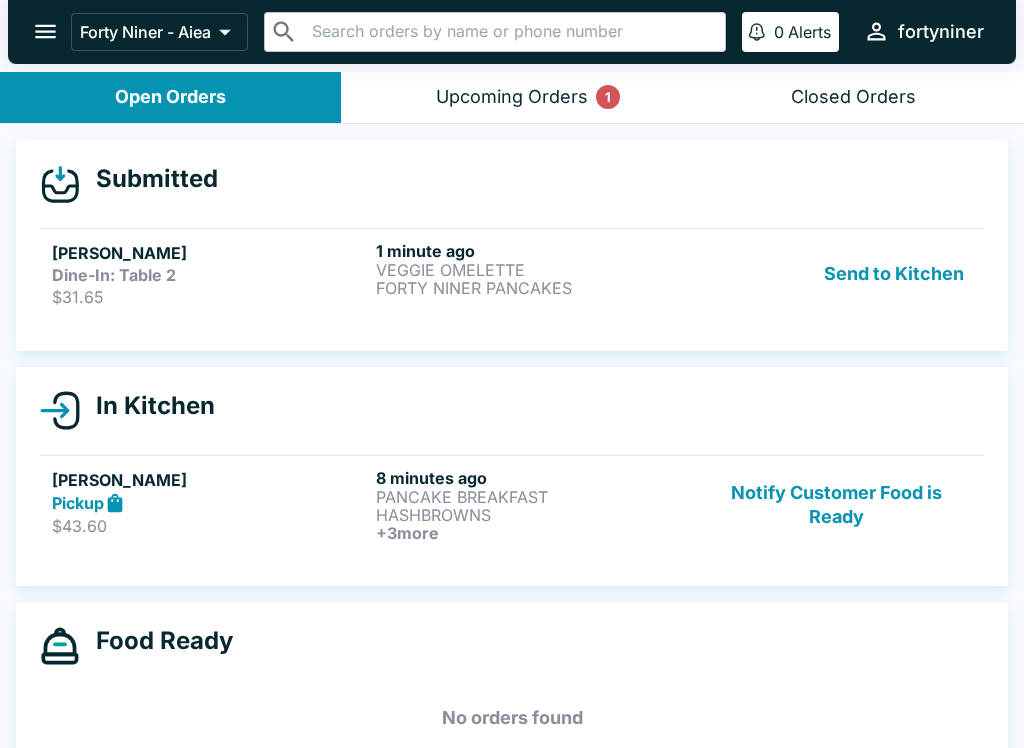 click on "[PERSON_NAME]" at bounding box center [210, 253] 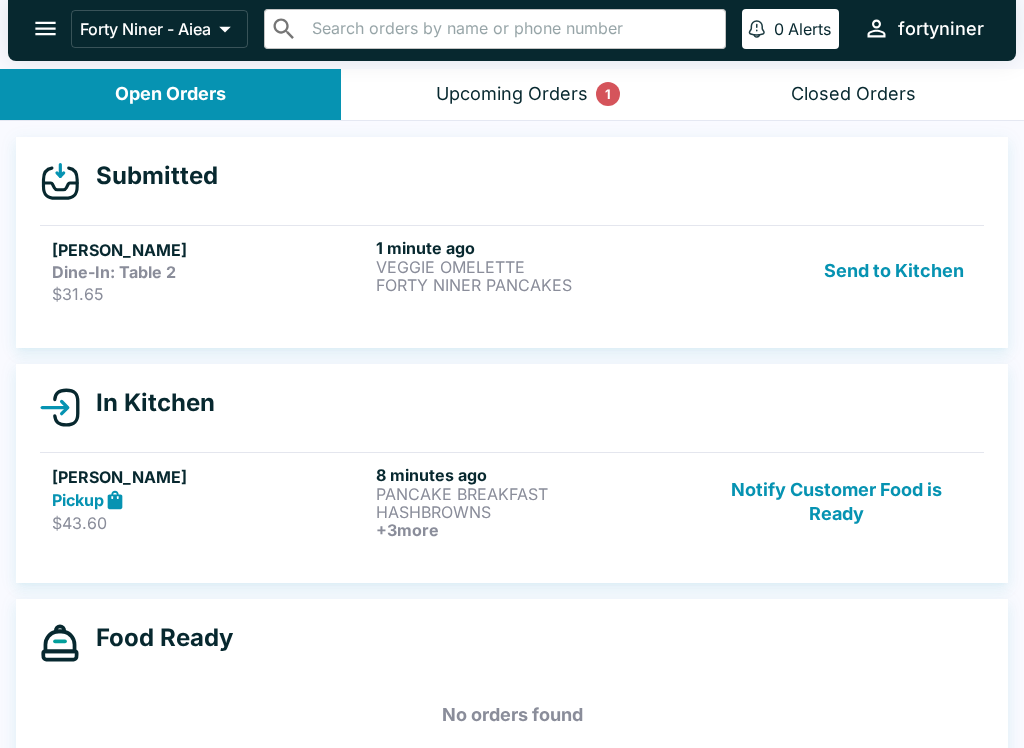scroll, scrollTop: 0, scrollLeft: 0, axis: both 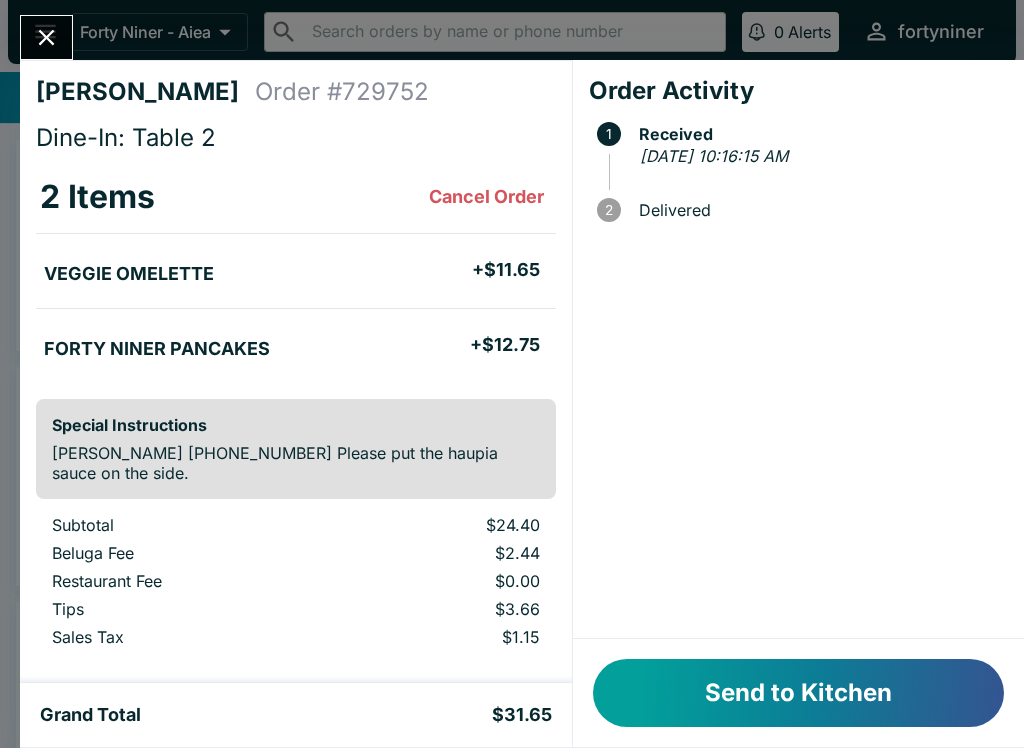 click on "Send to Kitchen" at bounding box center (798, 693) 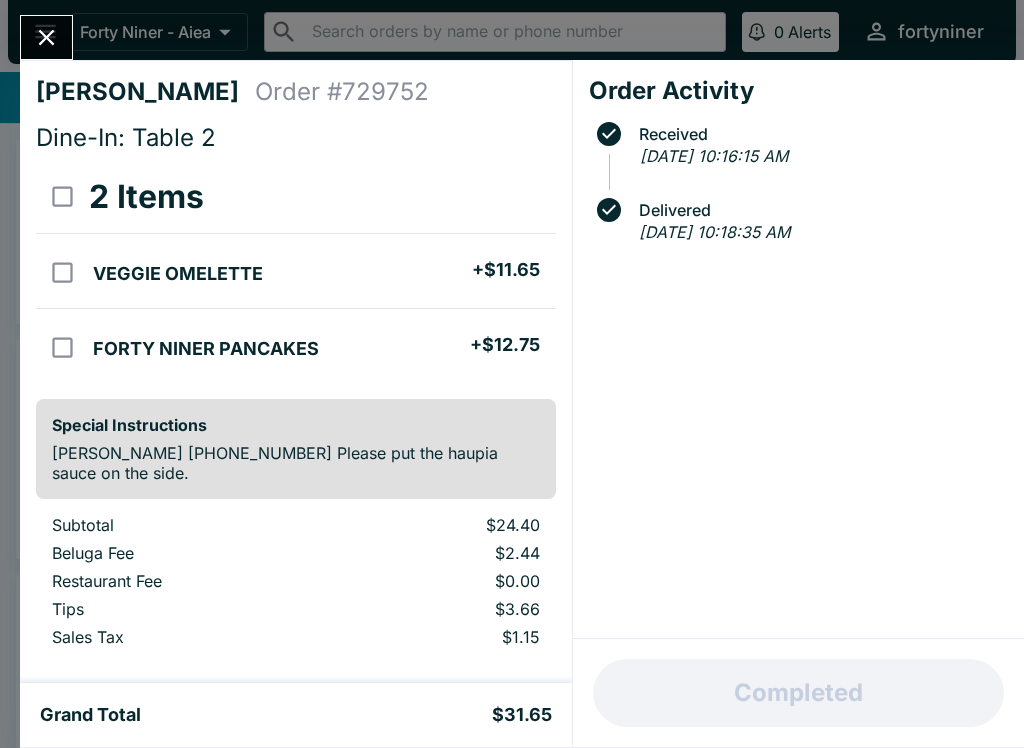 click 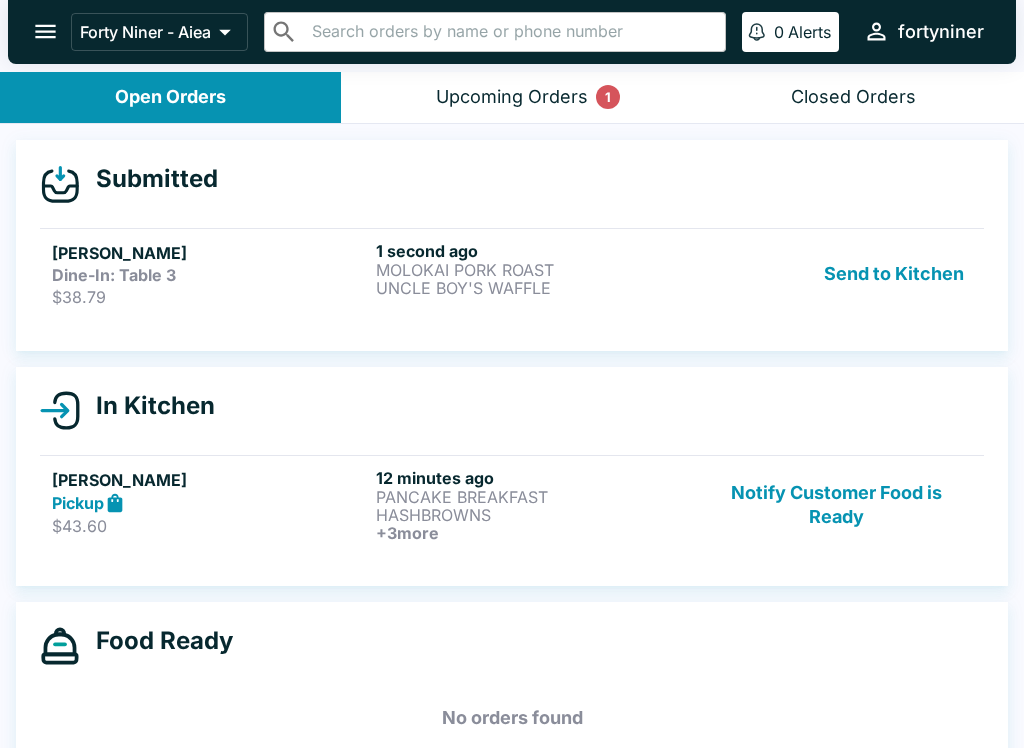 click on "Dine-In: Table 3" at bounding box center (114, 275) 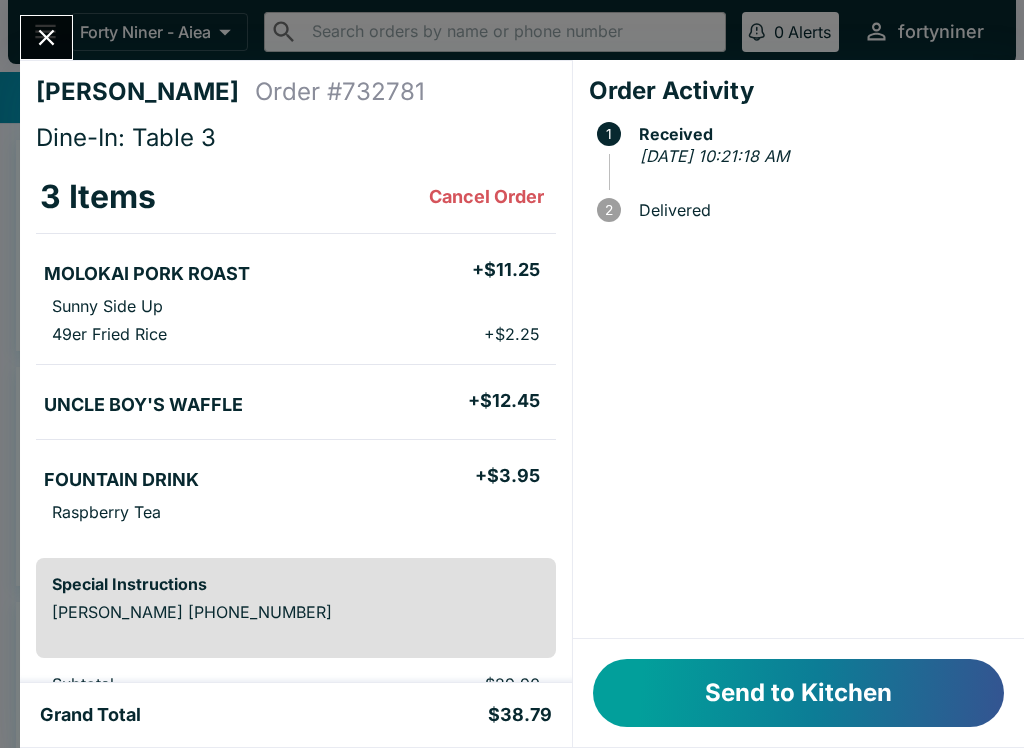 click on "Send to Kitchen" at bounding box center [798, 693] 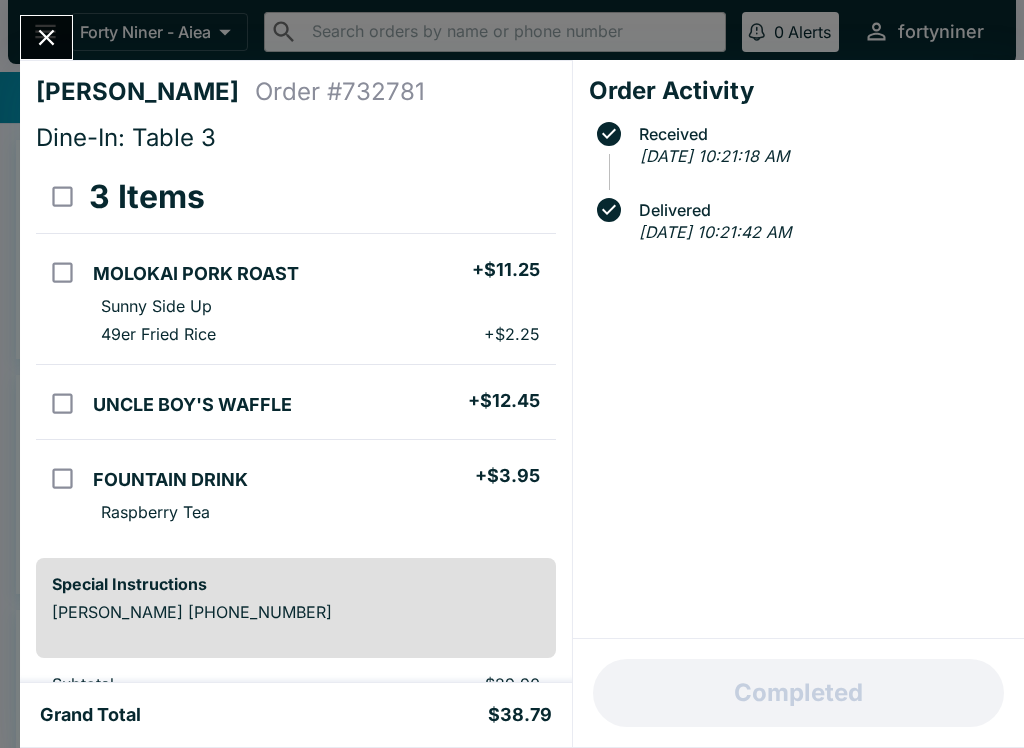 click at bounding box center (46, 37) 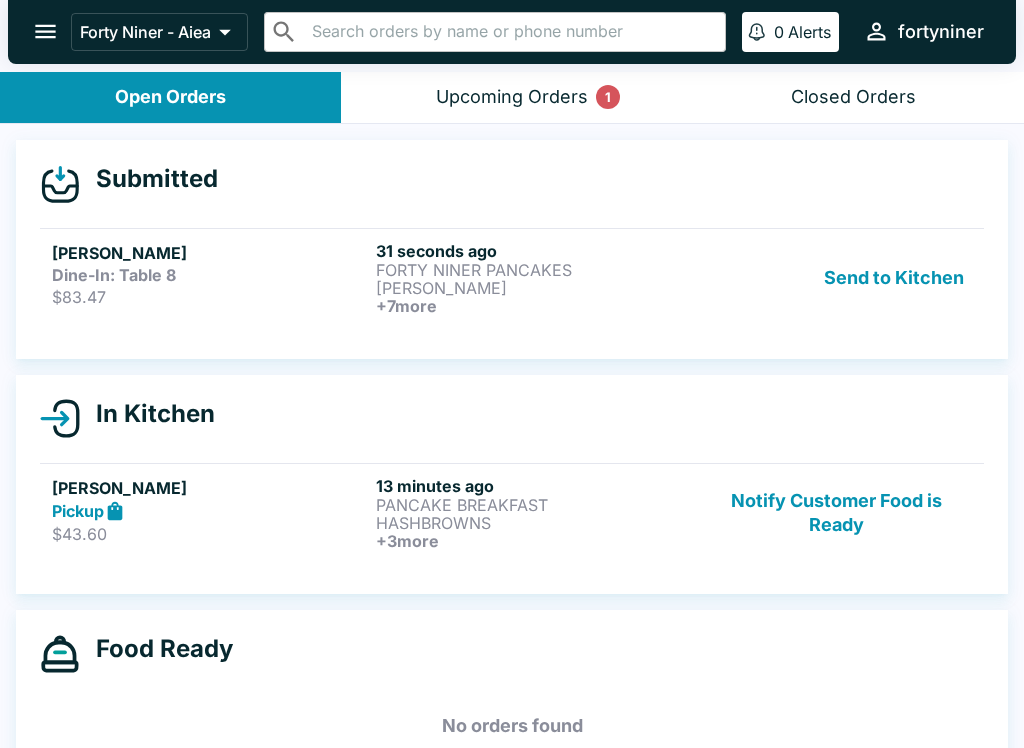 click on "Dine-In: Table 8" at bounding box center [210, 275] 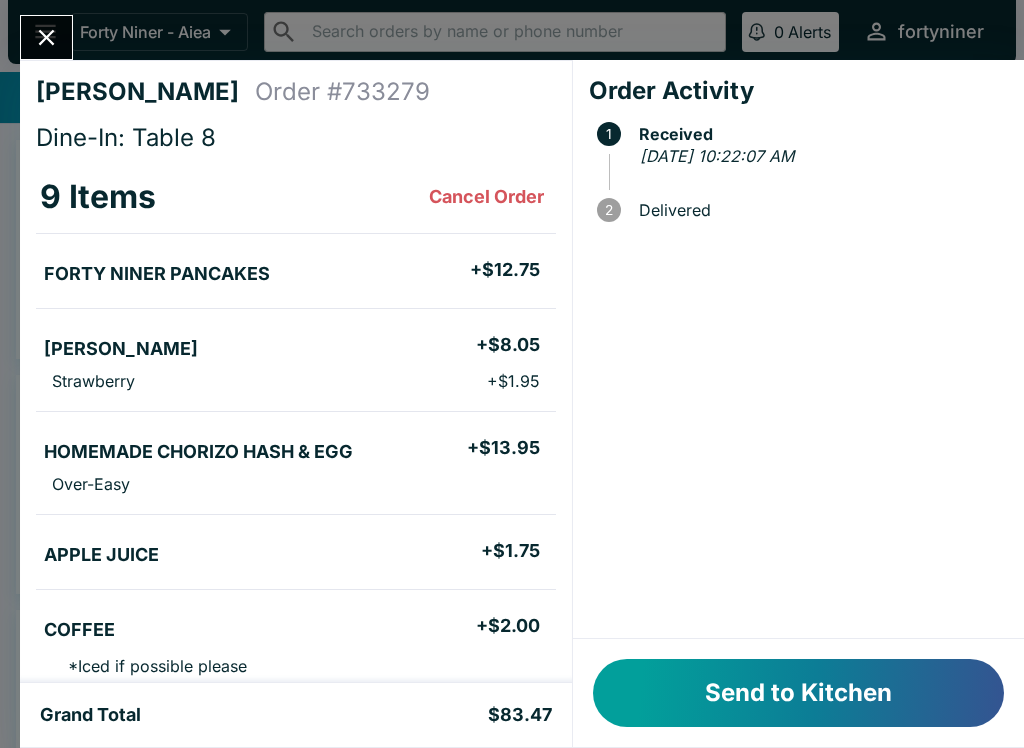 click on "Send to Kitchen" at bounding box center (798, 693) 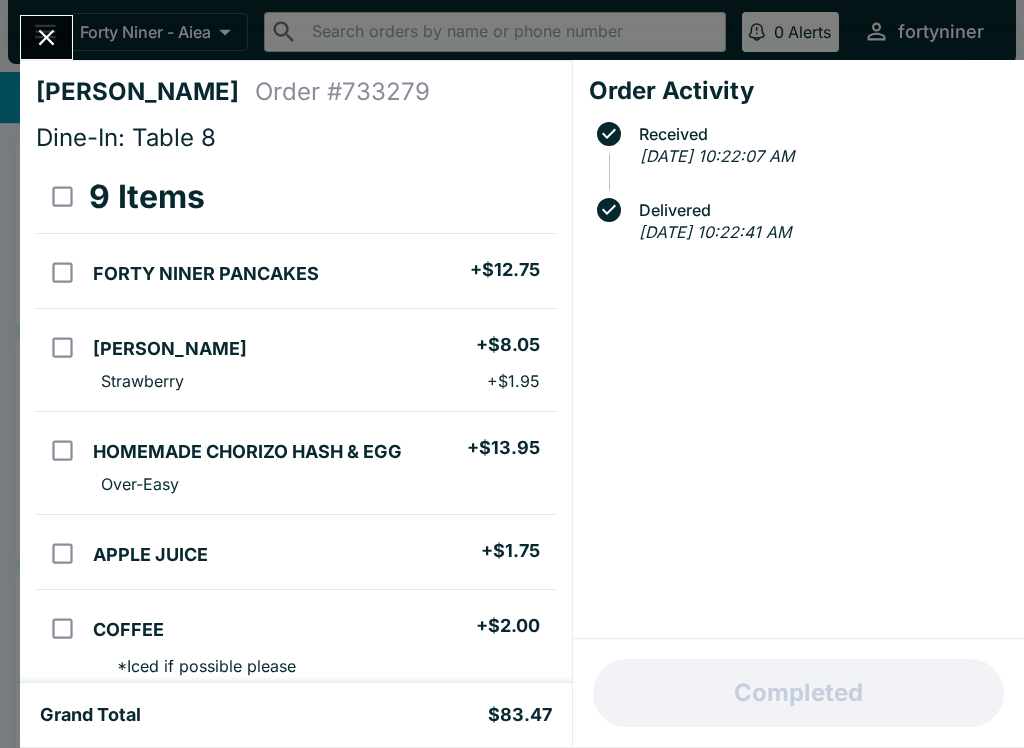 scroll, scrollTop: 0, scrollLeft: 0, axis: both 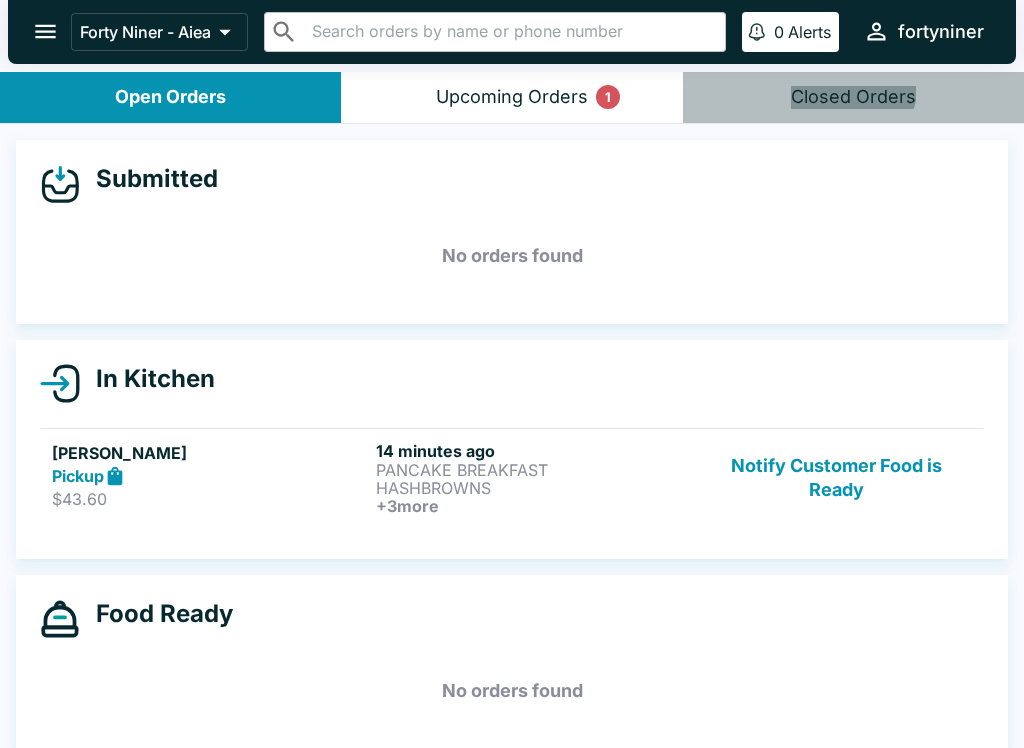 click on "Closed Orders" at bounding box center (853, 97) 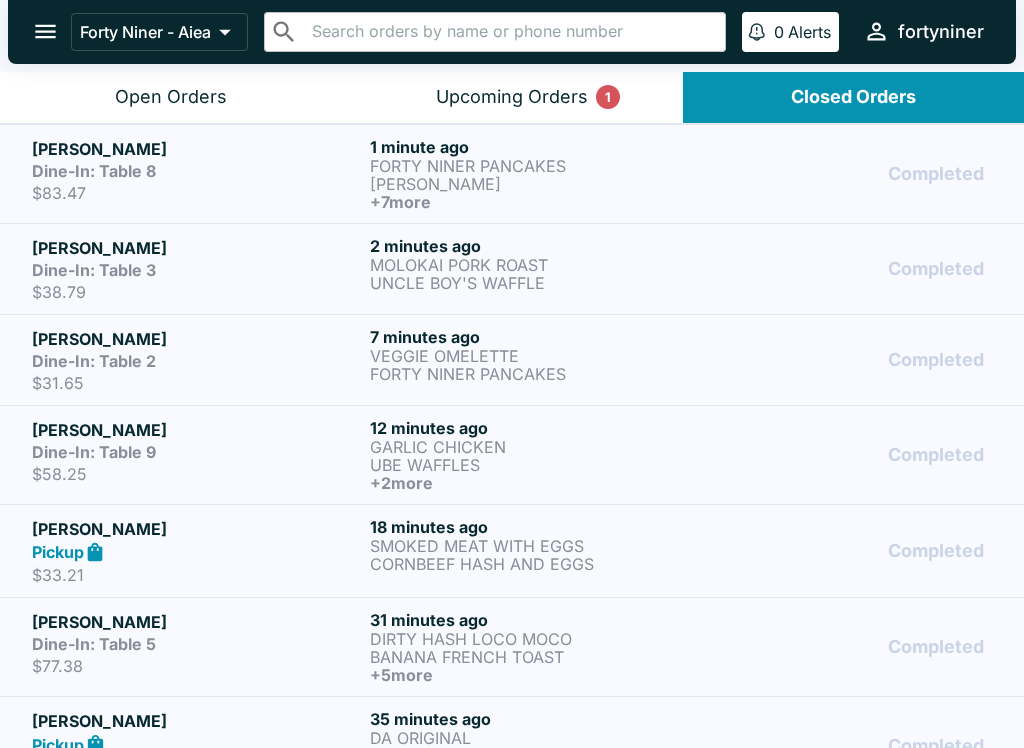 click on "Dine-In: Table 3" at bounding box center [94, 270] 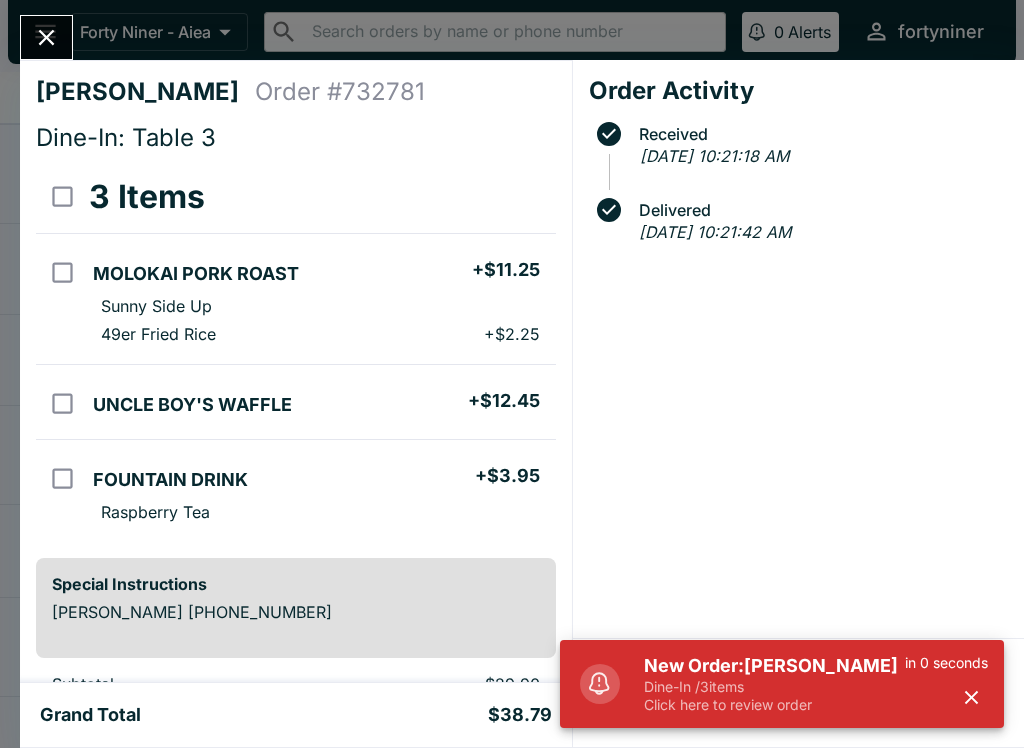 click at bounding box center (46, 37) 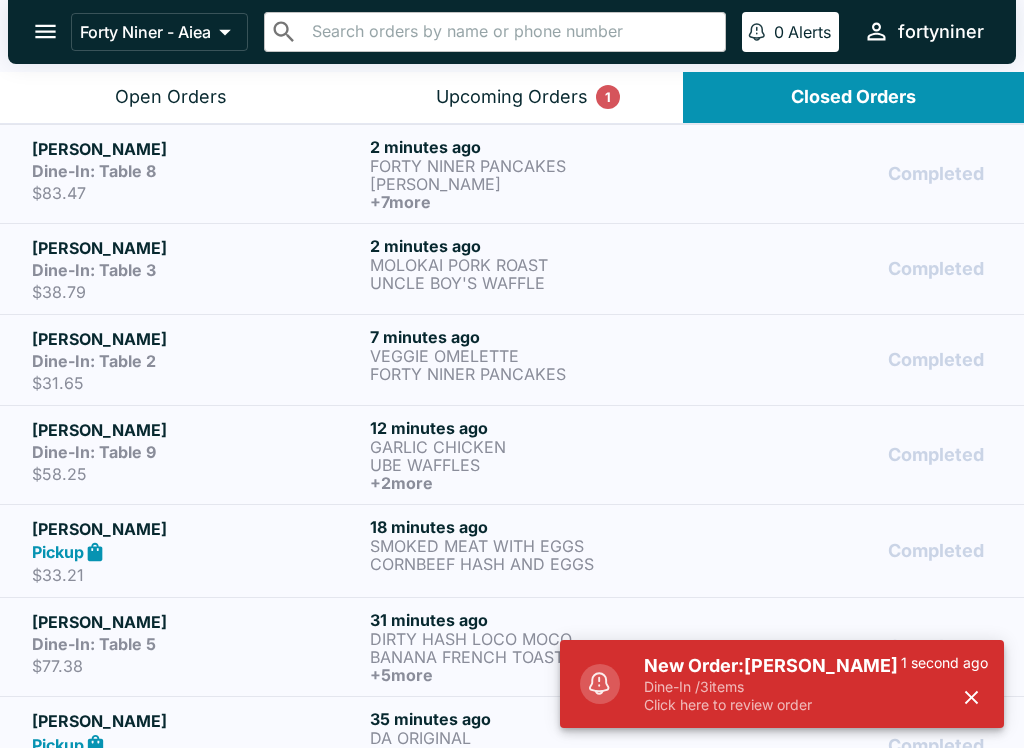 click on "Open Orders" at bounding box center [170, 97] 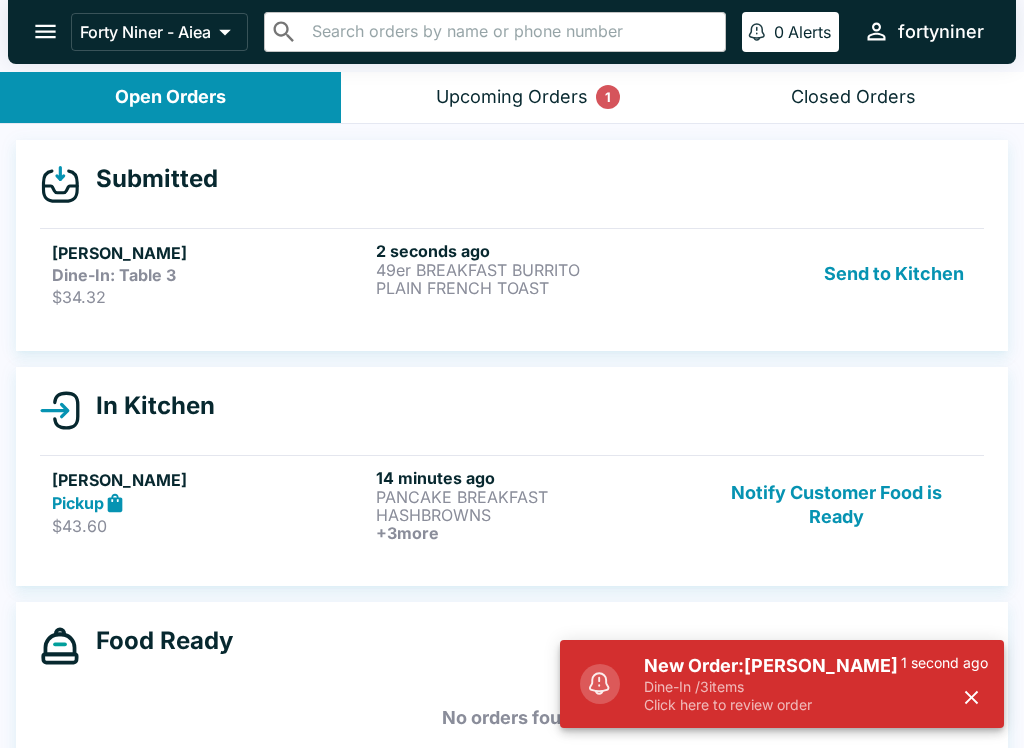 click on "Dine-In: Table 3" at bounding box center [114, 275] 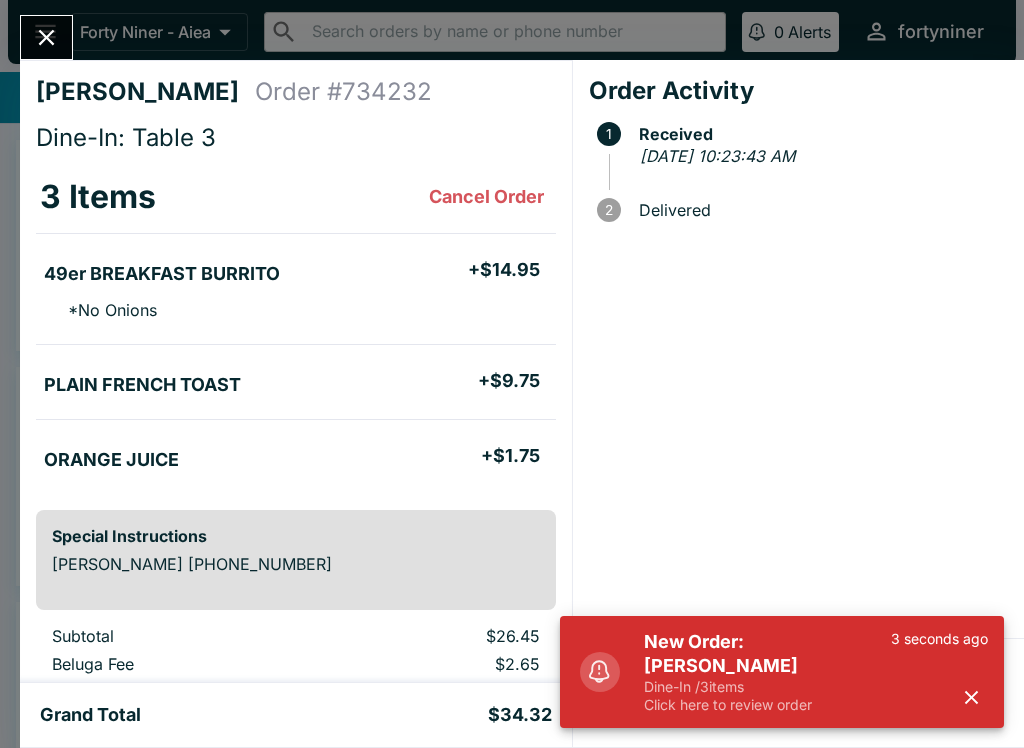 click on "3 seconds ago" at bounding box center (939, 672) 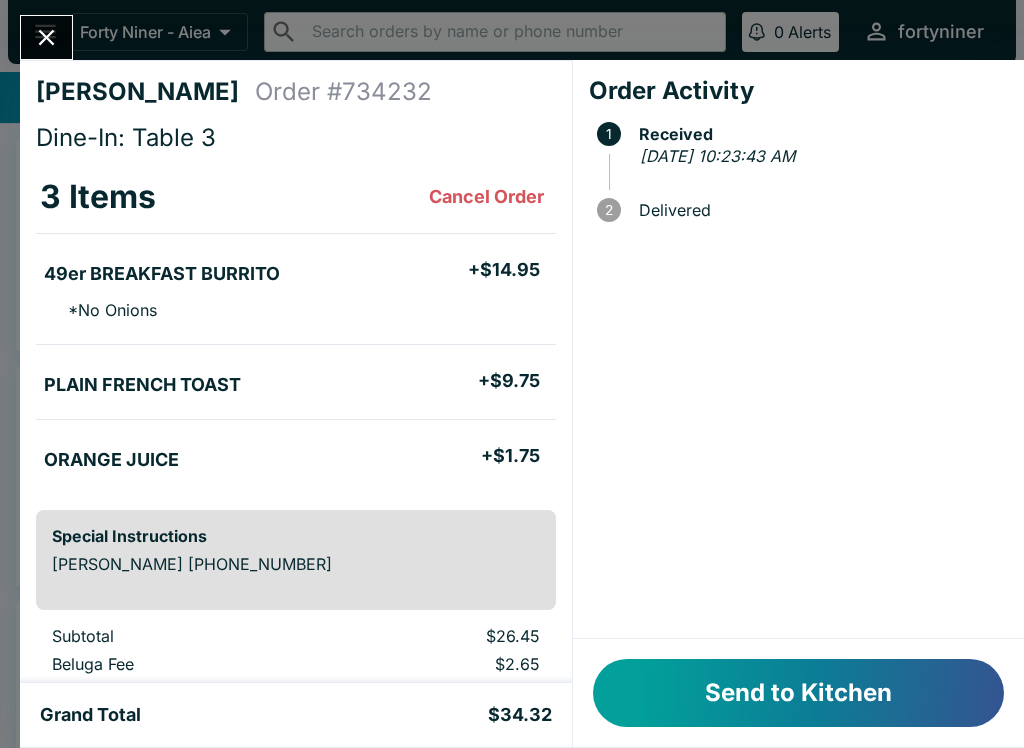 click 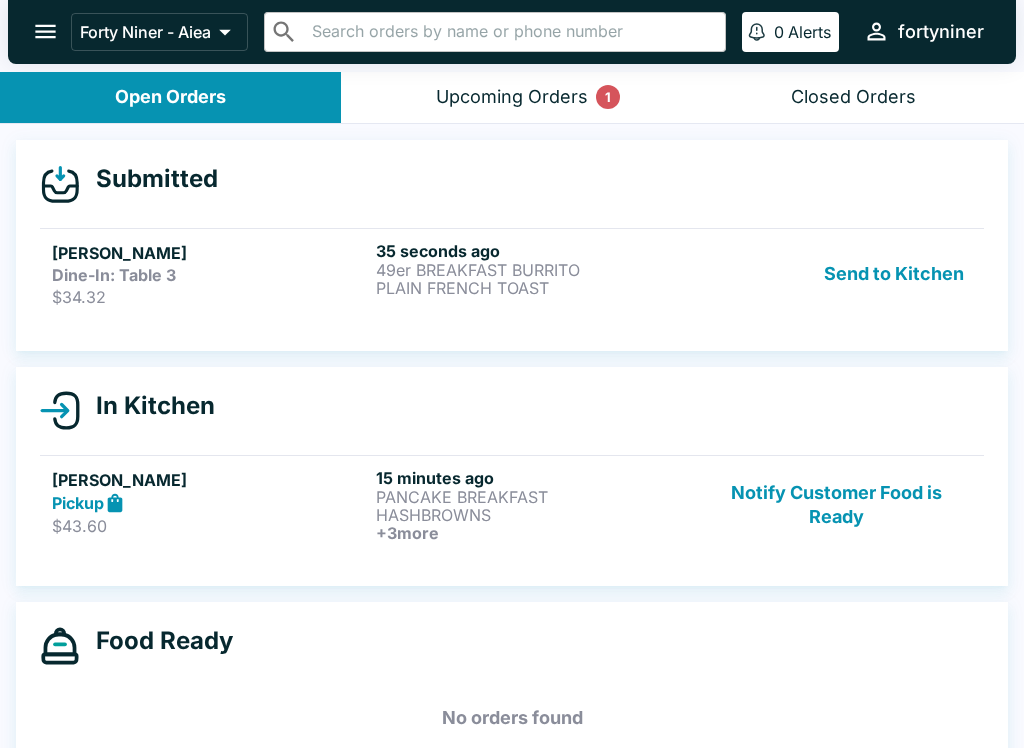 click on "Dine-In: Table 3" at bounding box center (114, 275) 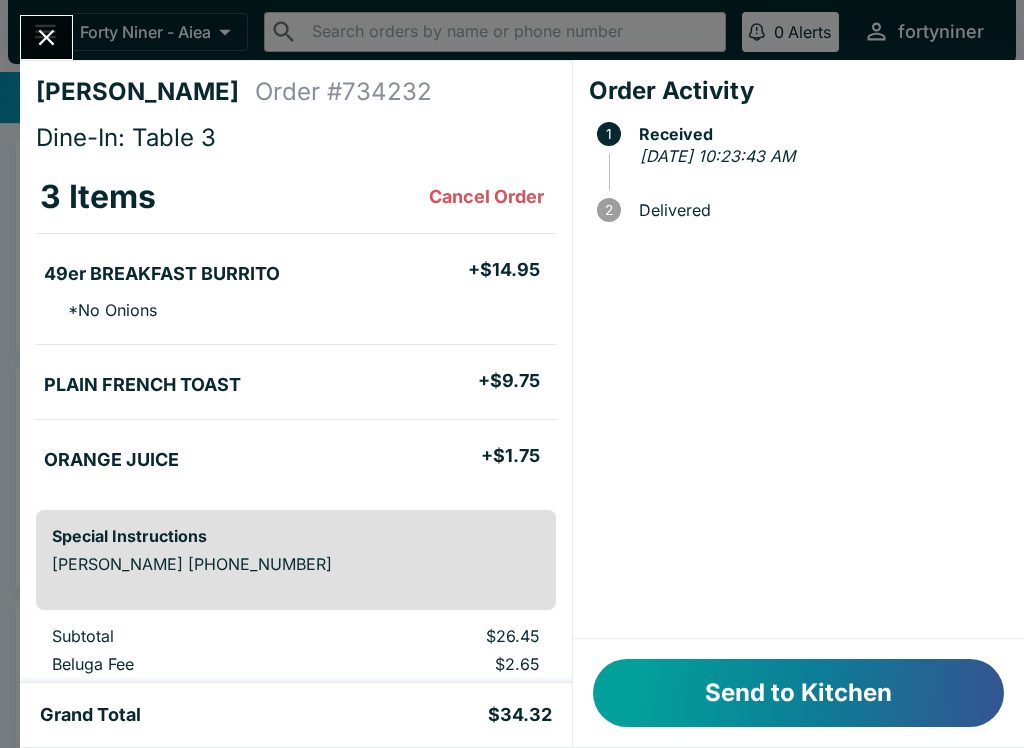 click on "Send to Kitchen" at bounding box center (798, 693) 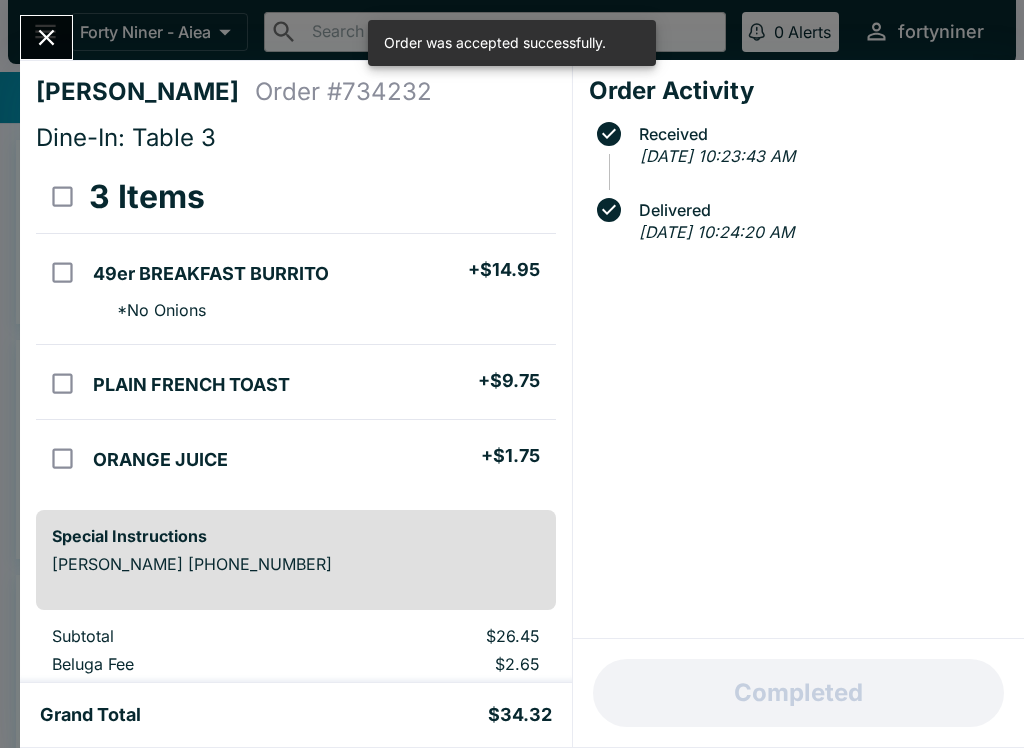click 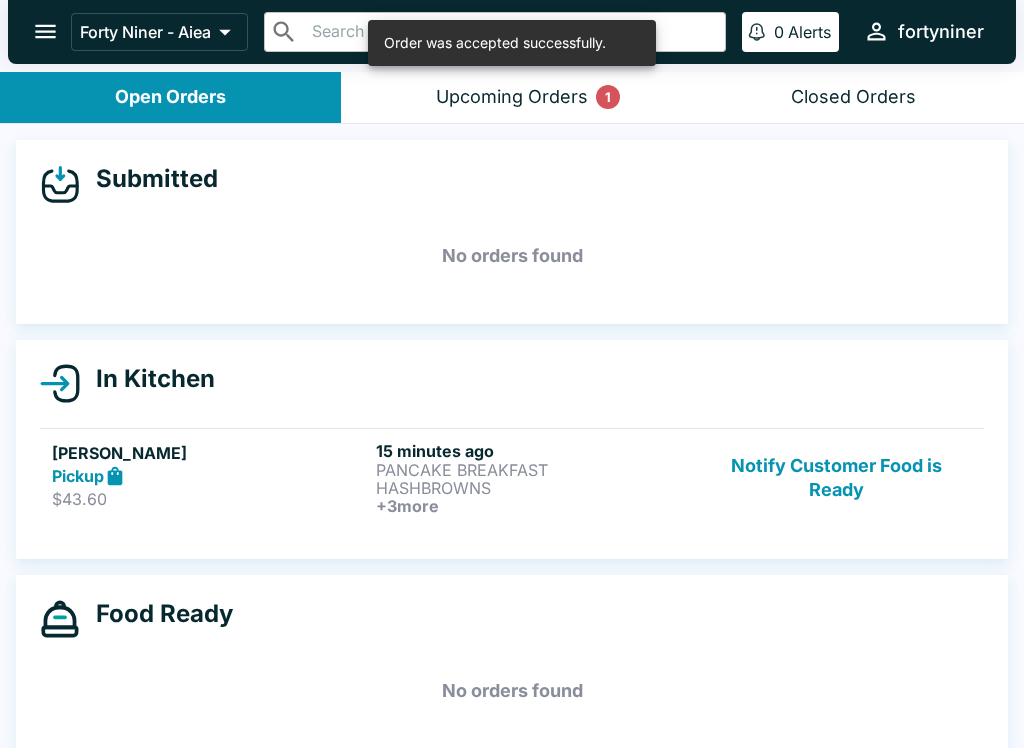 click on "Closed Orders" at bounding box center [853, 97] 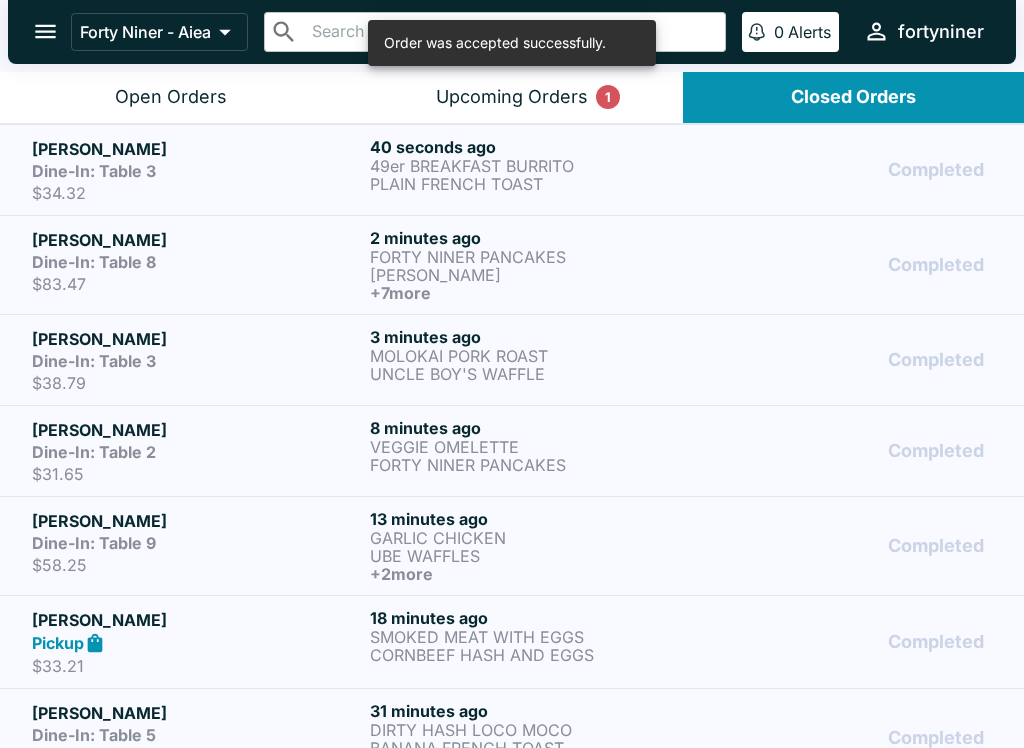 click on "Dine-In: Table 3" at bounding box center [94, 171] 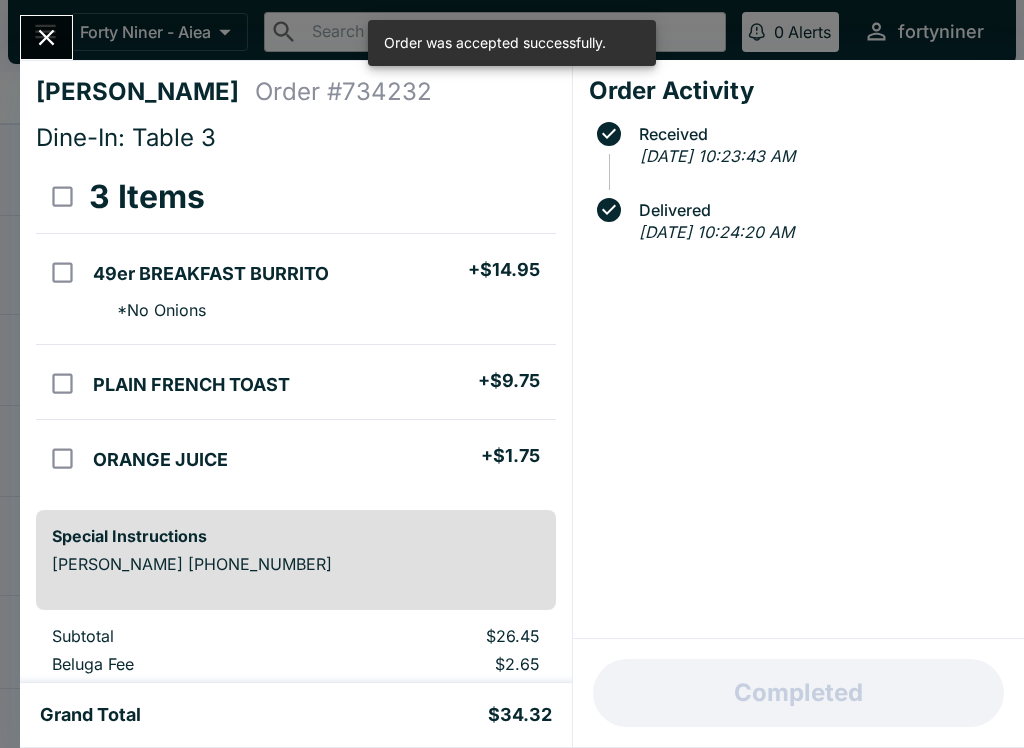 click at bounding box center [46, 37] 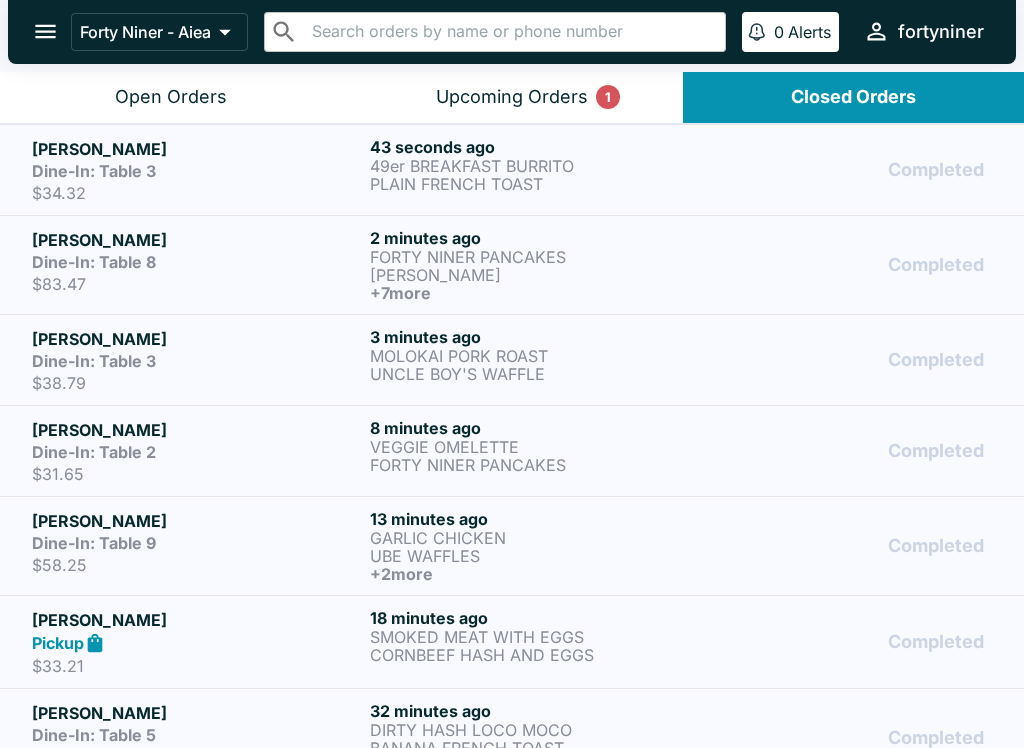 click on "Open Orders" at bounding box center (171, 97) 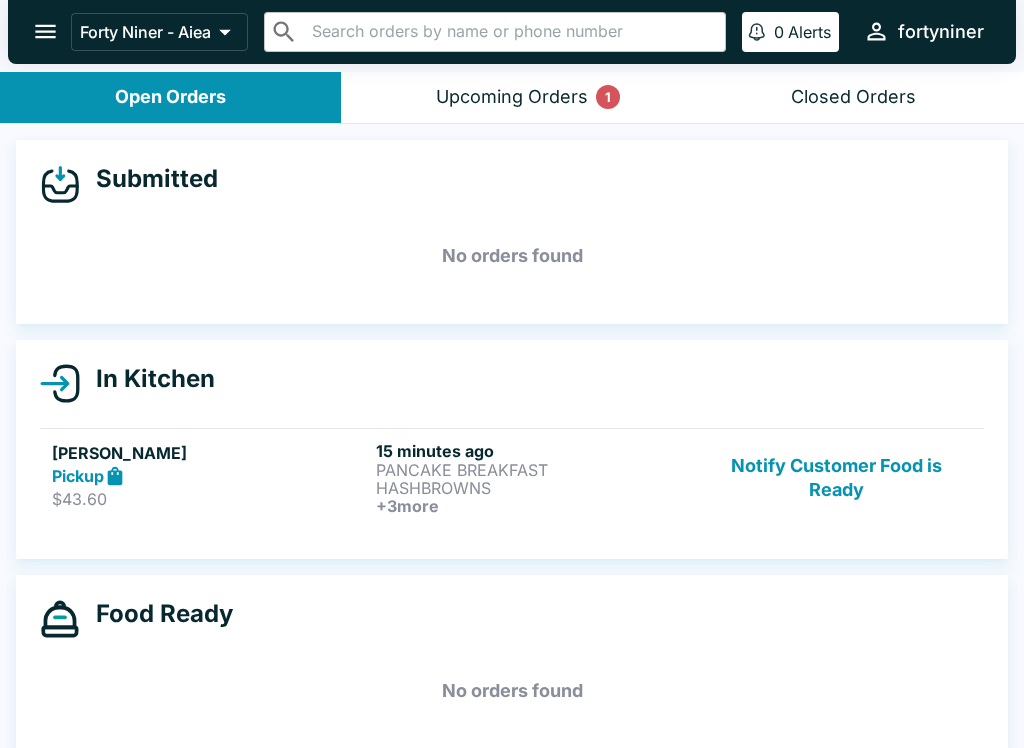 click on "Closed Orders" at bounding box center (853, 97) 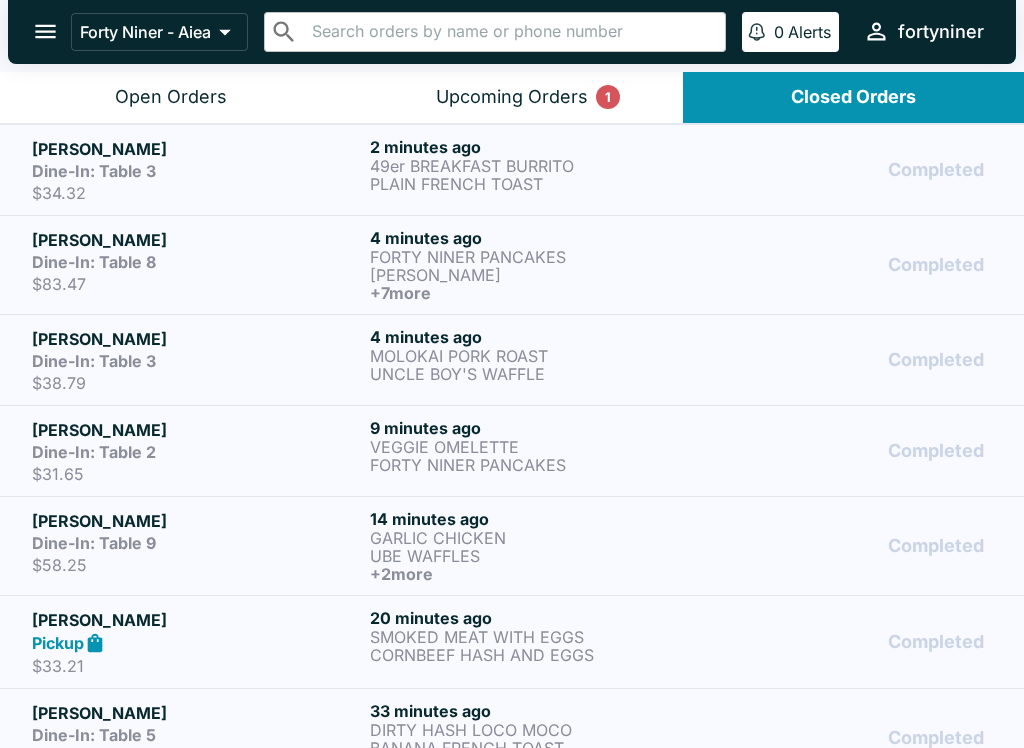 click on "UNCLE BOY'S WAFFLE" at bounding box center [535, 374] 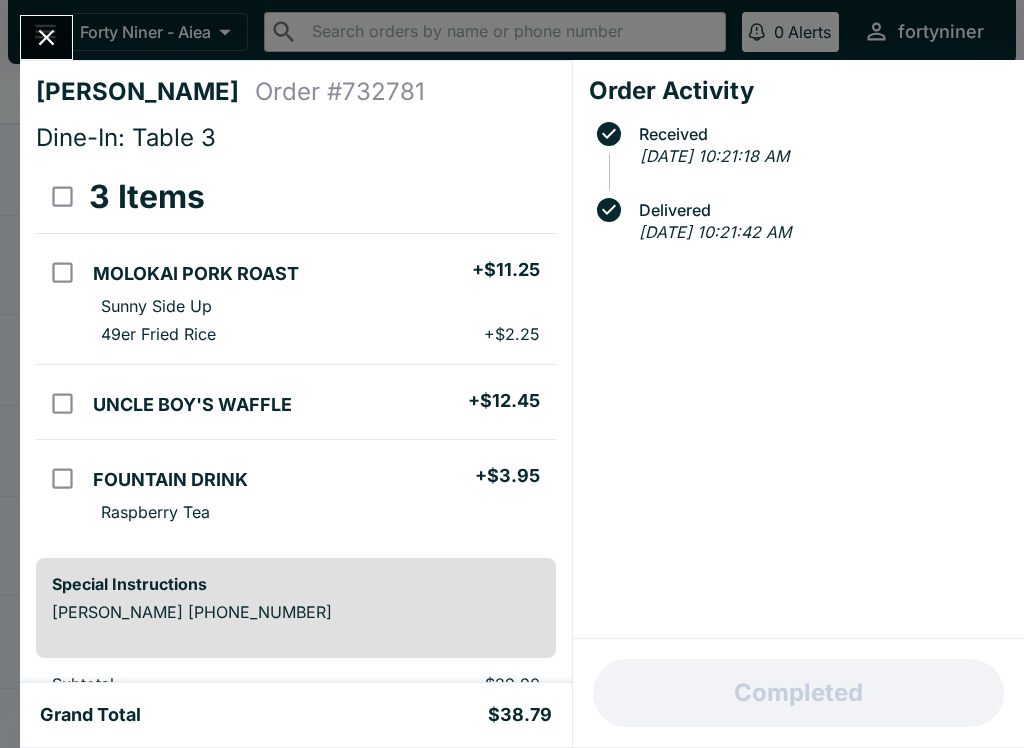 click 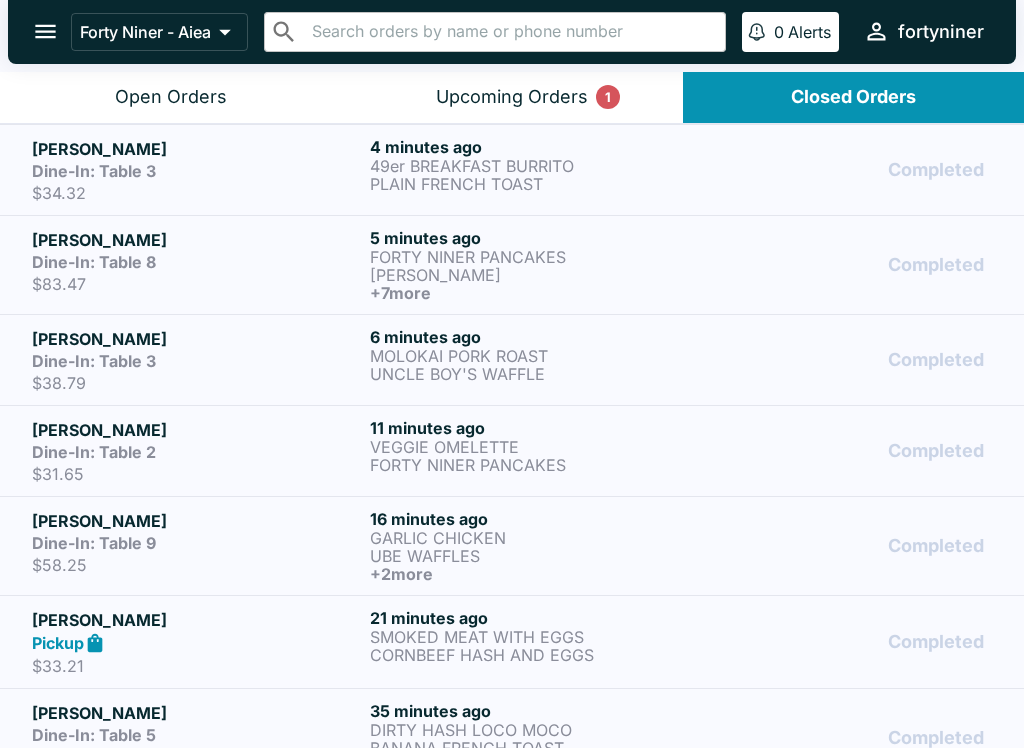 click on "GARLIC CHICKEN" at bounding box center (535, 538) 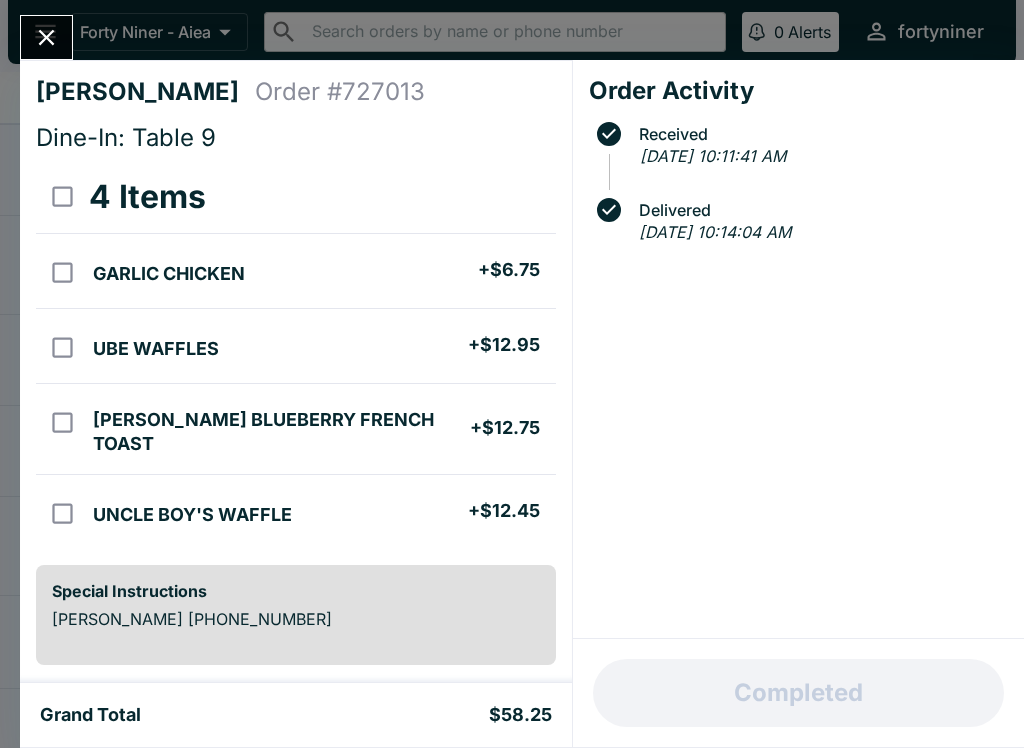 click at bounding box center [46, 37] 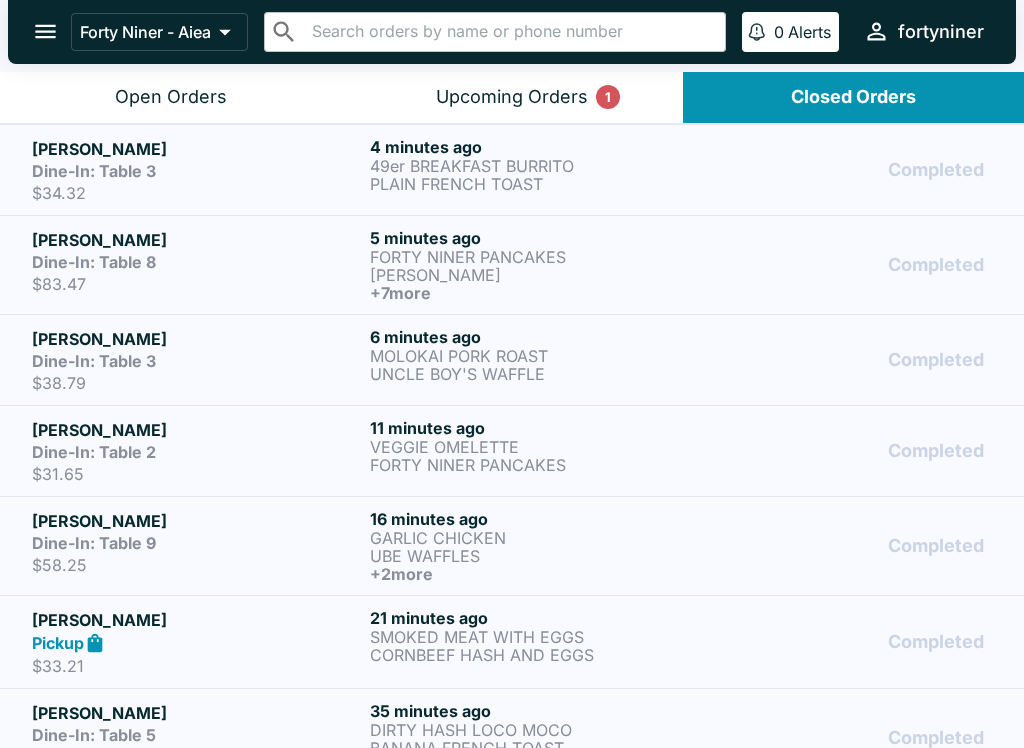 click on "[PERSON_NAME]" at bounding box center [197, 430] 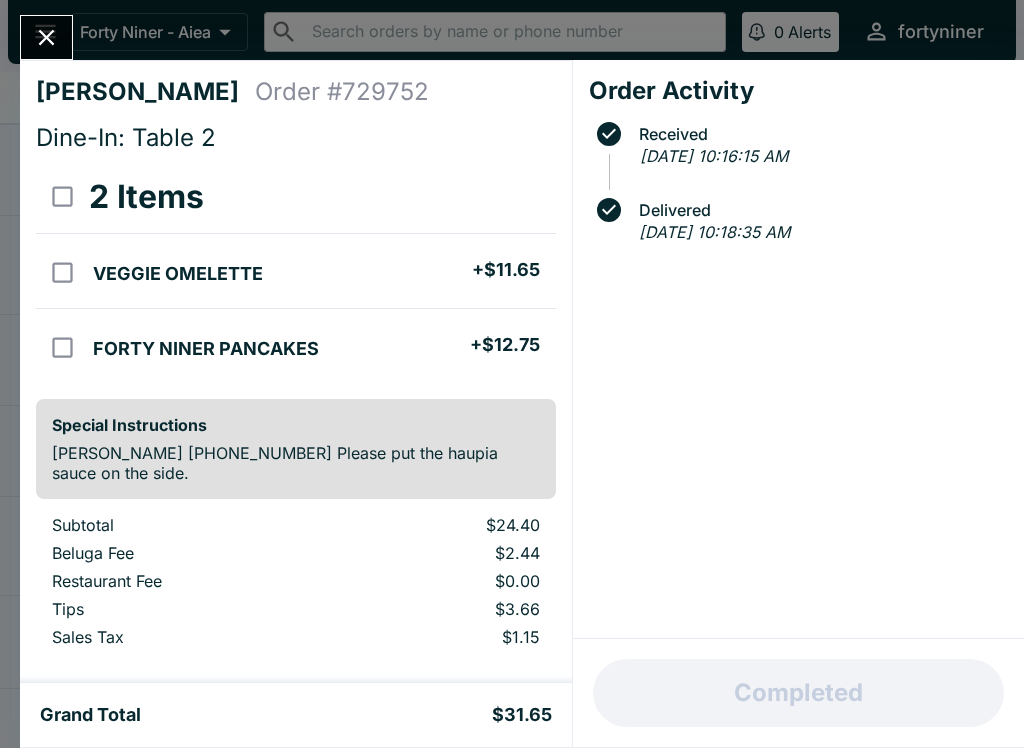 click at bounding box center [46, 37] 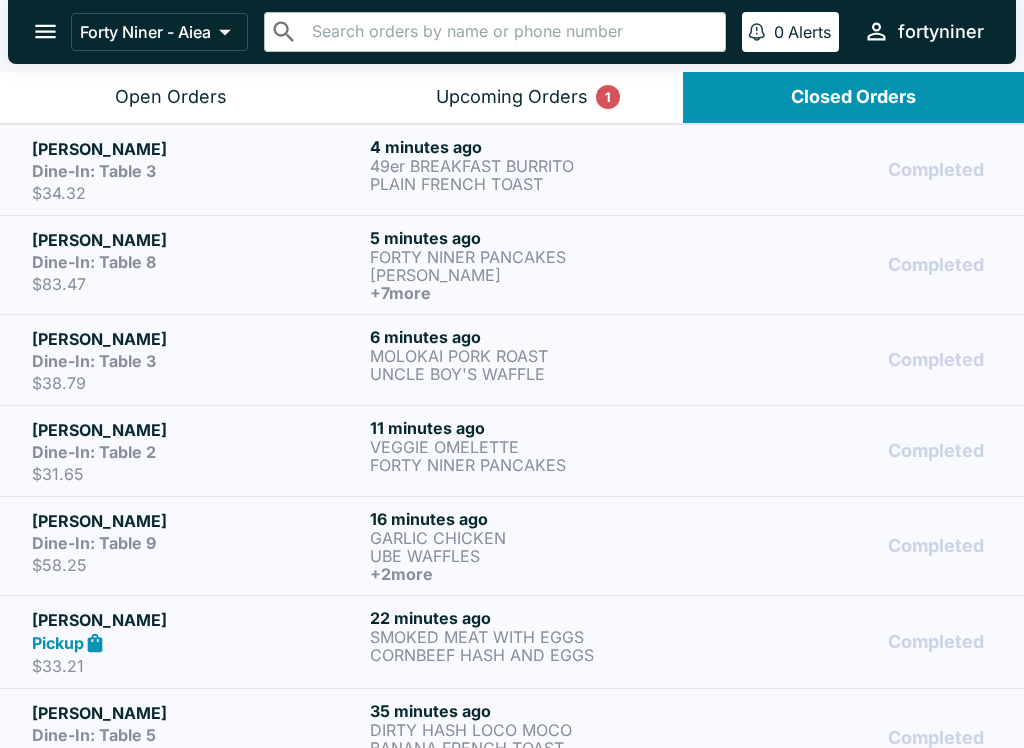 click on "[PERSON_NAME]" at bounding box center [197, 339] 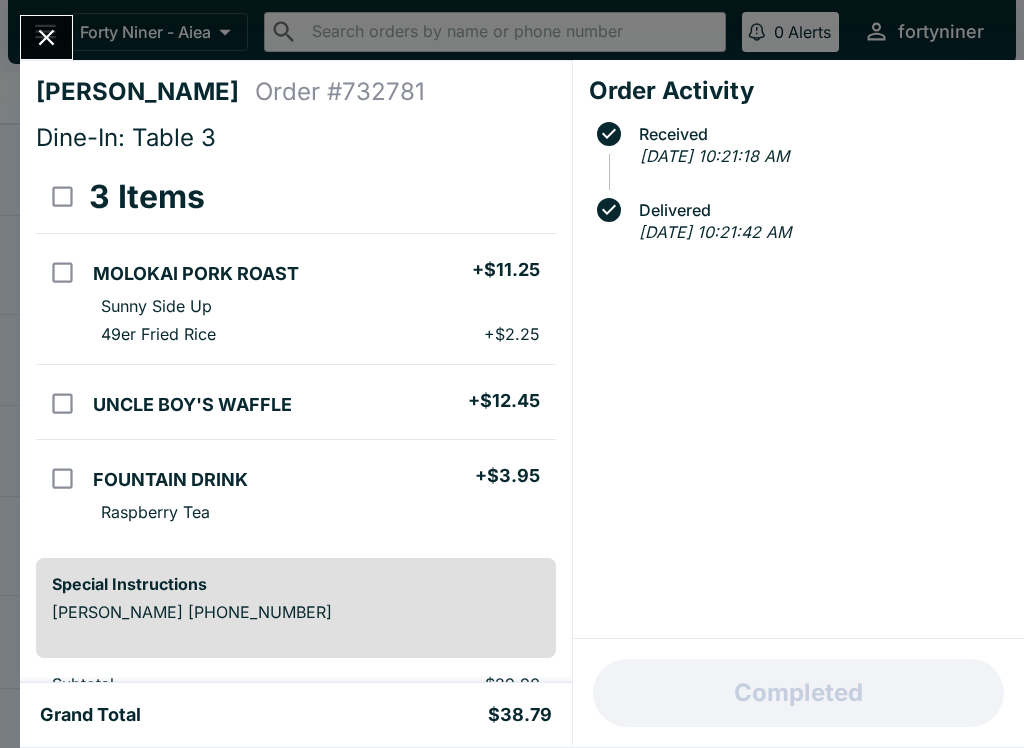 scroll, scrollTop: 0, scrollLeft: 0, axis: both 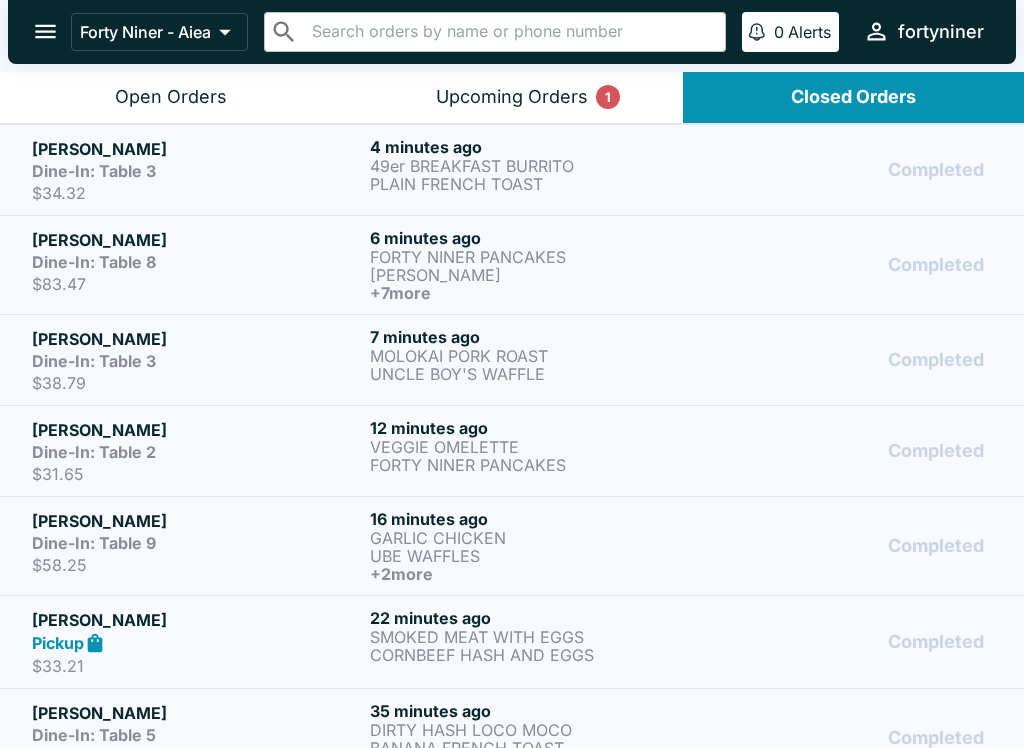 click on "FORTY NINER PANCAKES" at bounding box center [535, 257] 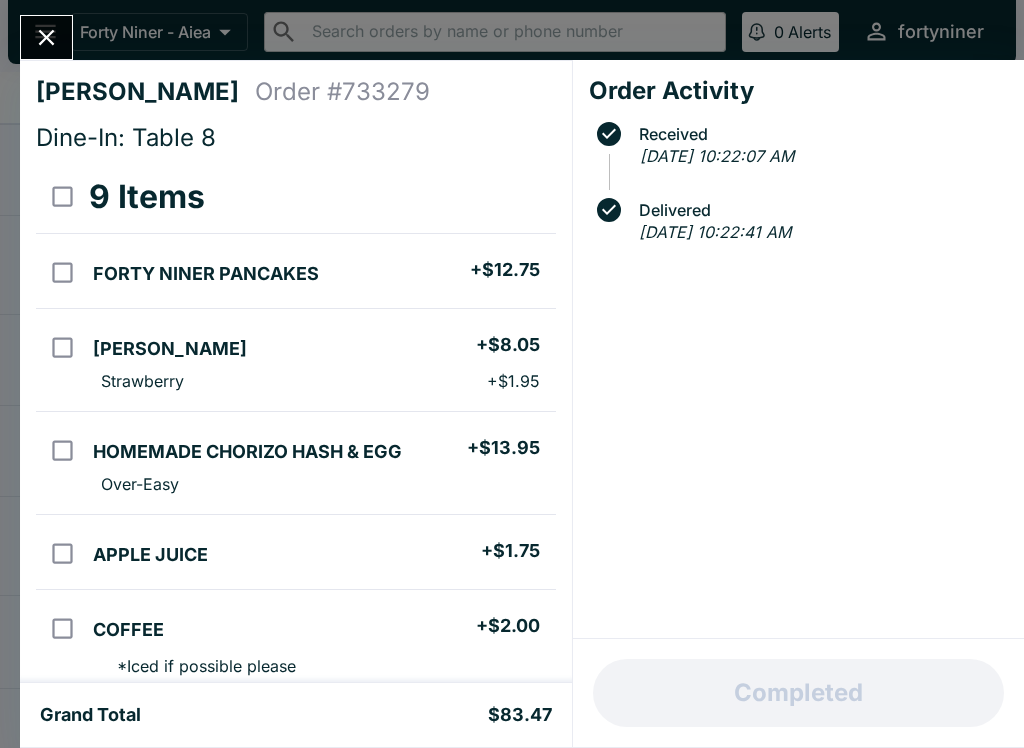 scroll, scrollTop: -1, scrollLeft: 0, axis: vertical 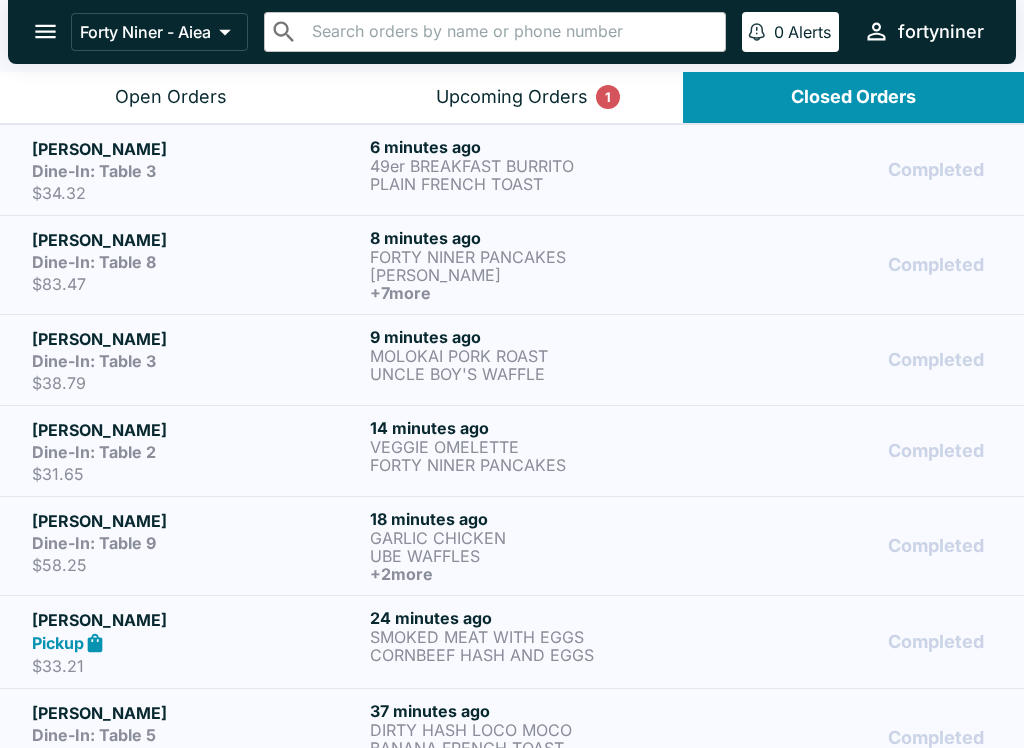 click on "[PERSON_NAME]" at bounding box center [197, 149] 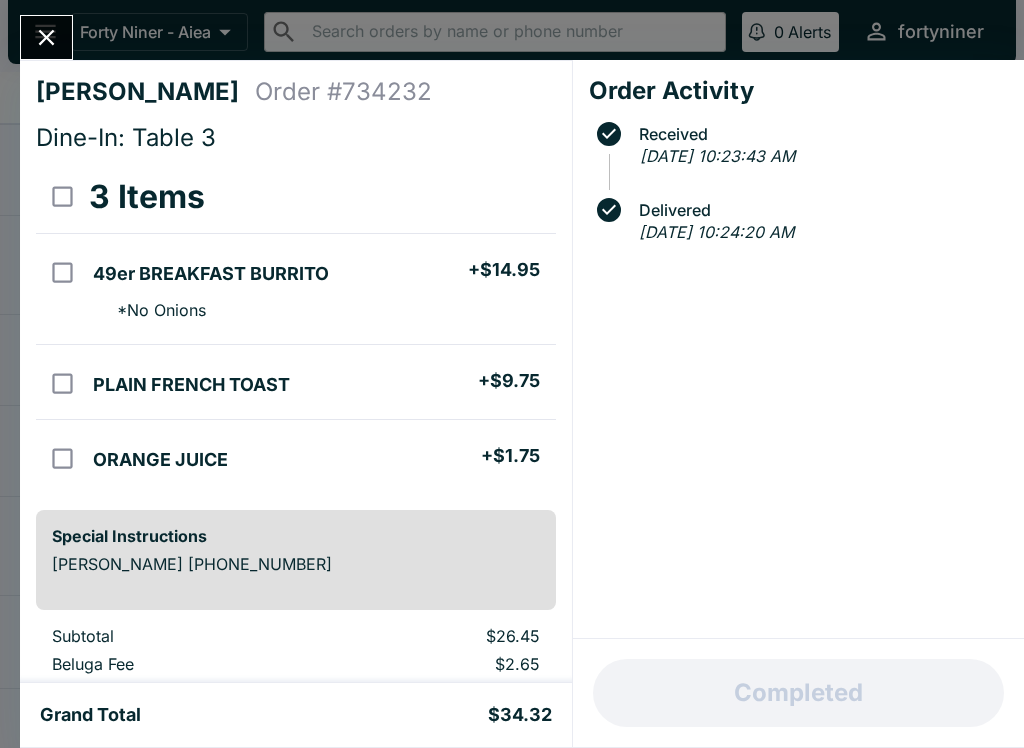 scroll, scrollTop: -2, scrollLeft: 0, axis: vertical 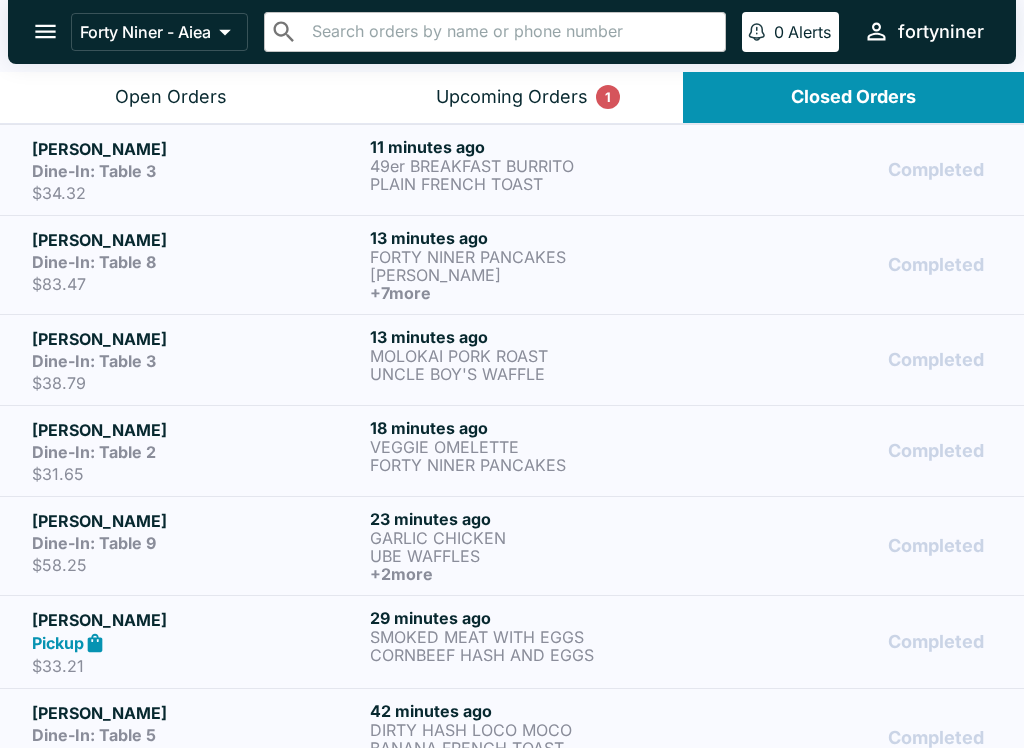 click on "Dine-In: Table 3" at bounding box center [94, 171] 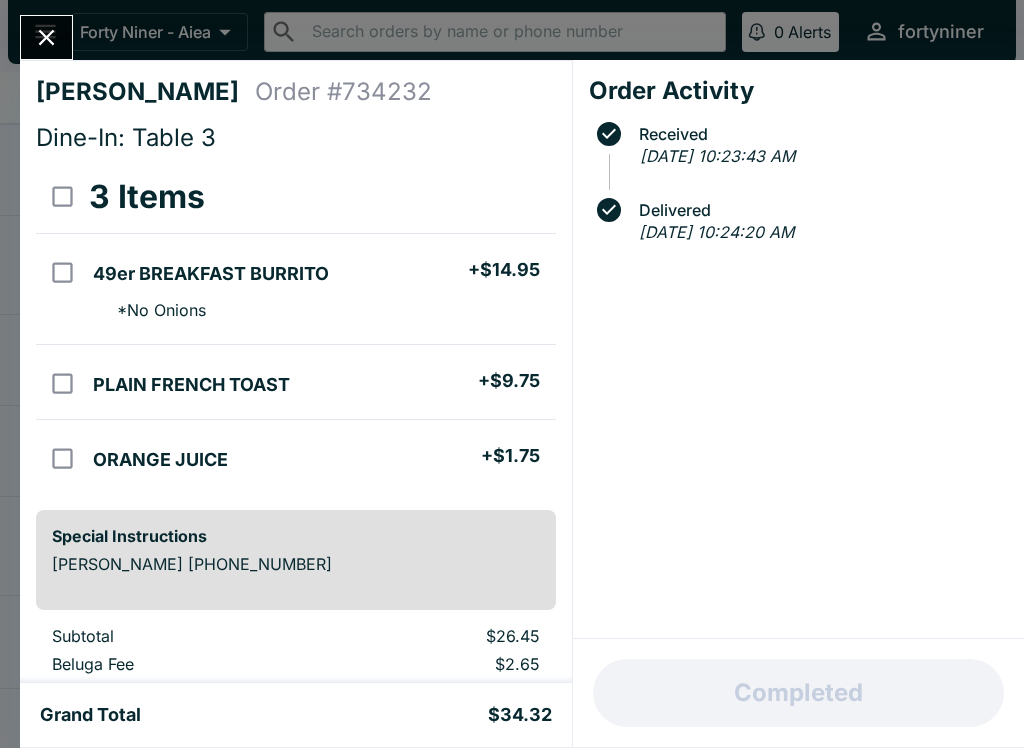 click 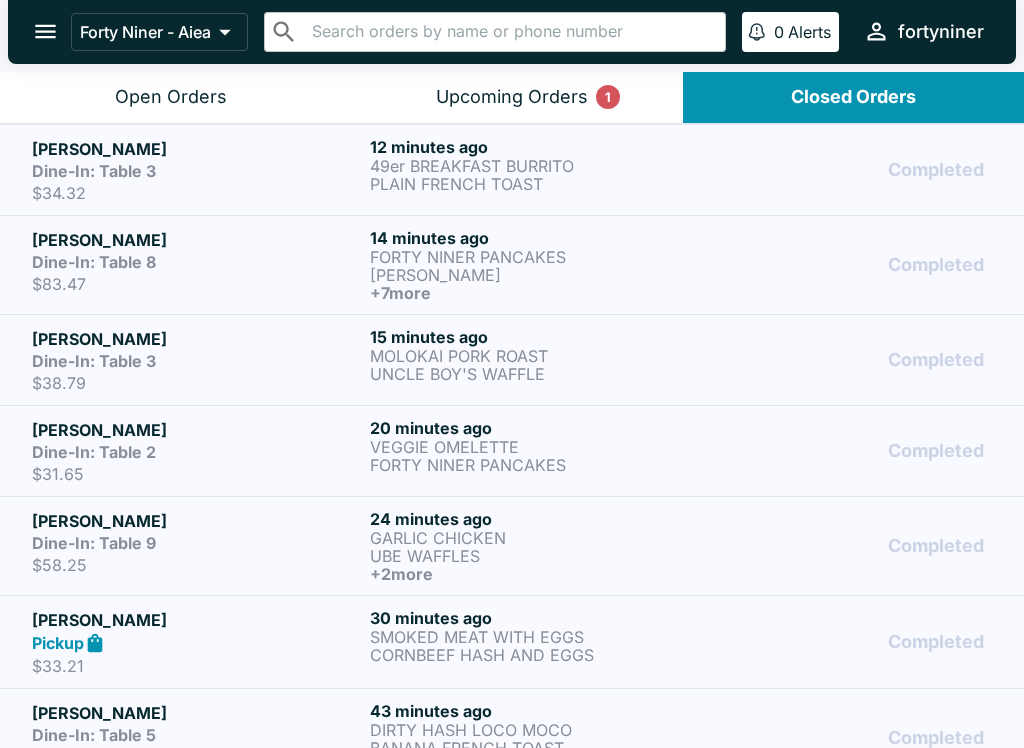 click on "Open Orders" at bounding box center (170, 97) 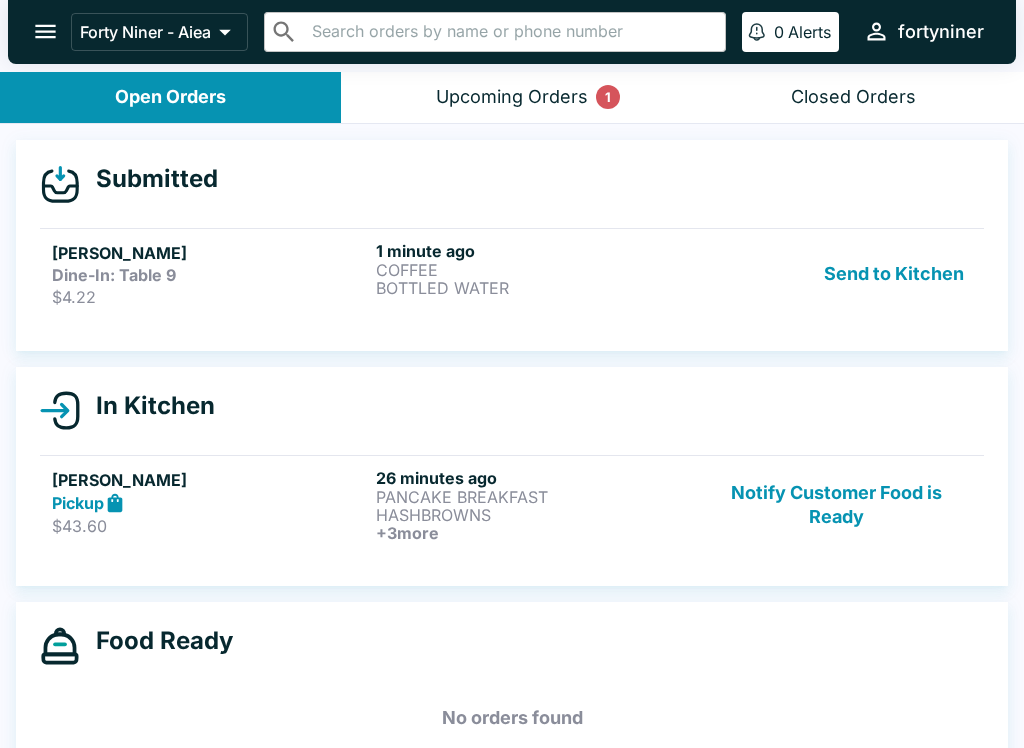 click on "$4.22" at bounding box center (210, 297) 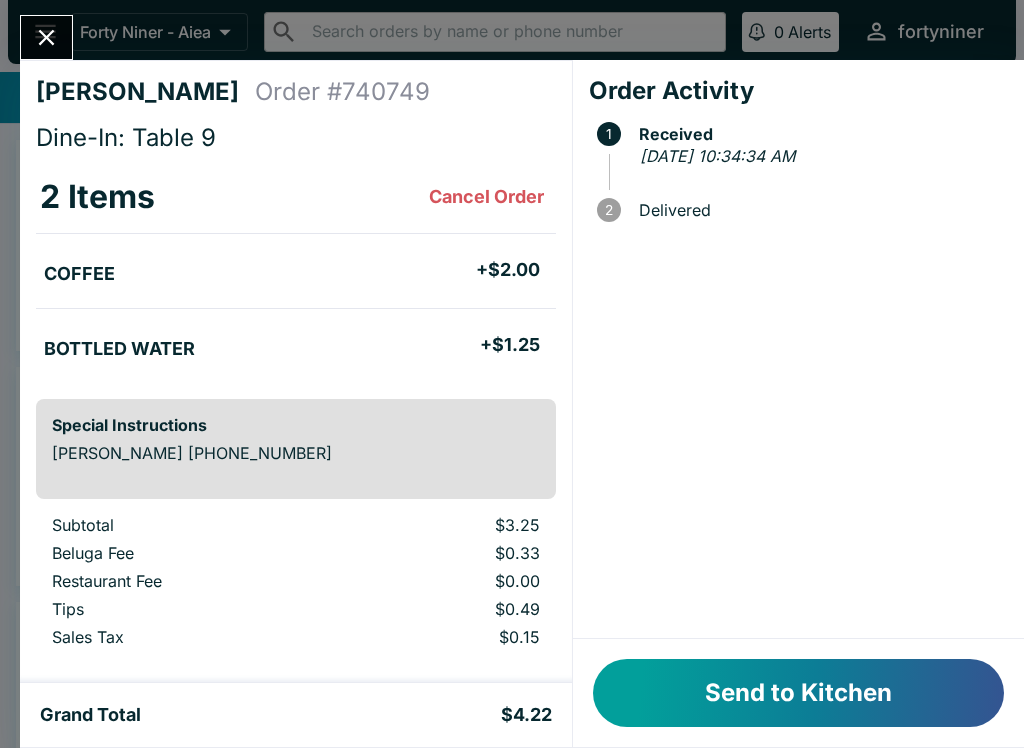 click on "Send to Kitchen" at bounding box center (798, 693) 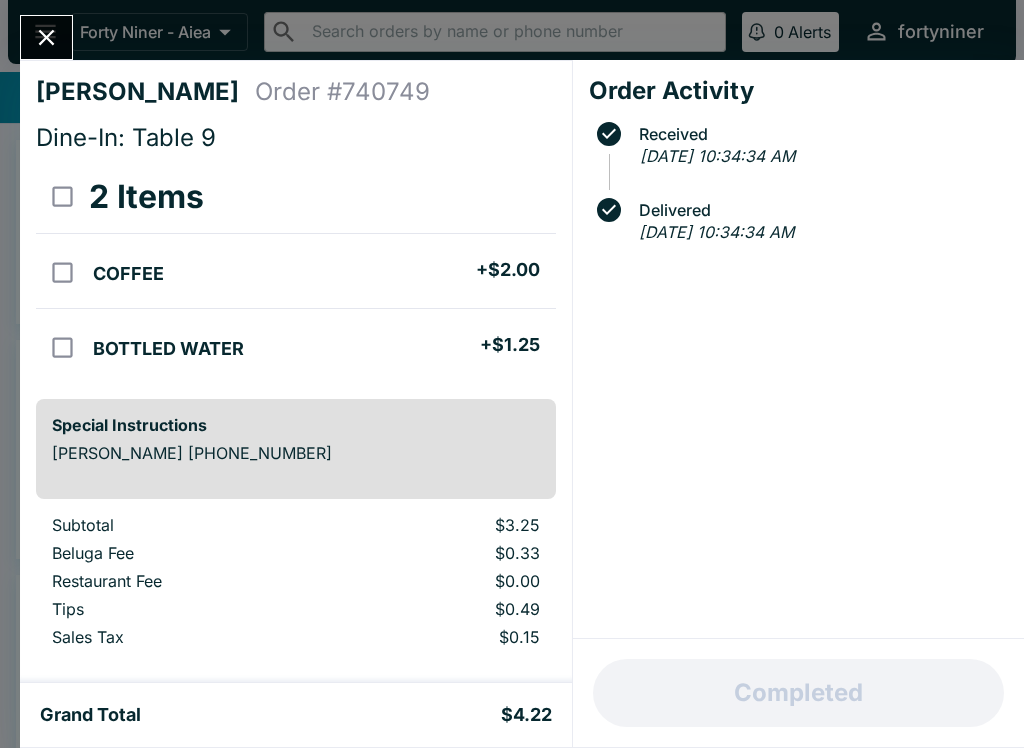 click 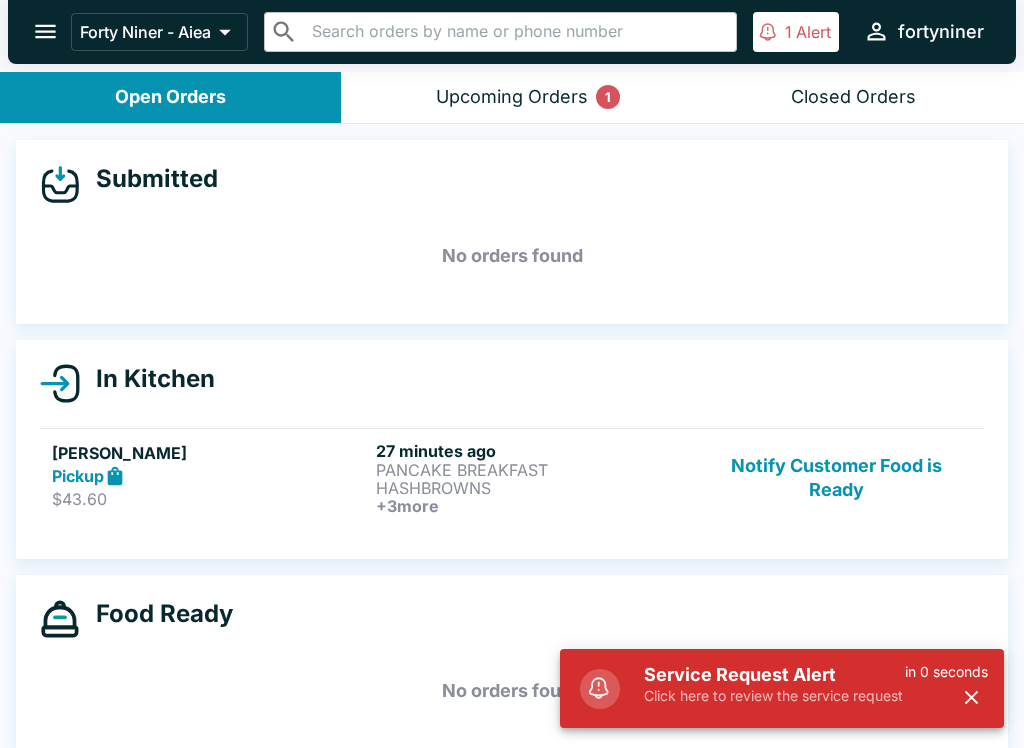 click on "Notify Customer Food is Ready" at bounding box center (836, 478) 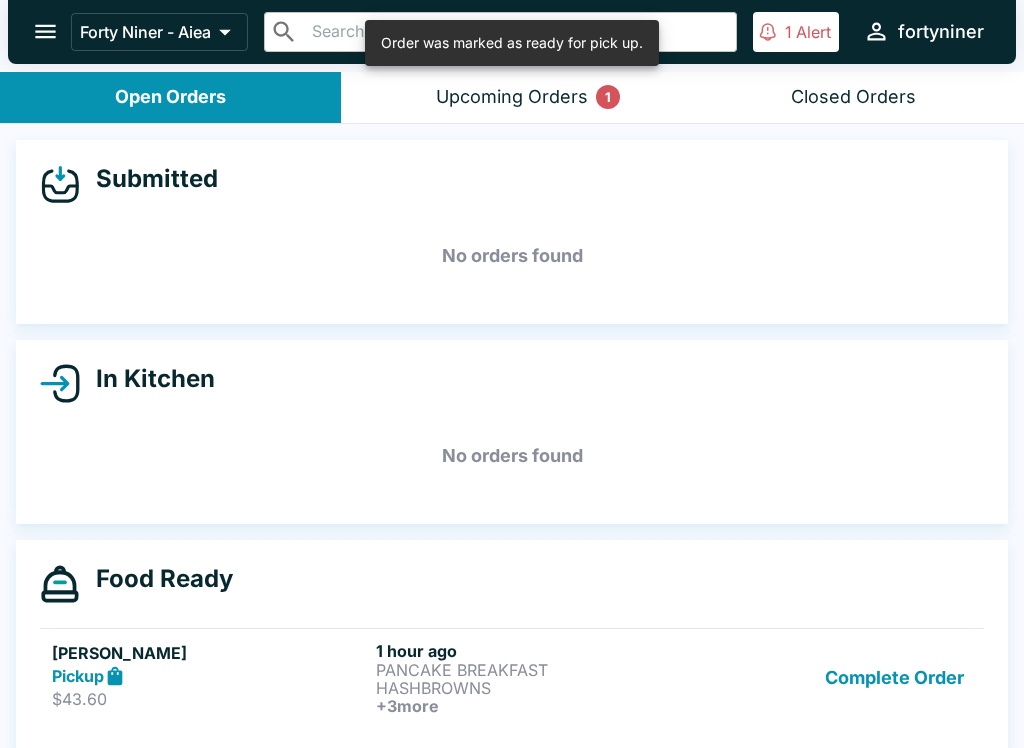 click on "Complete Order" at bounding box center (894, 678) 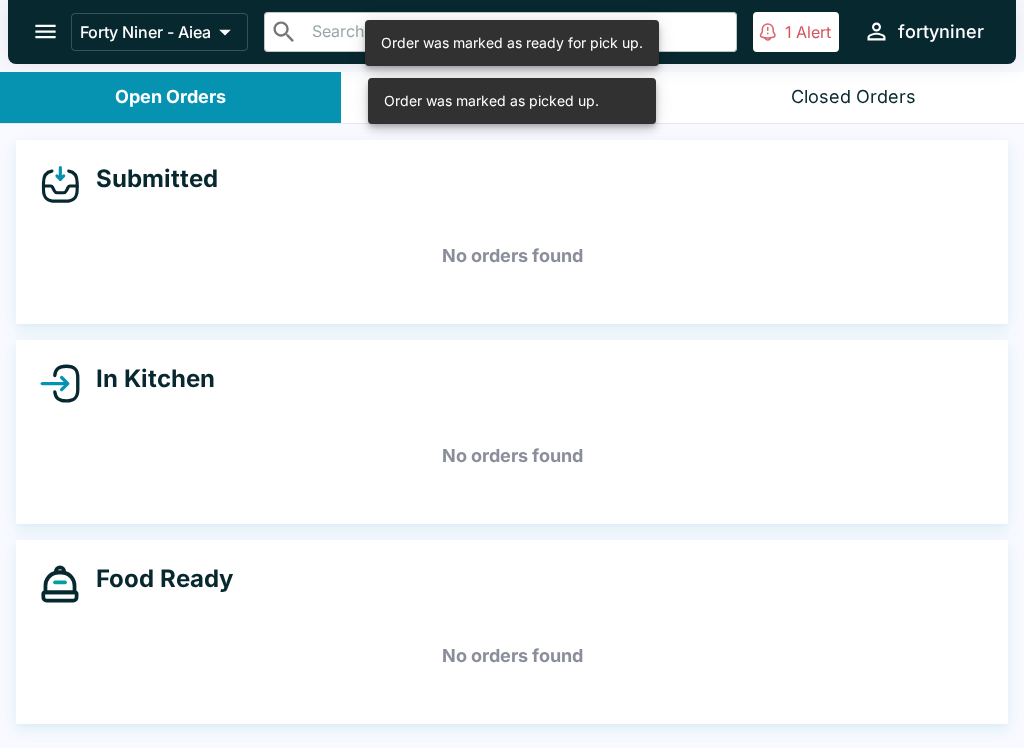 click on "Order was marked as picked up." at bounding box center (512, 43) 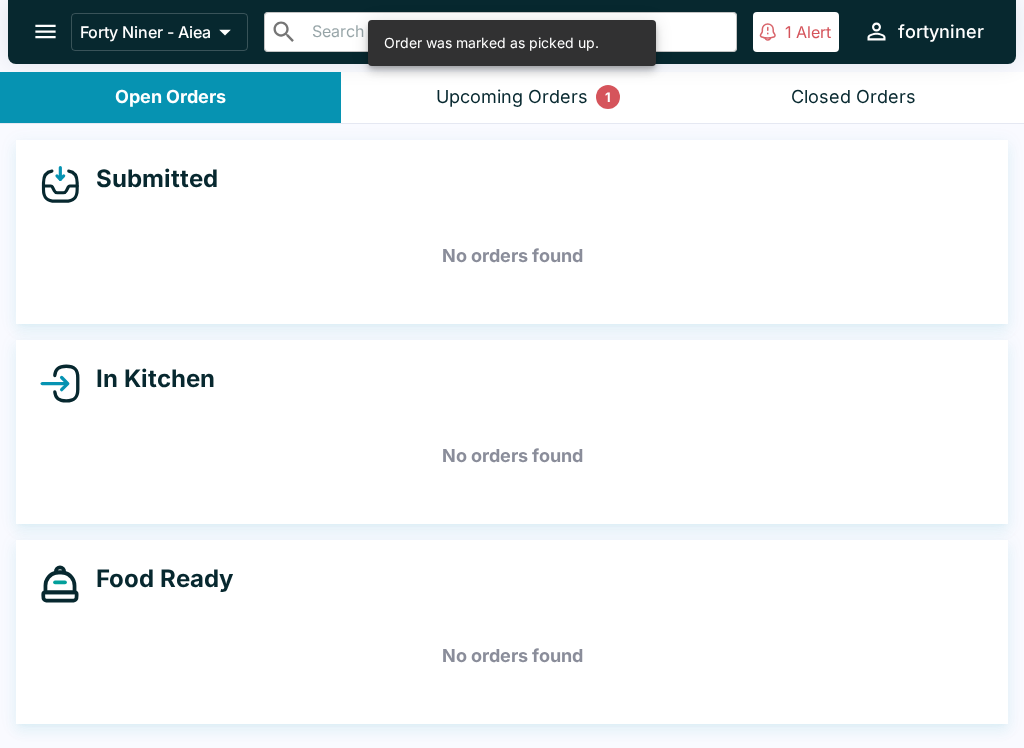 click on "1 Alert" at bounding box center (796, 32) 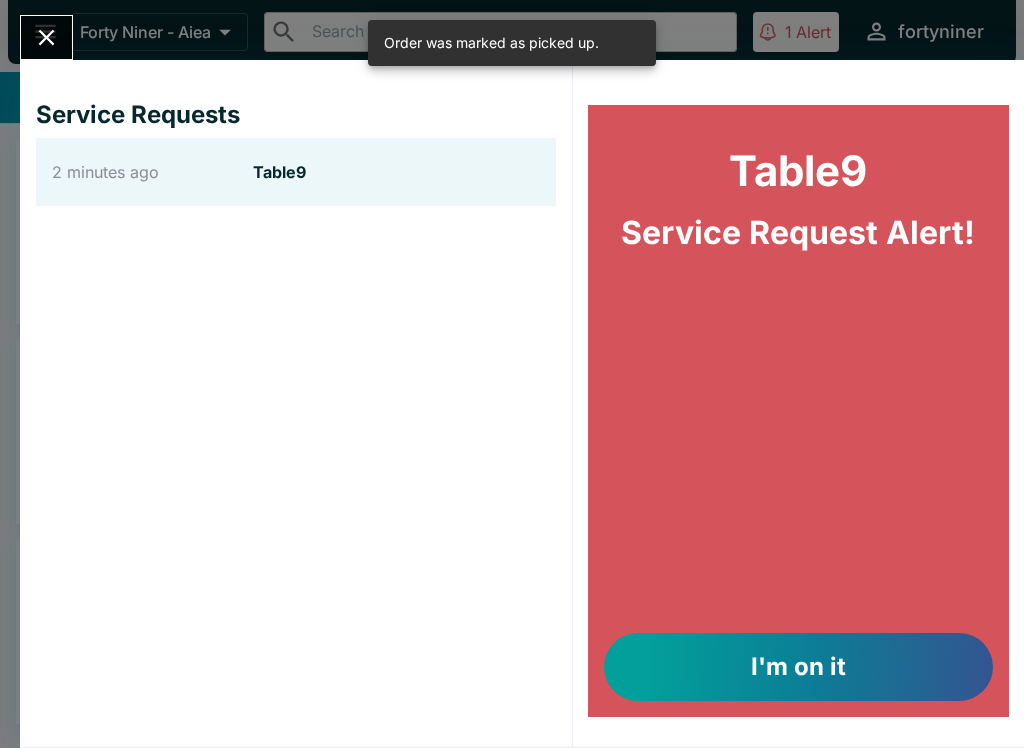 click on "I'm on it" at bounding box center (798, 667) 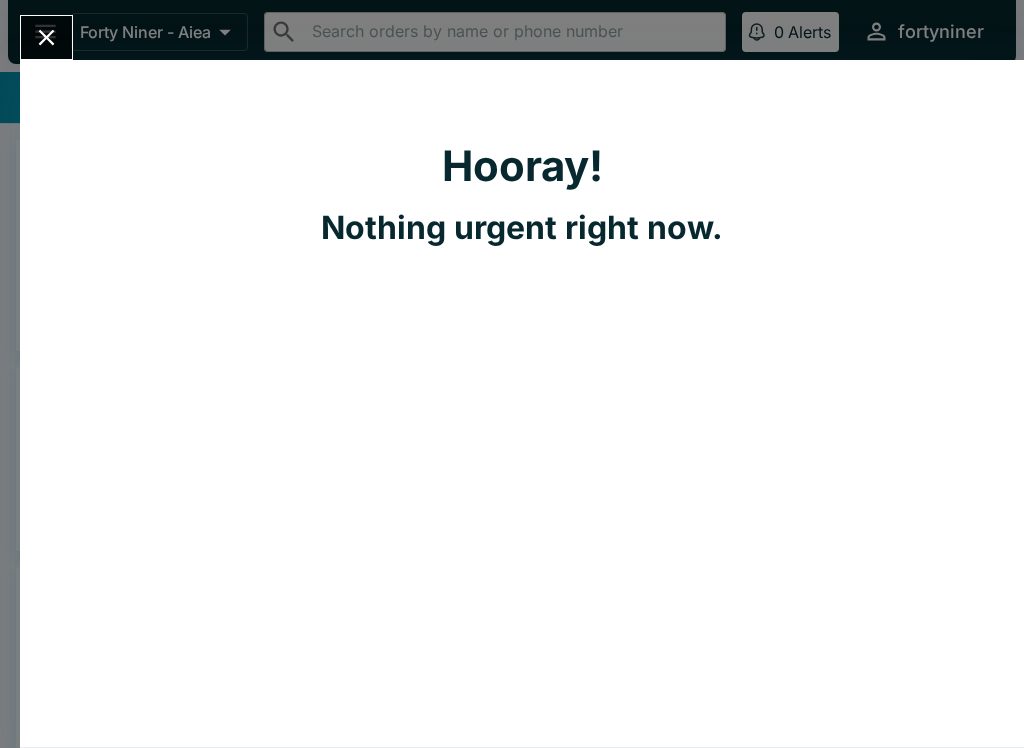 click 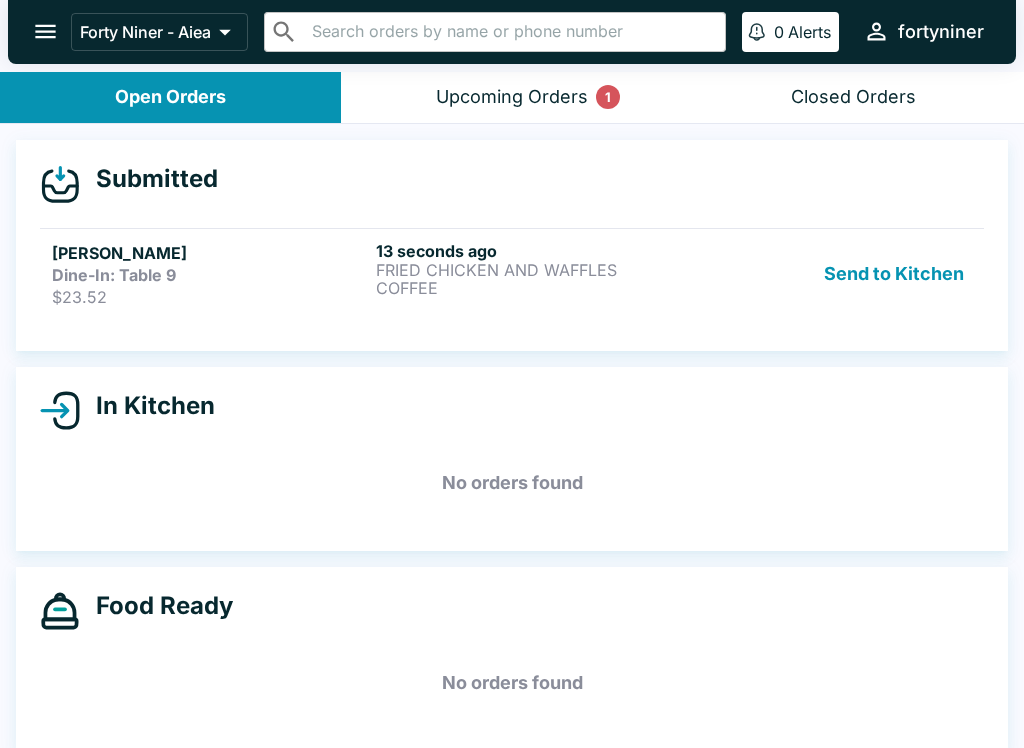 click on "[PERSON_NAME] Dine-In: Table 9 $23.52" at bounding box center (210, 274) 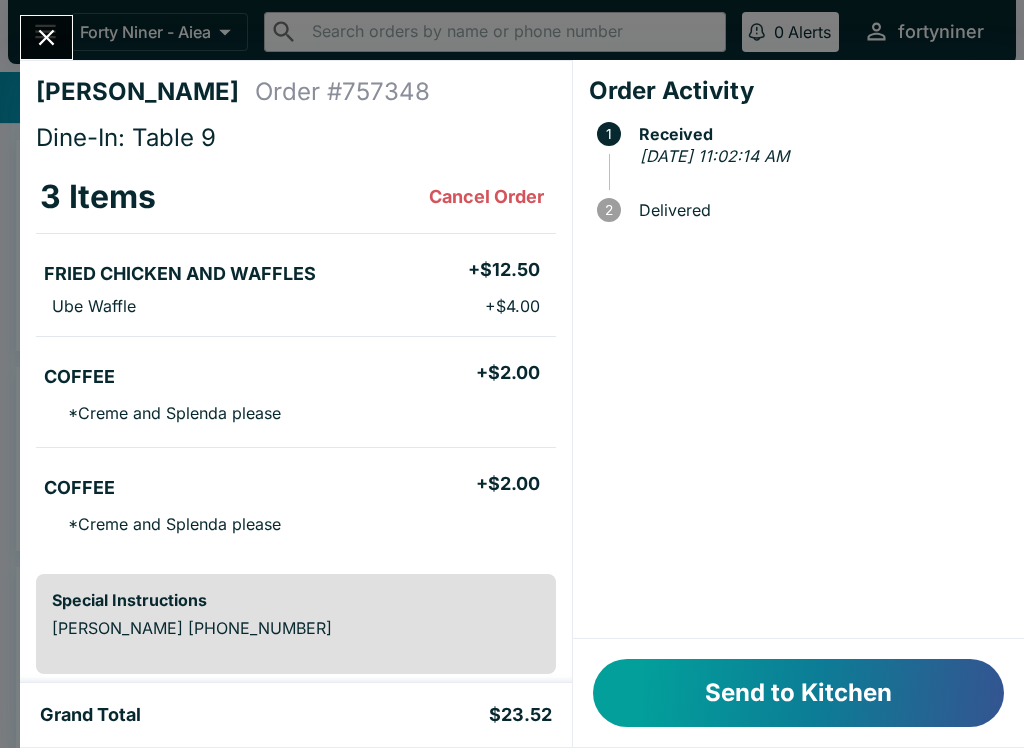 click on "Send to Kitchen" at bounding box center (798, 693) 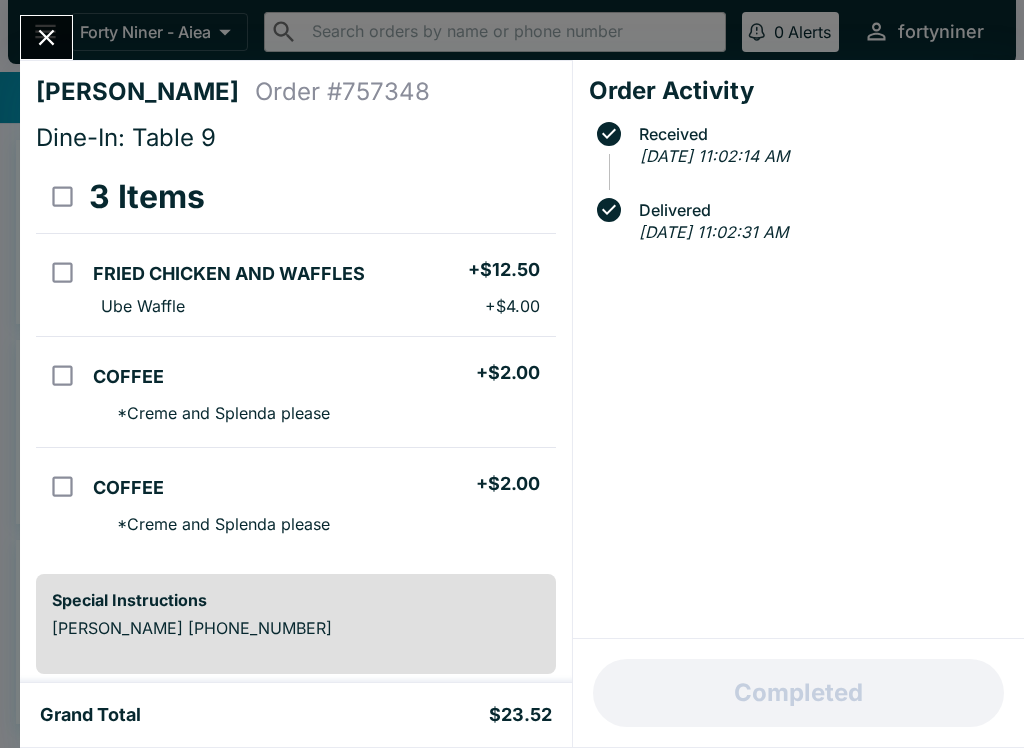 click on "[PERSON_NAME] Order # 757348 Dine-In: Table 9 3 Items FRIED CHICKEN AND WAFFLES + $12.50 Ube Waffle + $4.00 COFFEE + $2.00 * Creme and Splenda please COFFEE + $2.00 * Creme and Splenda please Special Instructions [PERSON_NAME] [PHONE_NUMBER] Subtotal $20.50 Beluga Fee $2.05 Restaurant Fee $0.00 Sales Tax $0.97 Preview Receipt Print Receipt Grand Total $23.52 Order Activity Received [DATE] 11:02:14 AM Delivered [DATE] 11:02:31 AM Completed" at bounding box center [512, 374] 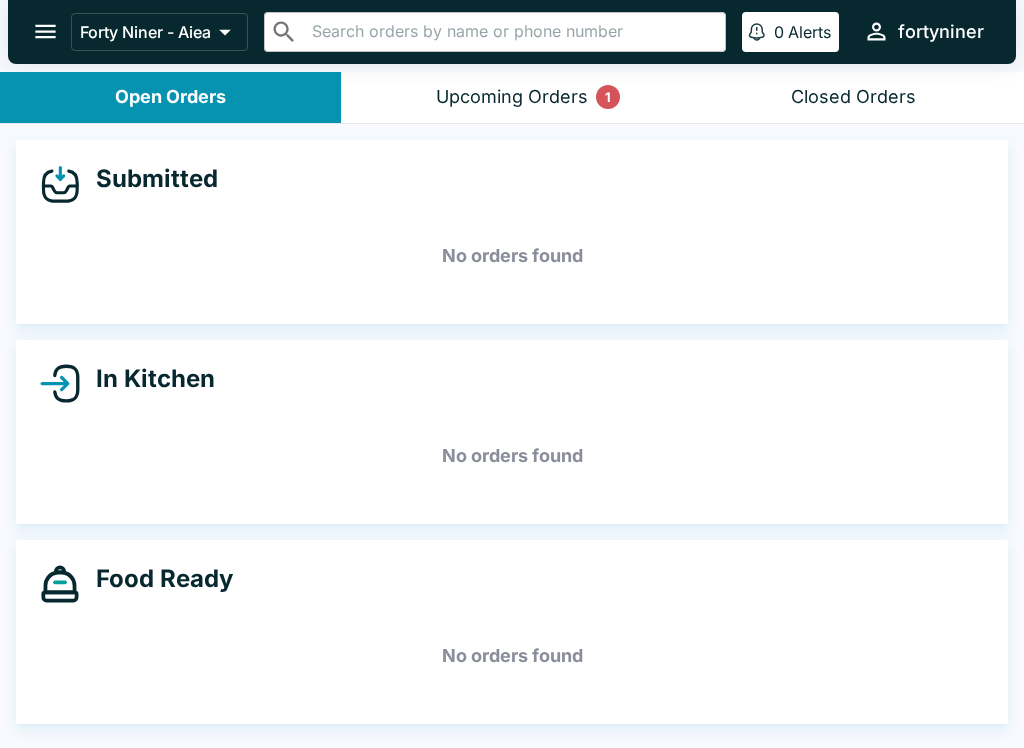 click on "Closed Orders" at bounding box center (853, 97) 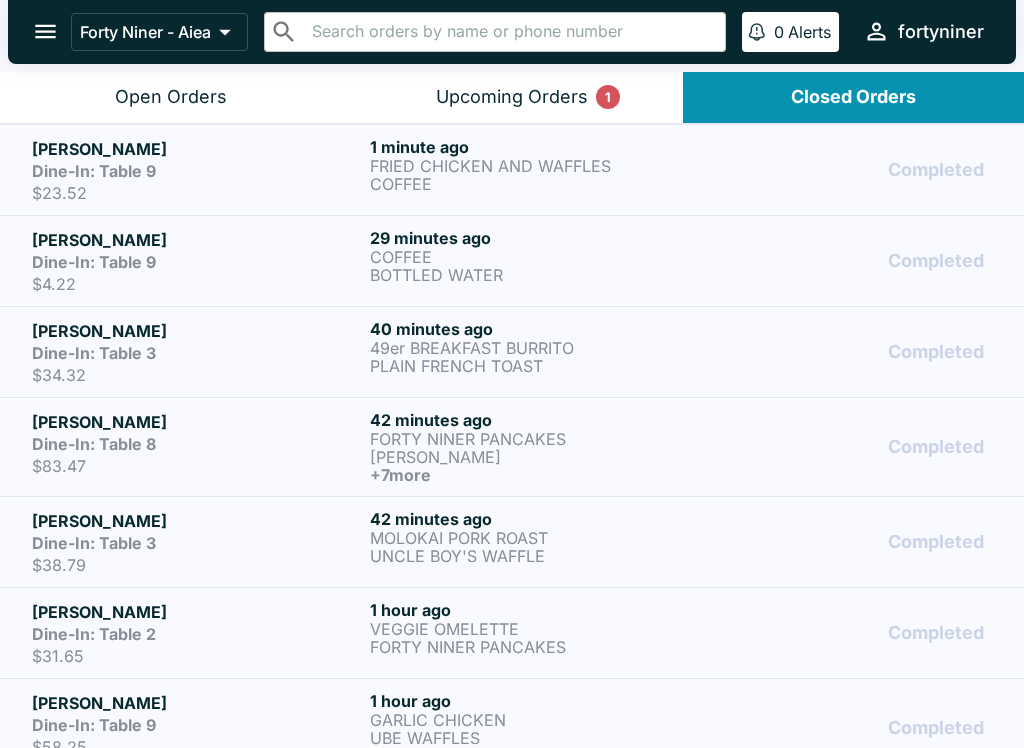 click on "Open Orders" at bounding box center [170, 97] 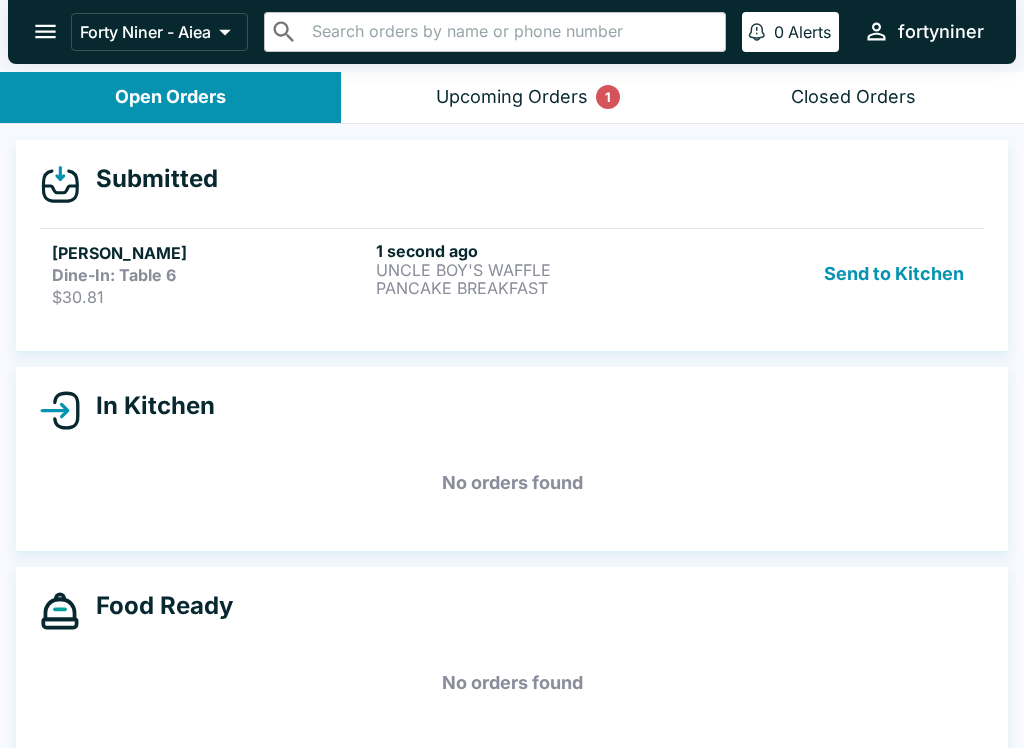 click on "Submitted [PERSON_NAME] Dine-In: Table 6 $30.81 1 second ago UNCLE BOY'S WAFFLE PANCAKE BREAKFAST Send to Kitchen" at bounding box center (512, 245) 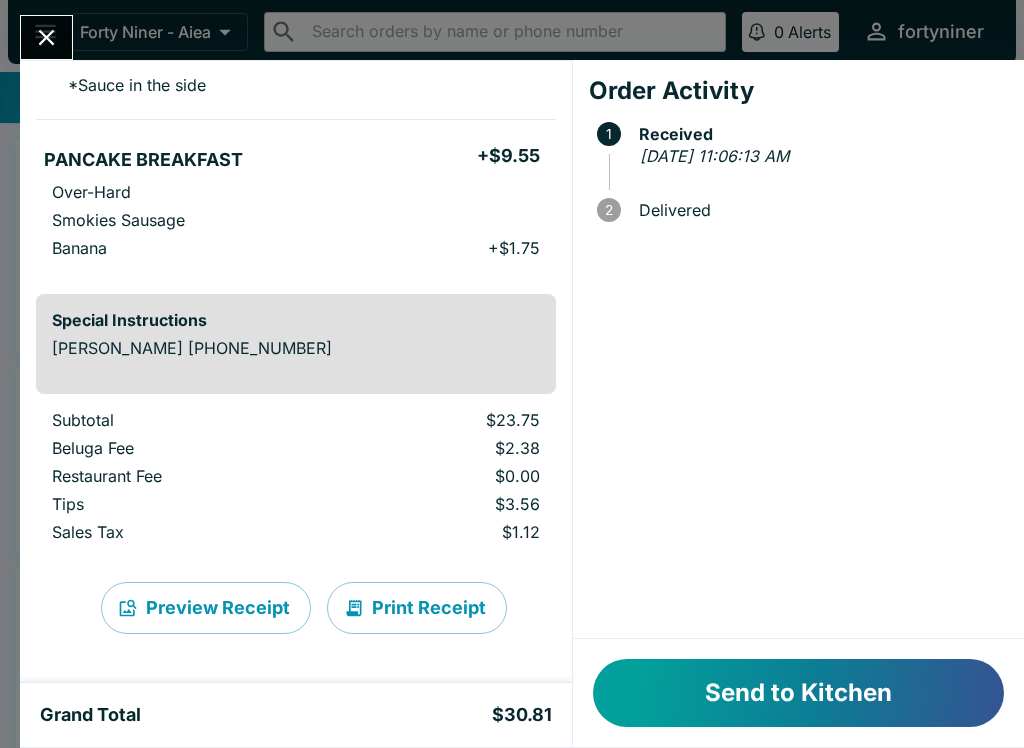 click on "Send to Kitchen" at bounding box center [798, 693] 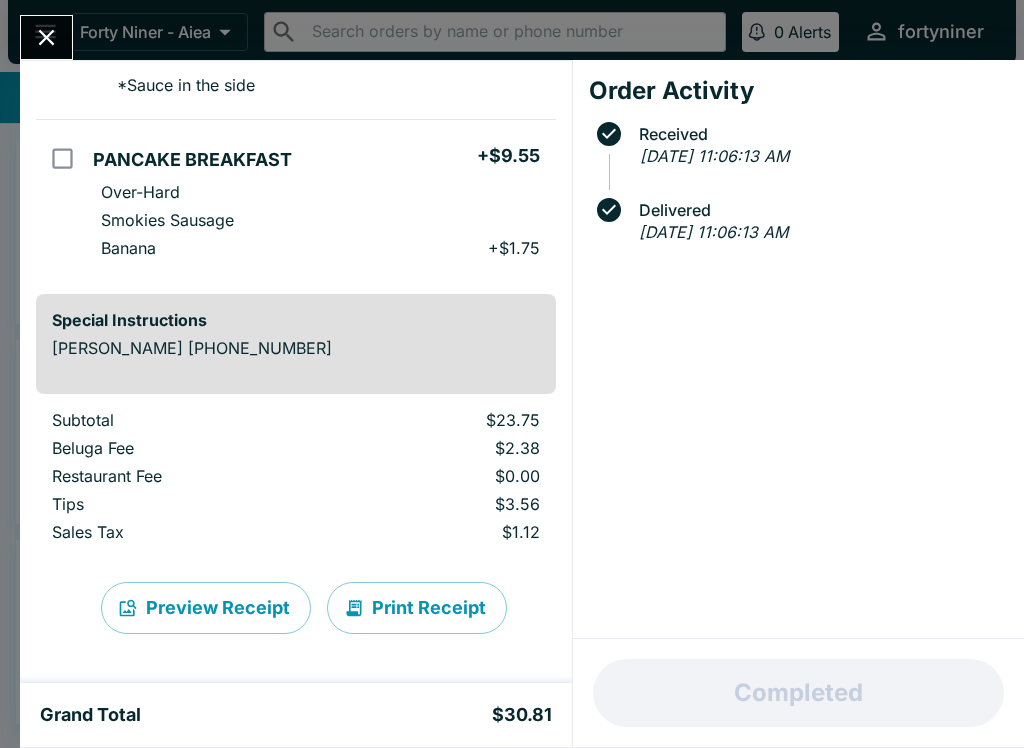 click at bounding box center [46, 37] 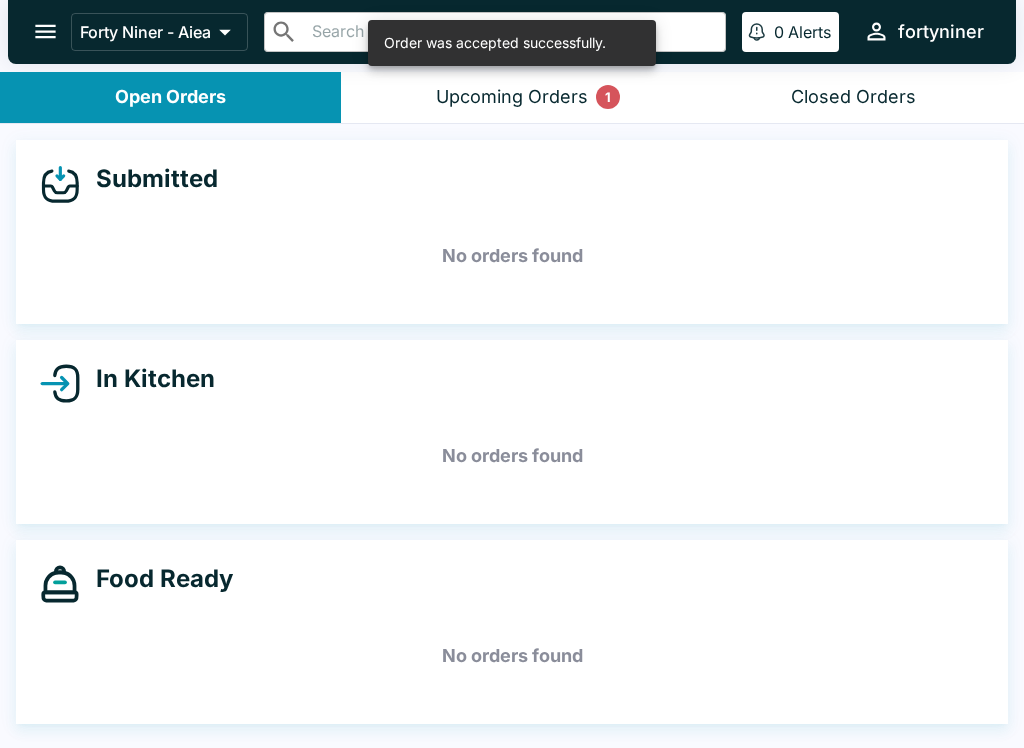 click at bounding box center [45, 31] 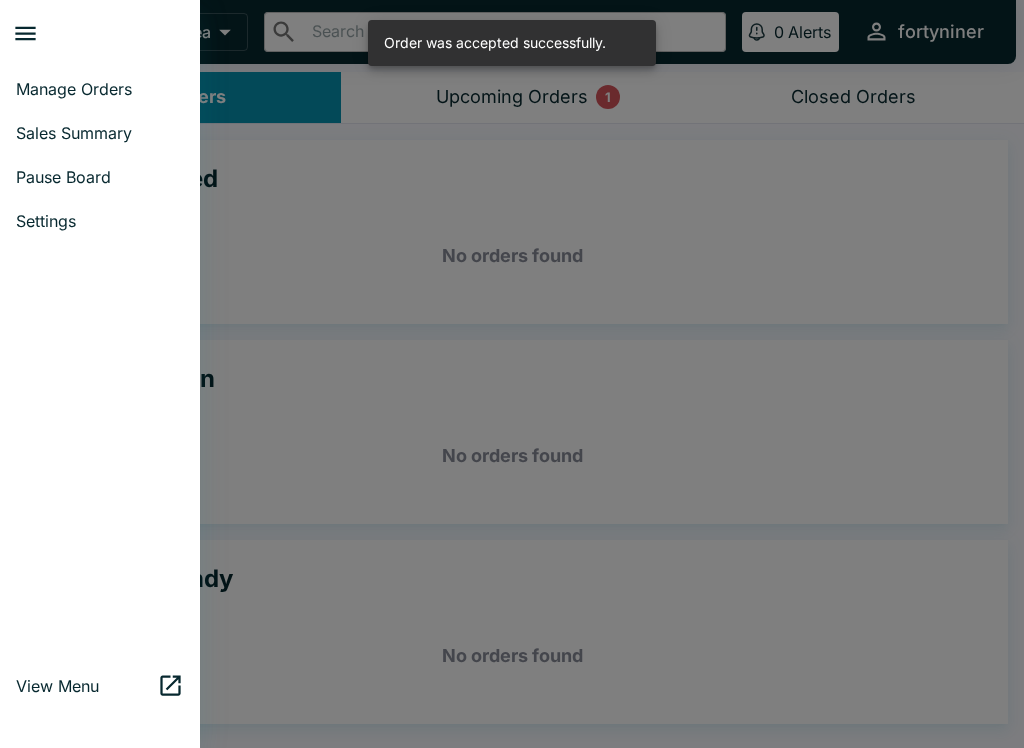 click on "Sales Summary" at bounding box center [100, 133] 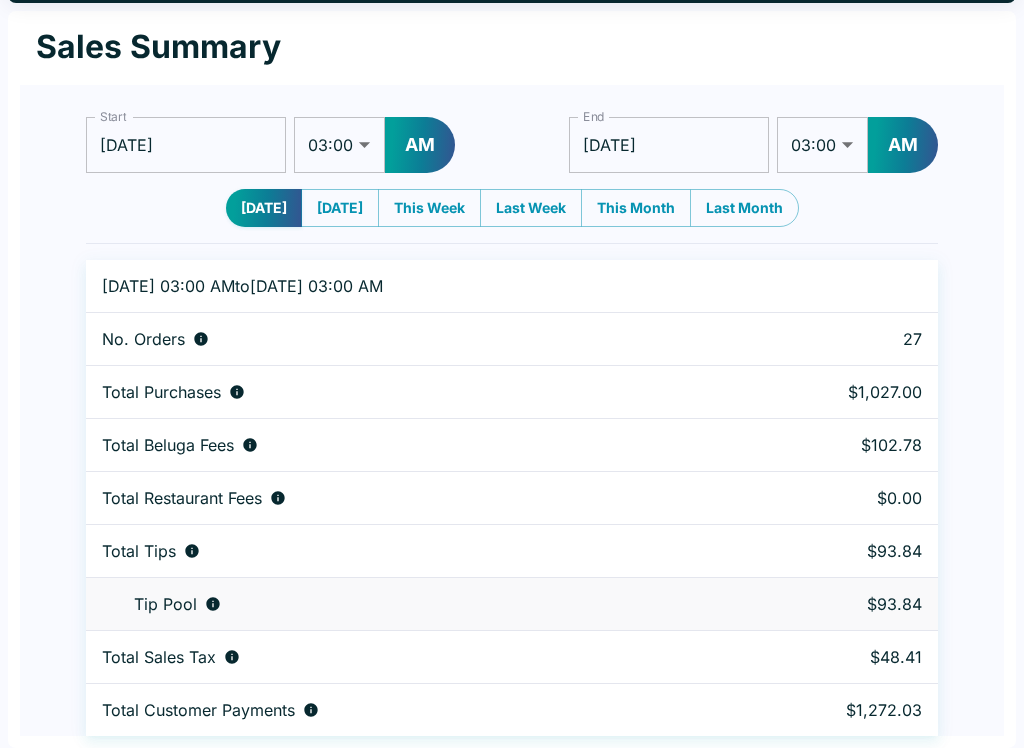 scroll, scrollTop: 0, scrollLeft: 0, axis: both 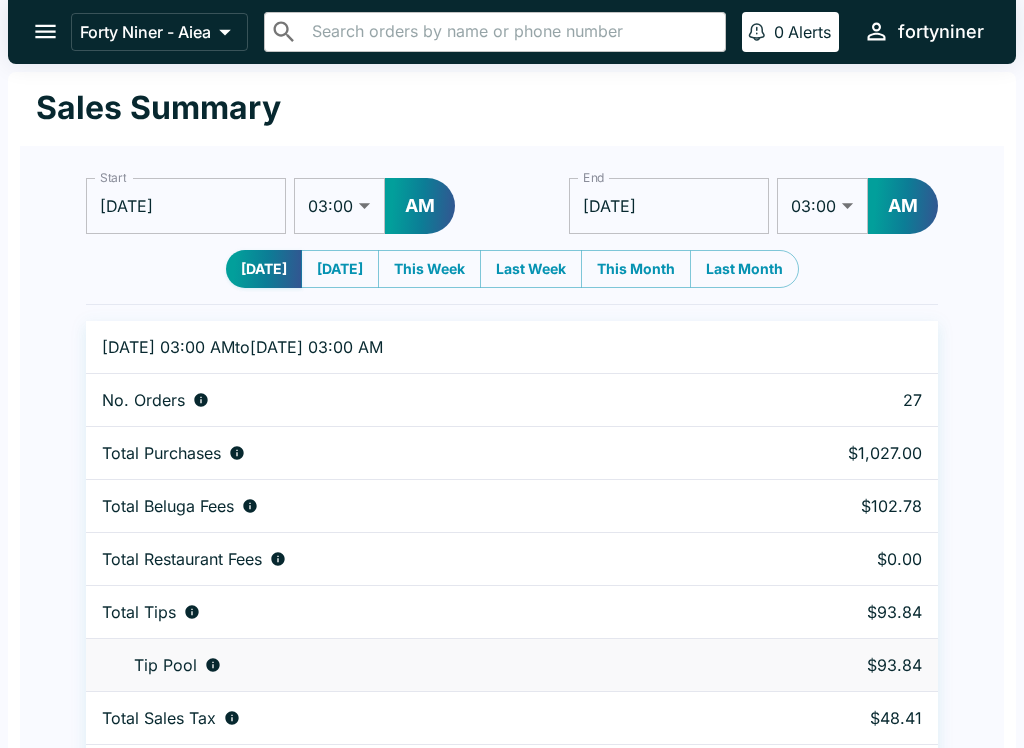 click at bounding box center (45, 31) 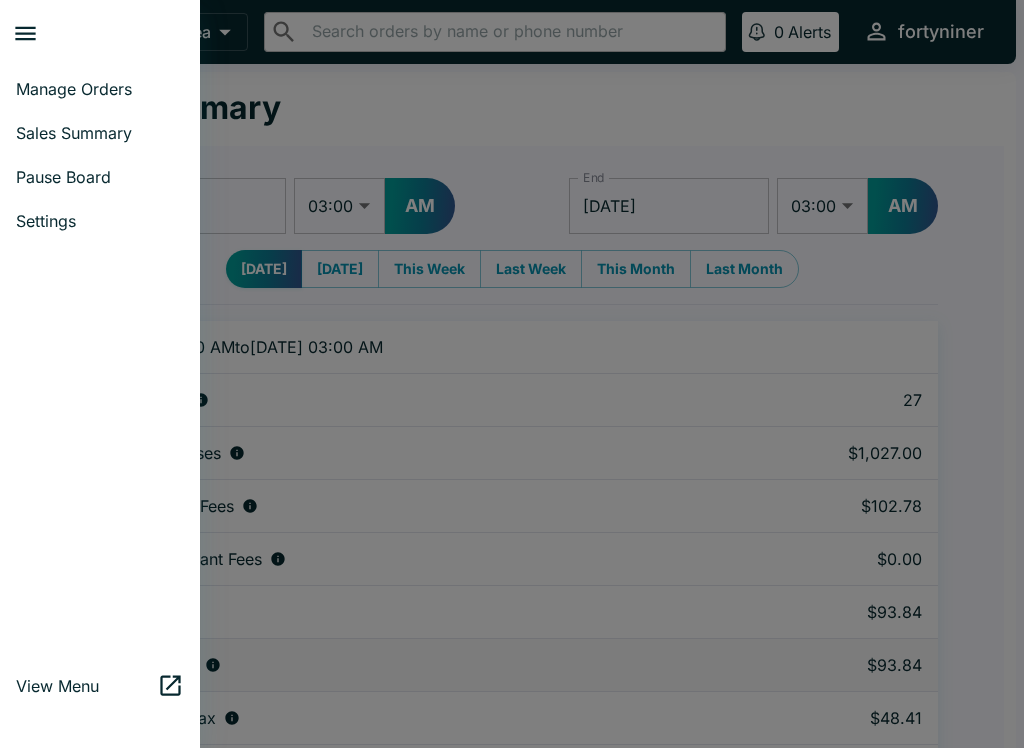 click on "Manage Orders" at bounding box center (100, 89) 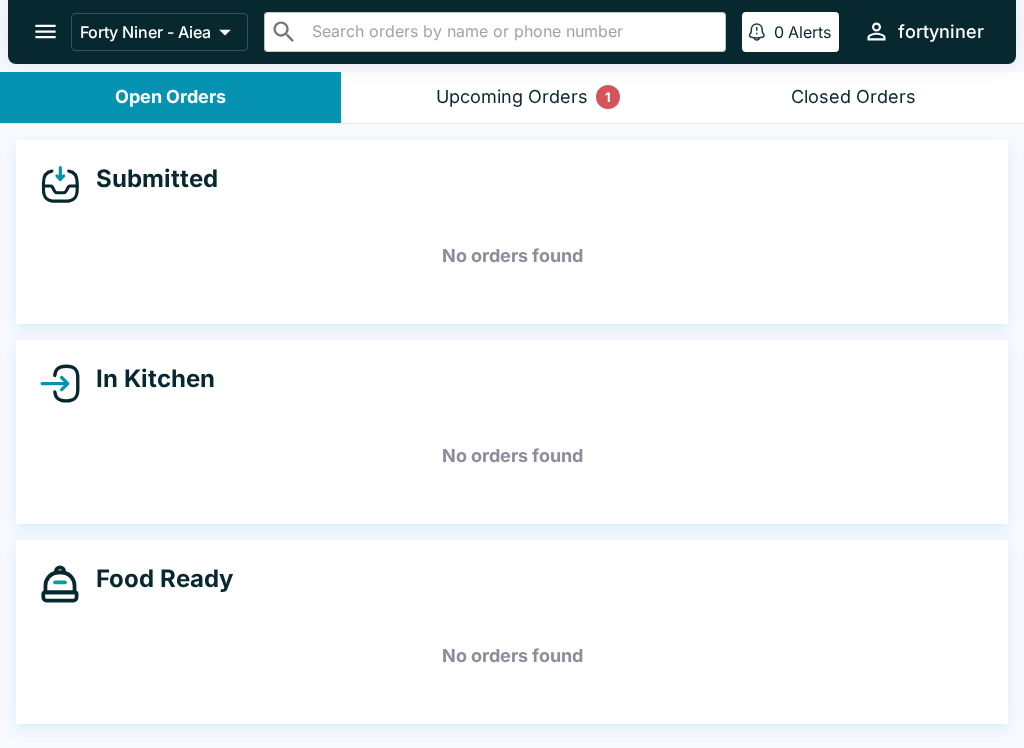 click at bounding box center (45, 31) 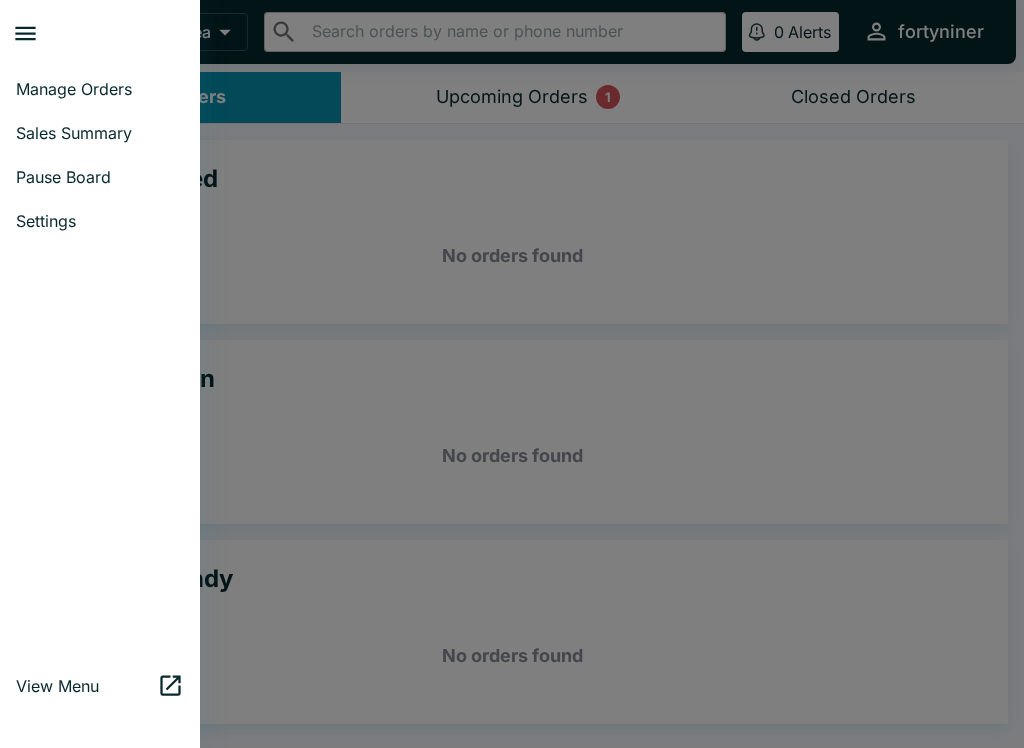 click on "Sales Summary" at bounding box center (100, 133) 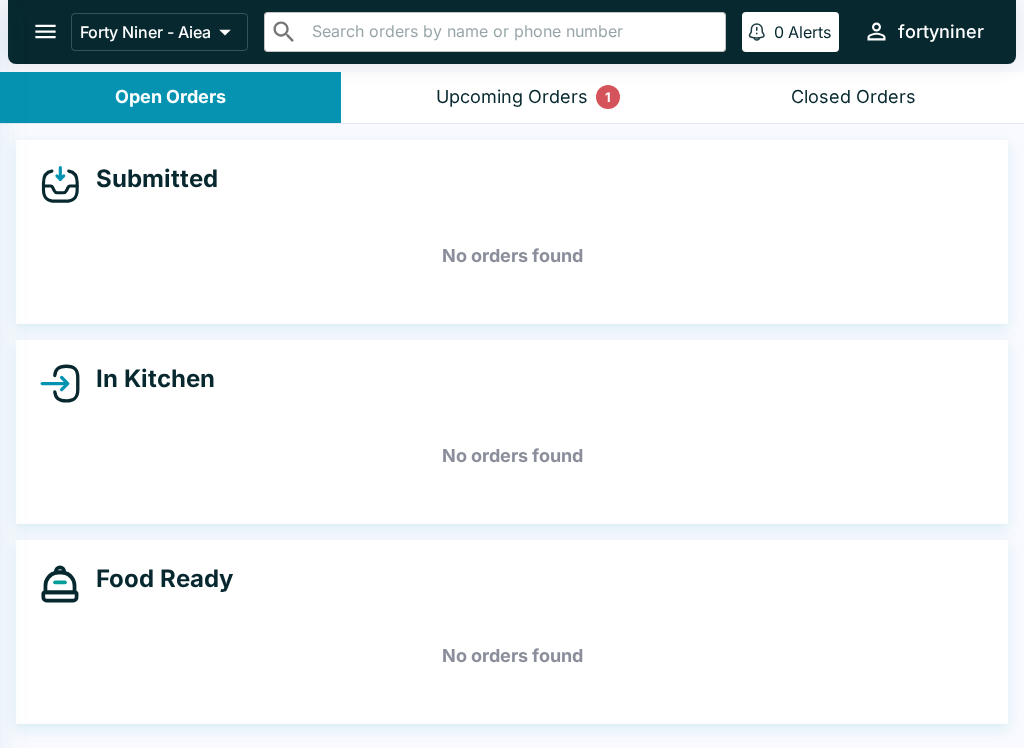 select on "03:00" 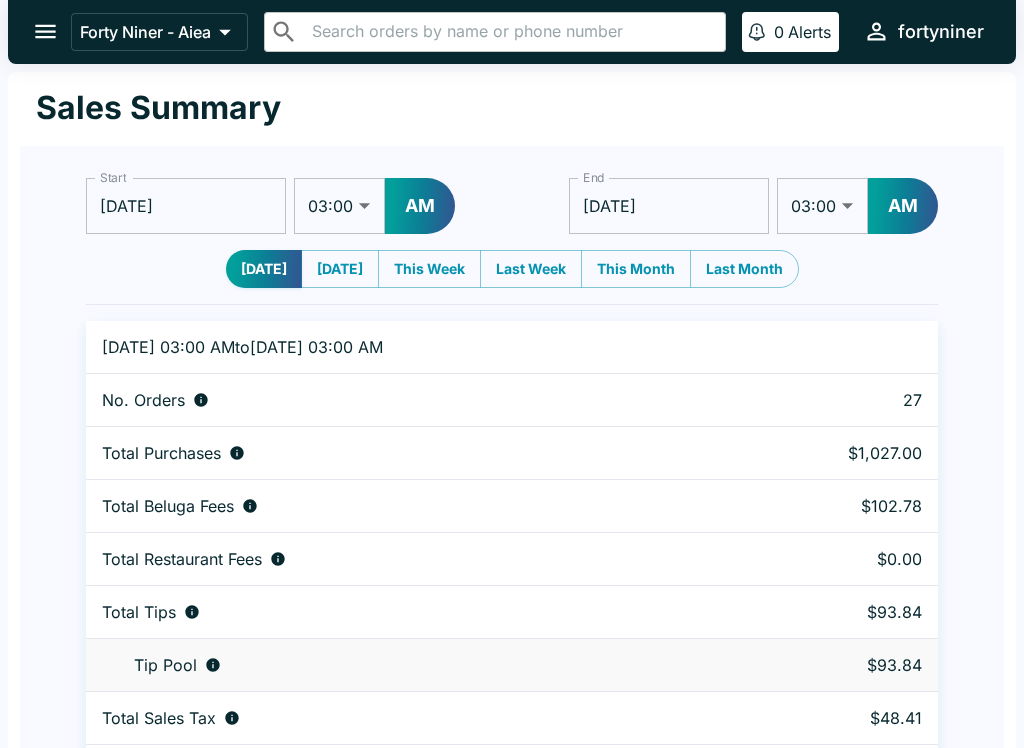 click 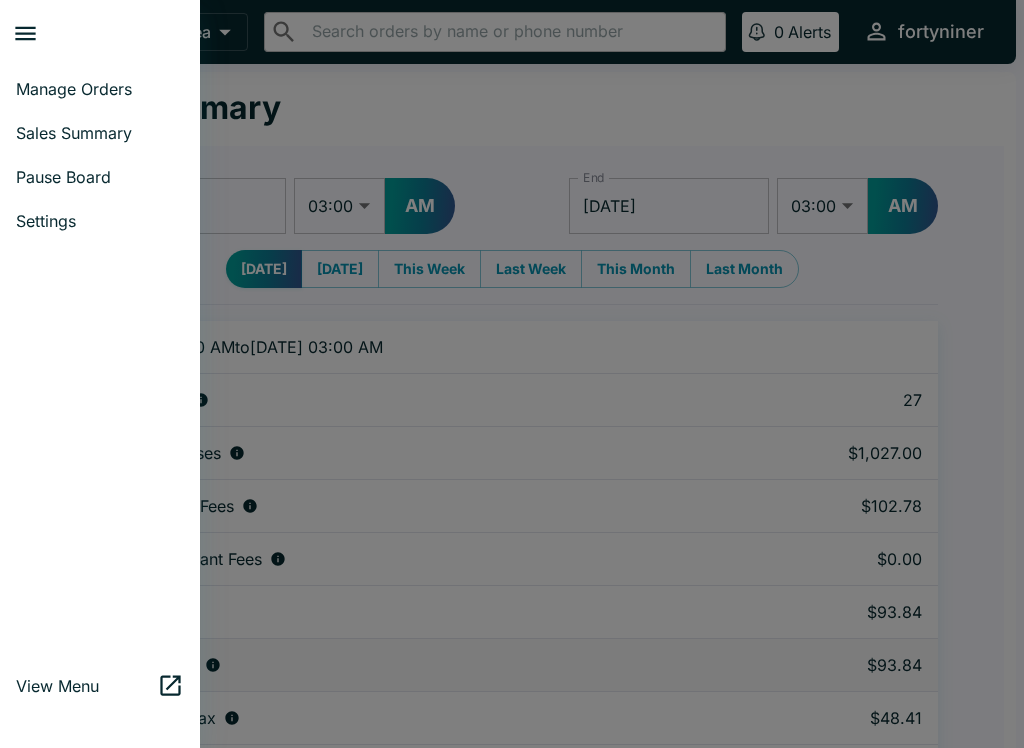 click on "Manage Orders" at bounding box center [100, 89] 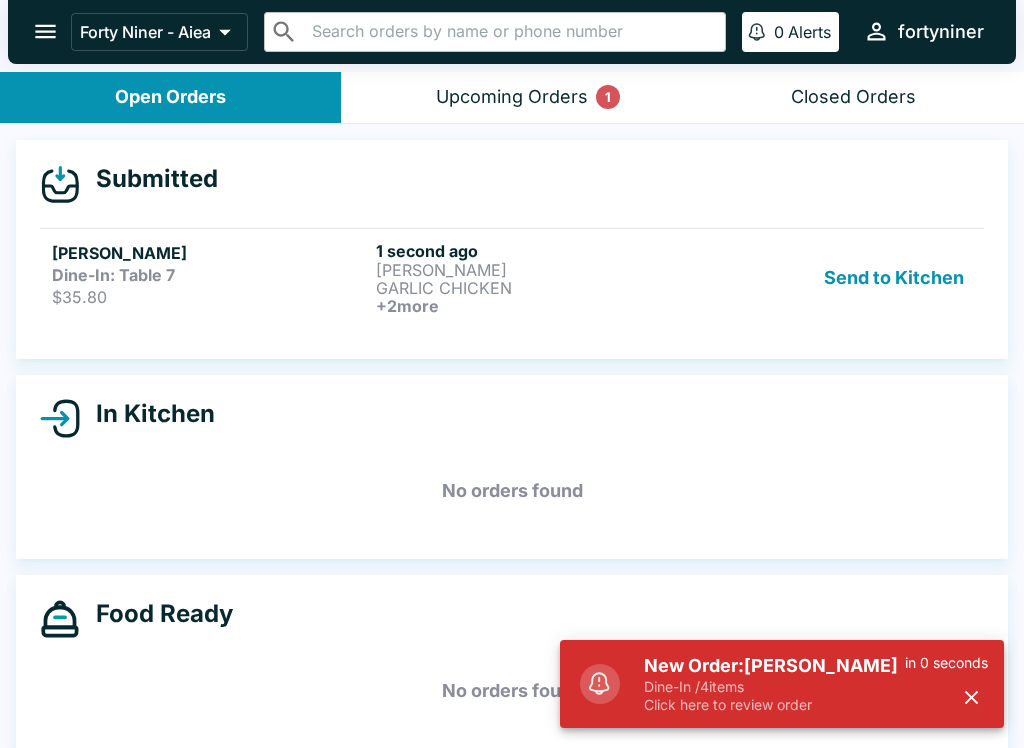 click on "[PERSON_NAME]" at bounding box center [534, 270] 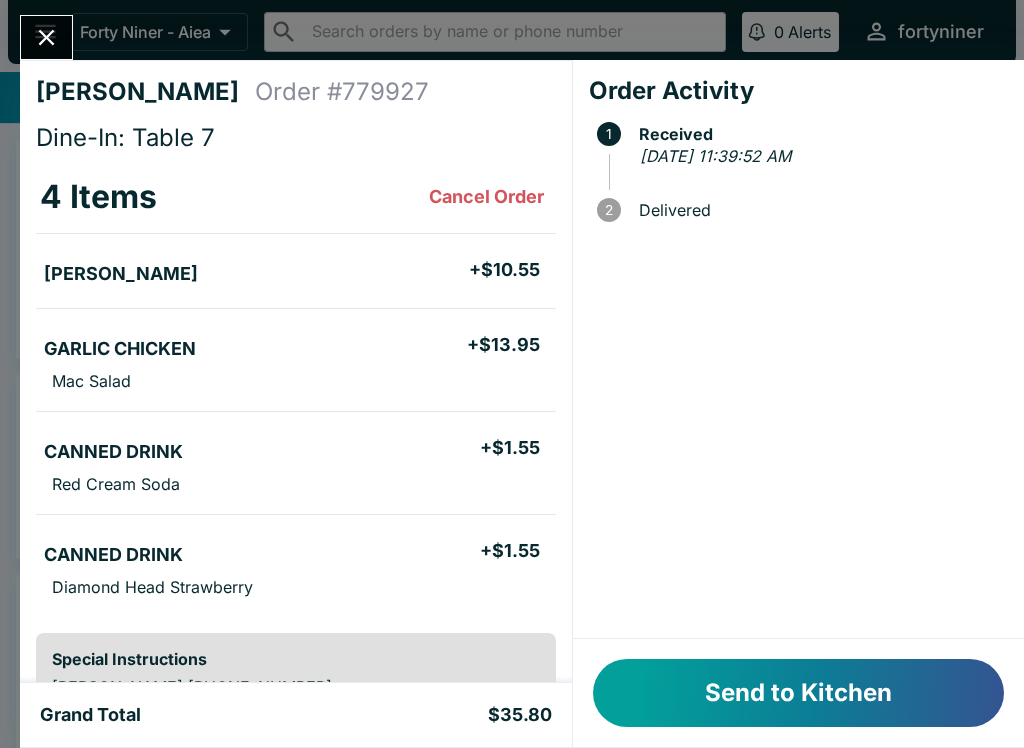 scroll, scrollTop: 0, scrollLeft: 0, axis: both 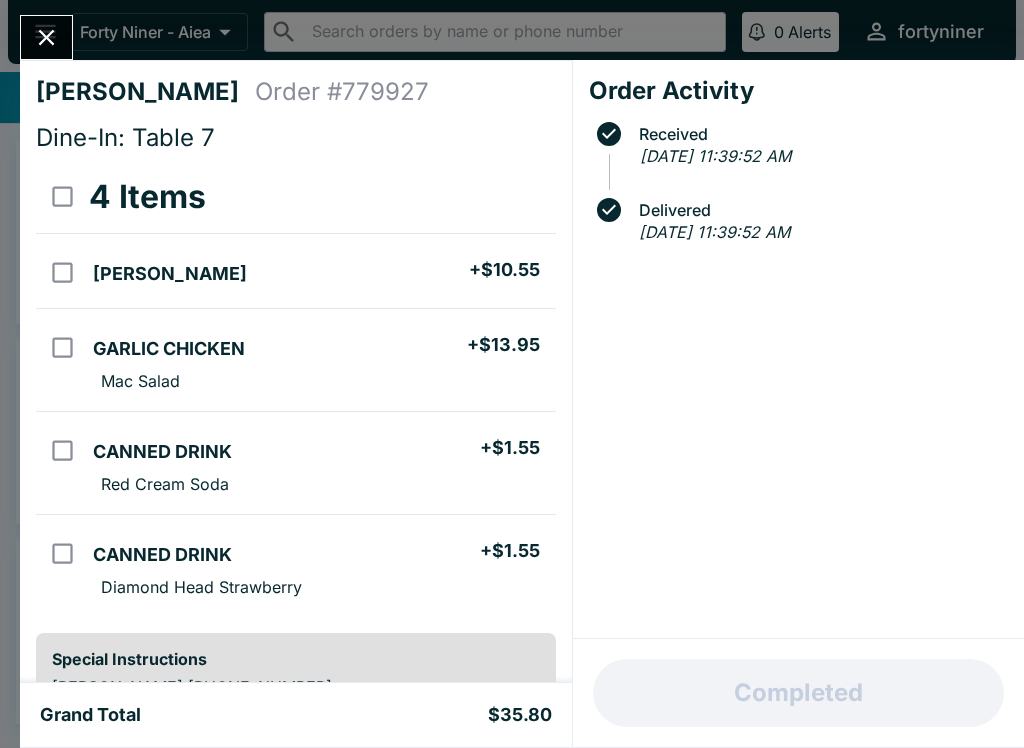 click 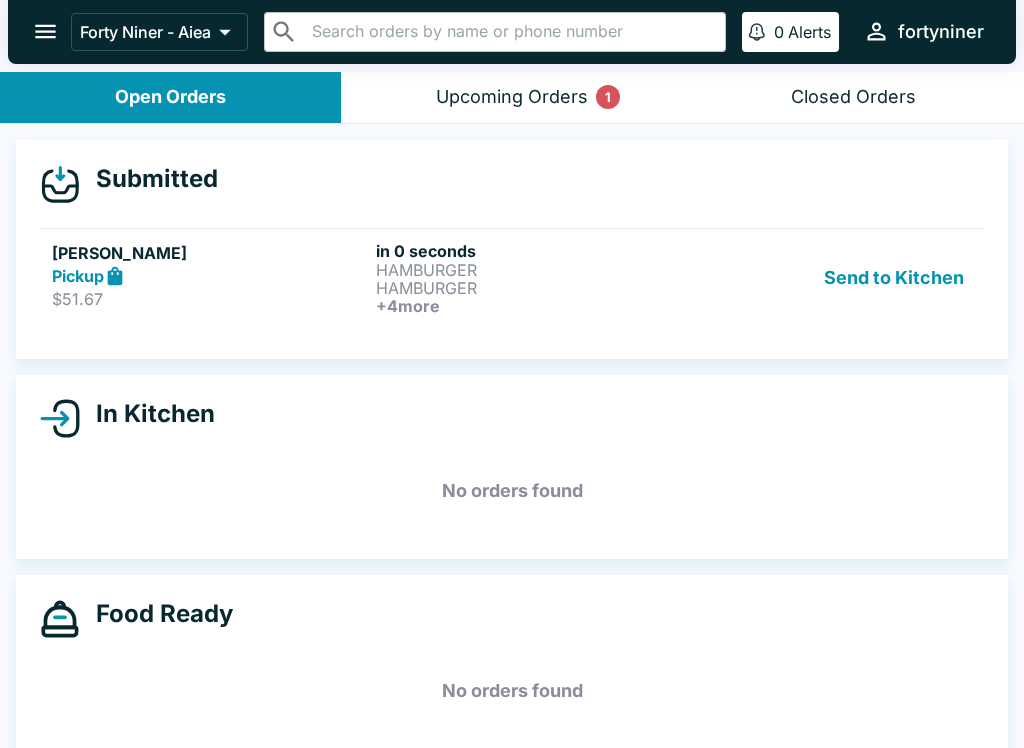 click on "HAMBURGER" at bounding box center (534, 270) 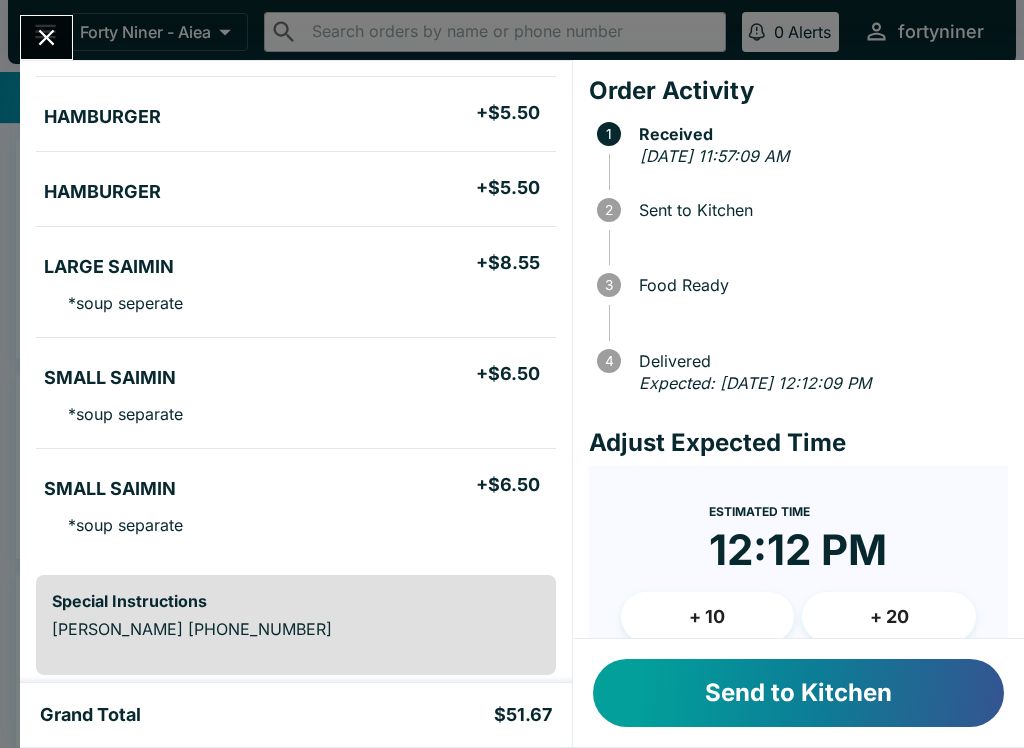 scroll, scrollTop: 300, scrollLeft: 0, axis: vertical 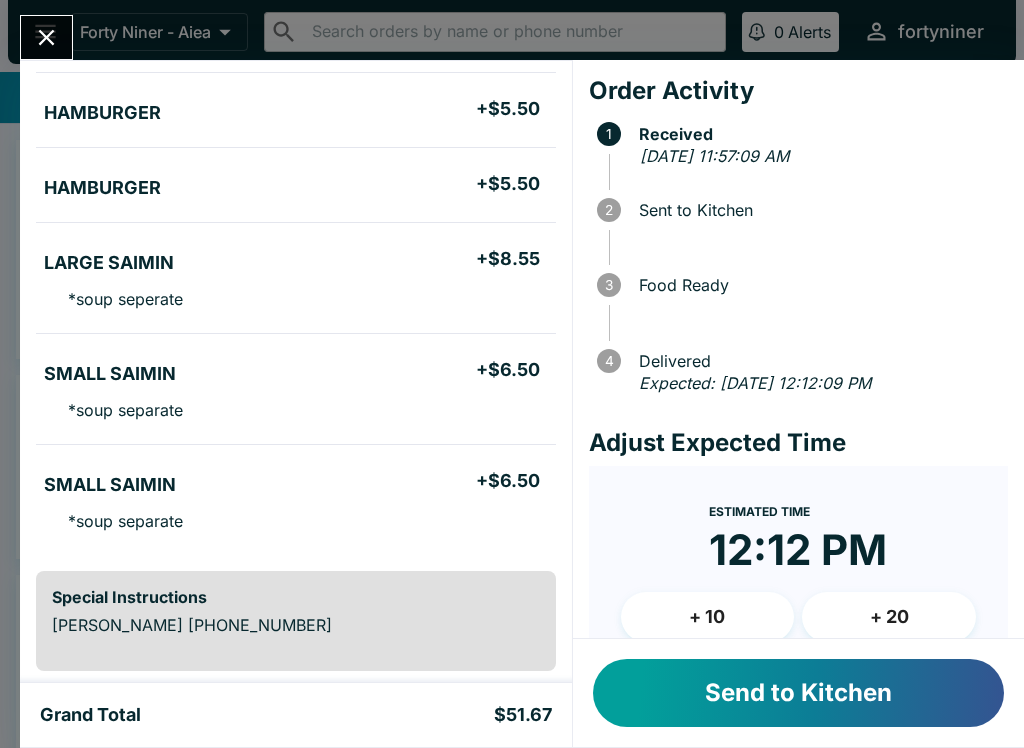 click on "Send to Kitchen" at bounding box center [798, 693] 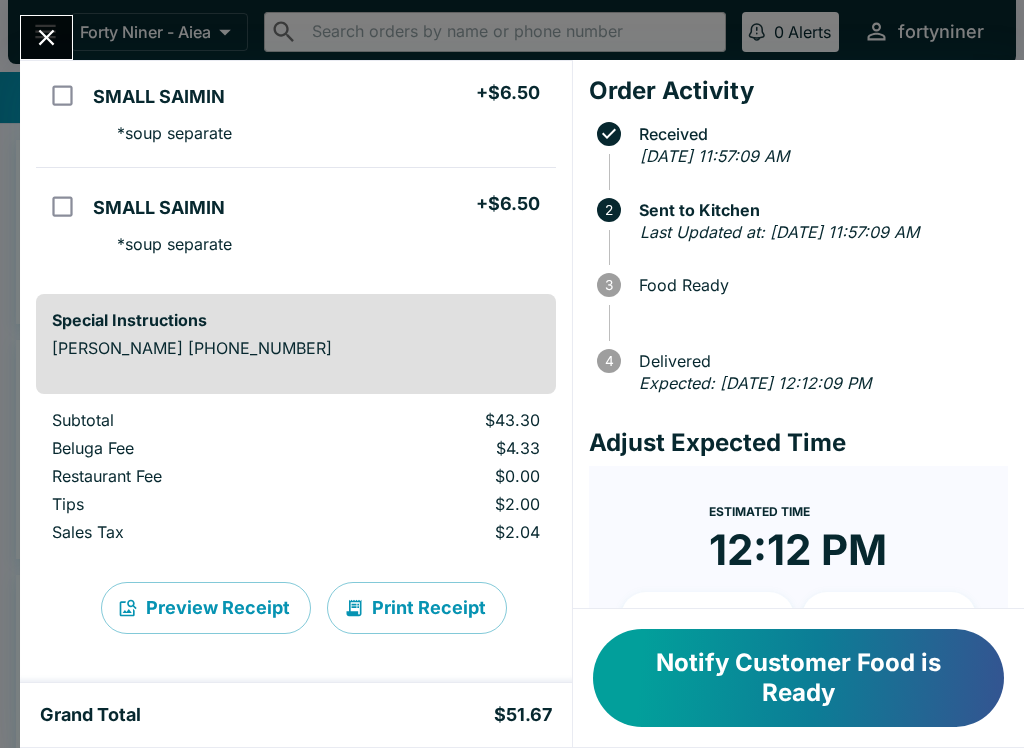 scroll, scrollTop: 578, scrollLeft: 0, axis: vertical 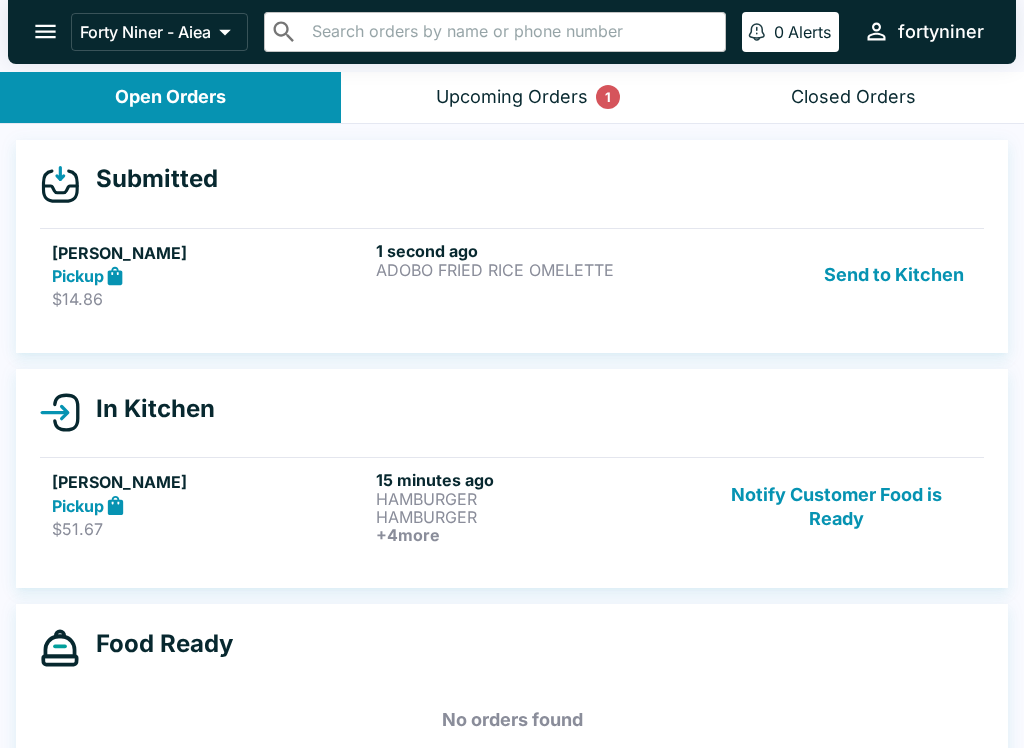 click on "1 second ago" at bounding box center [534, 251] 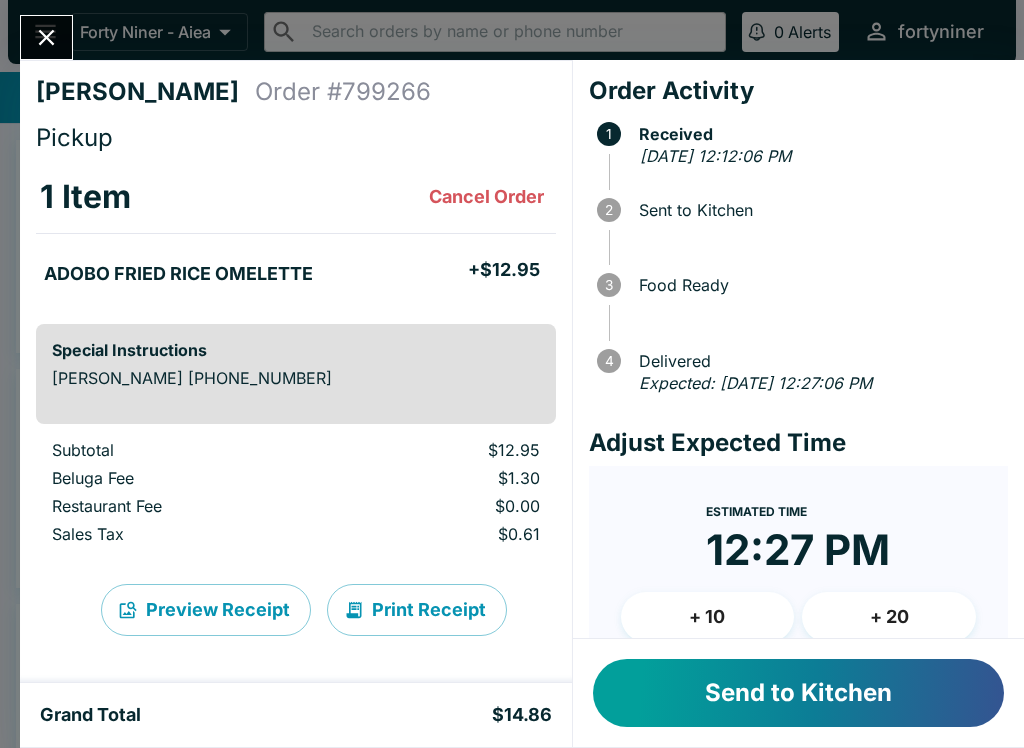 click on "Send to Kitchen" at bounding box center (798, 693) 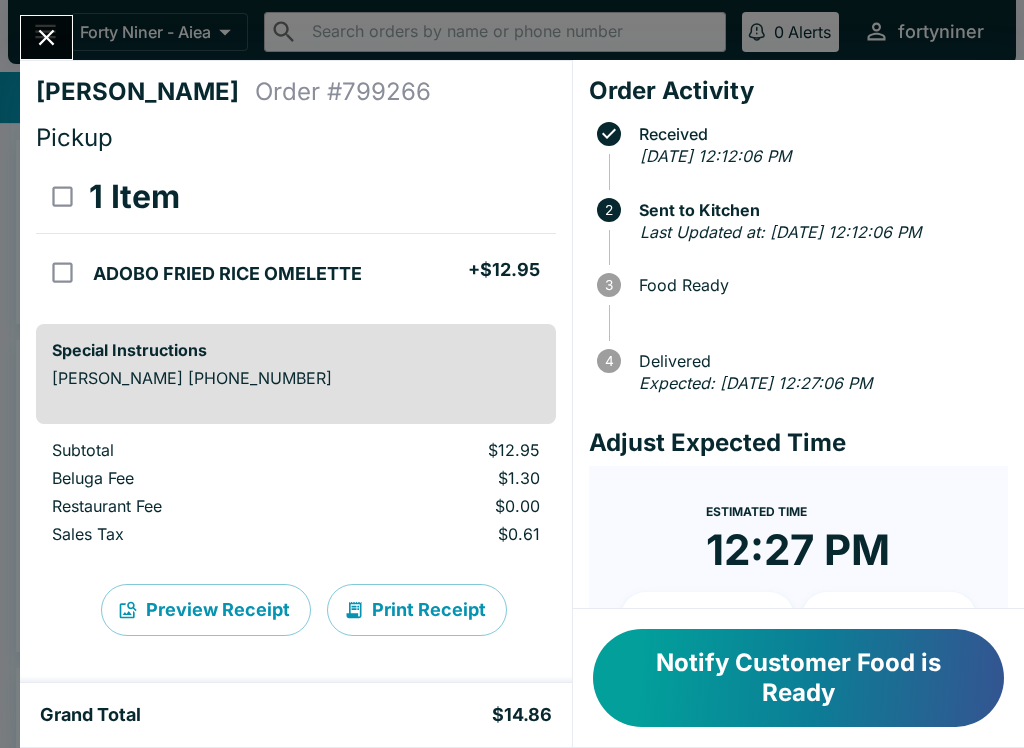 click 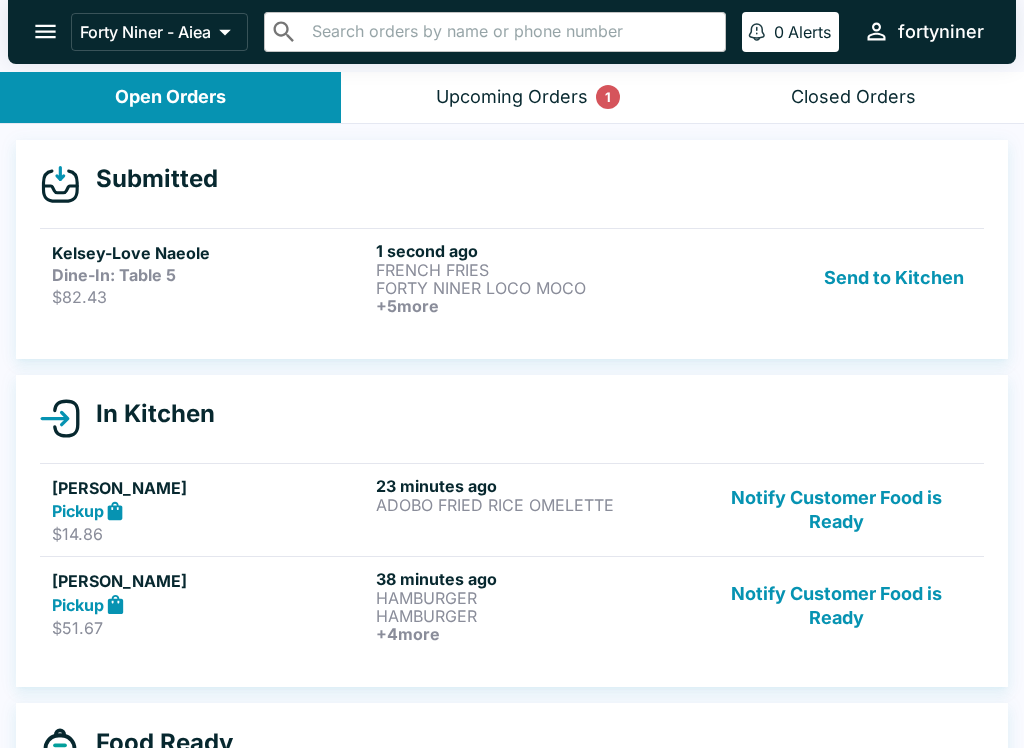 click on "Kelsey-Love Naeole" at bounding box center (210, 253) 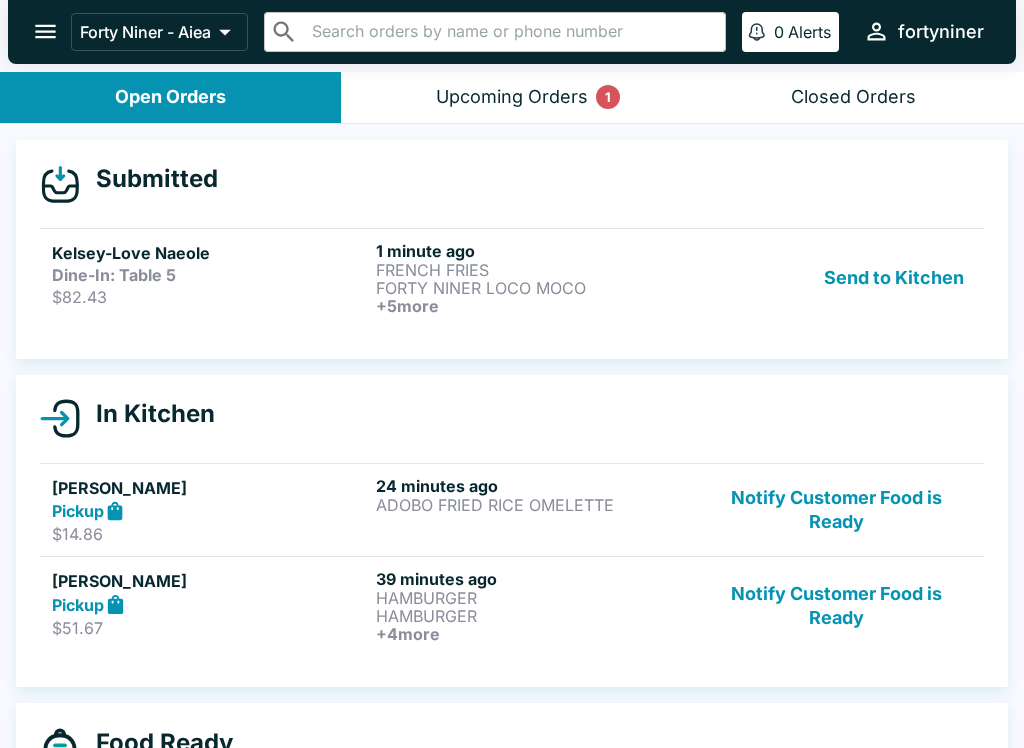 click on "Kelsey-Love Naeole" at bounding box center (210, 253) 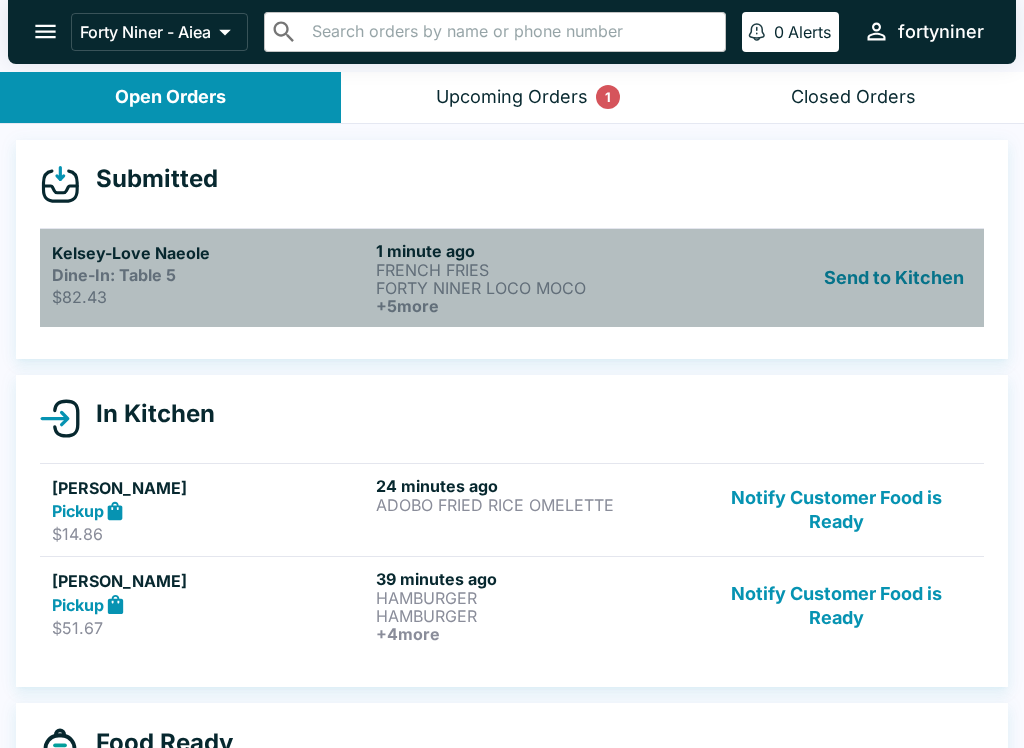 click on "Kelsey-Love Naeole" at bounding box center (210, 253) 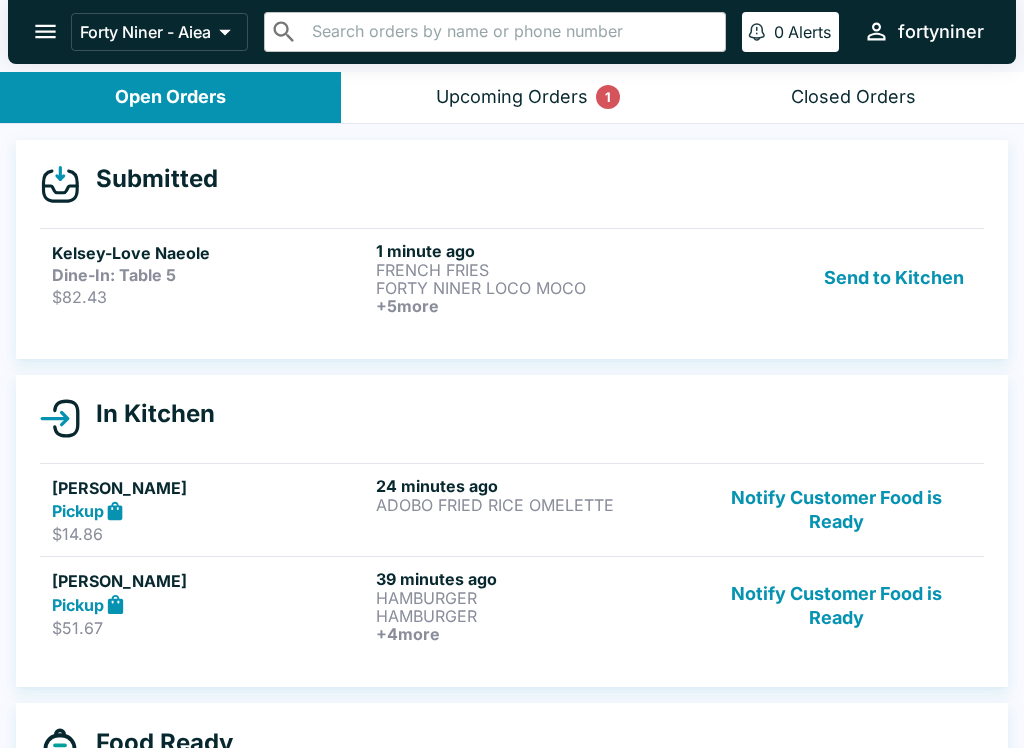 scroll, scrollTop: 3, scrollLeft: 0, axis: vertical 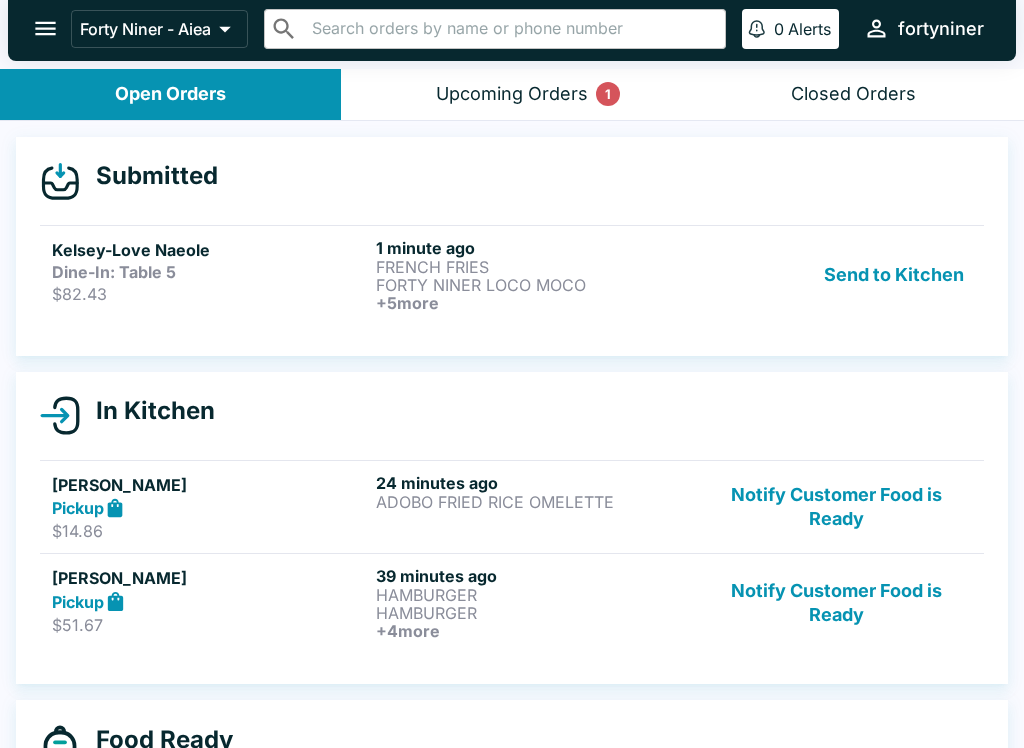 click on "$82.43" at bounding box center [210, 294] 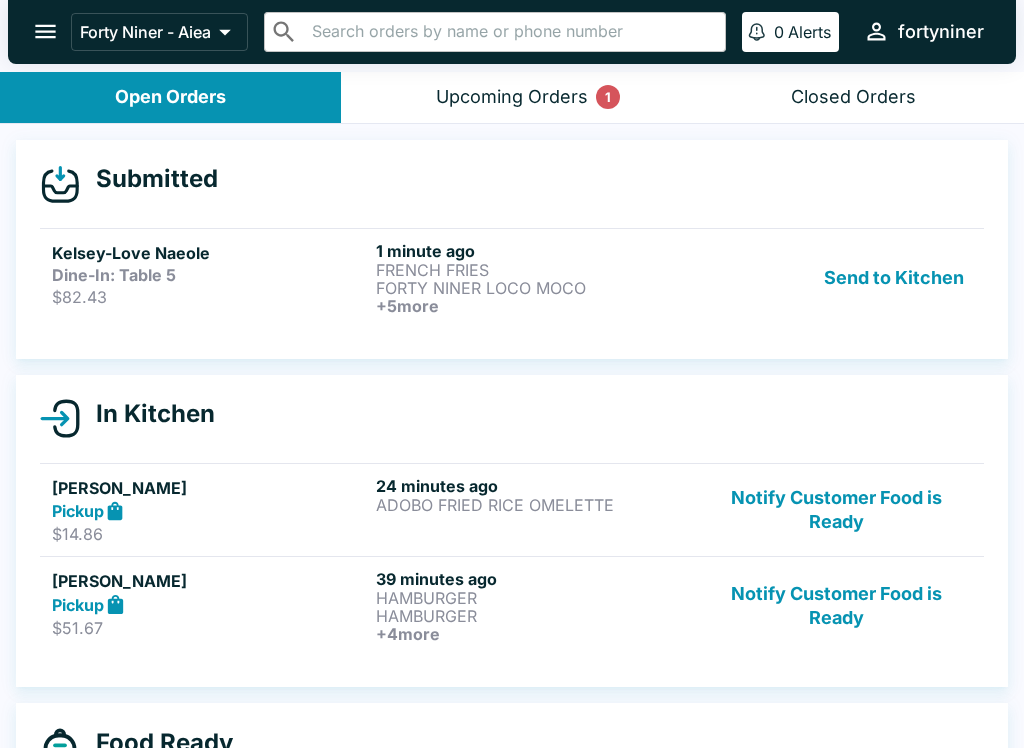 scroll, scrollTop: 3, scrollLeft: 0, axis: vertical 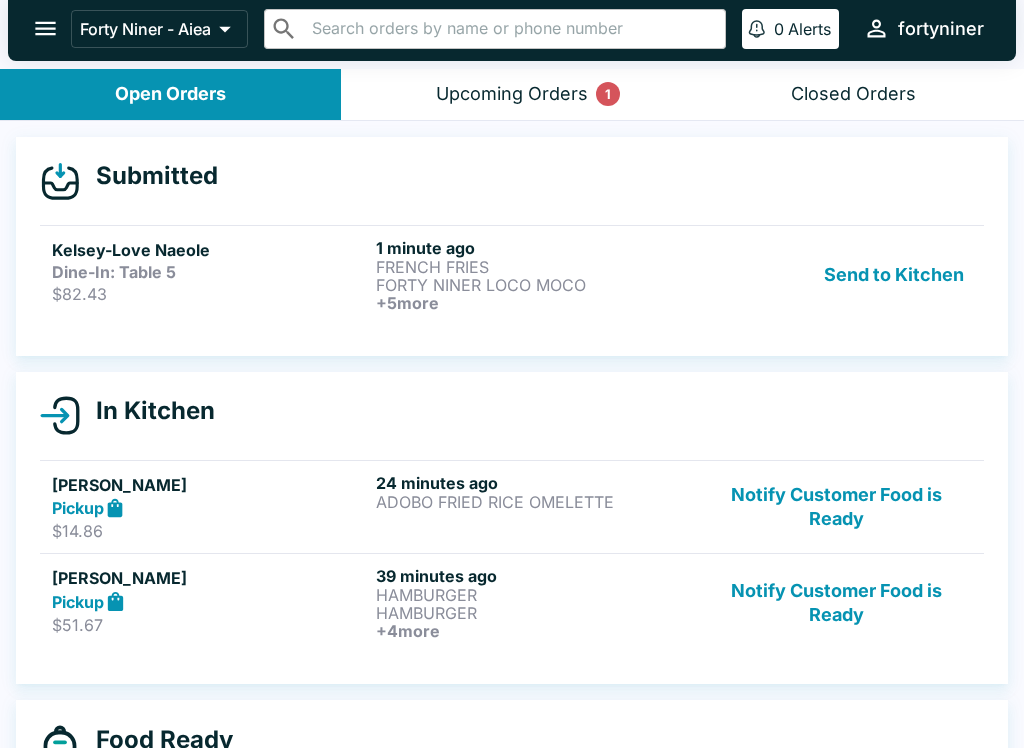 click on "FRENCH FRIES" at bounding box center (534, 267) 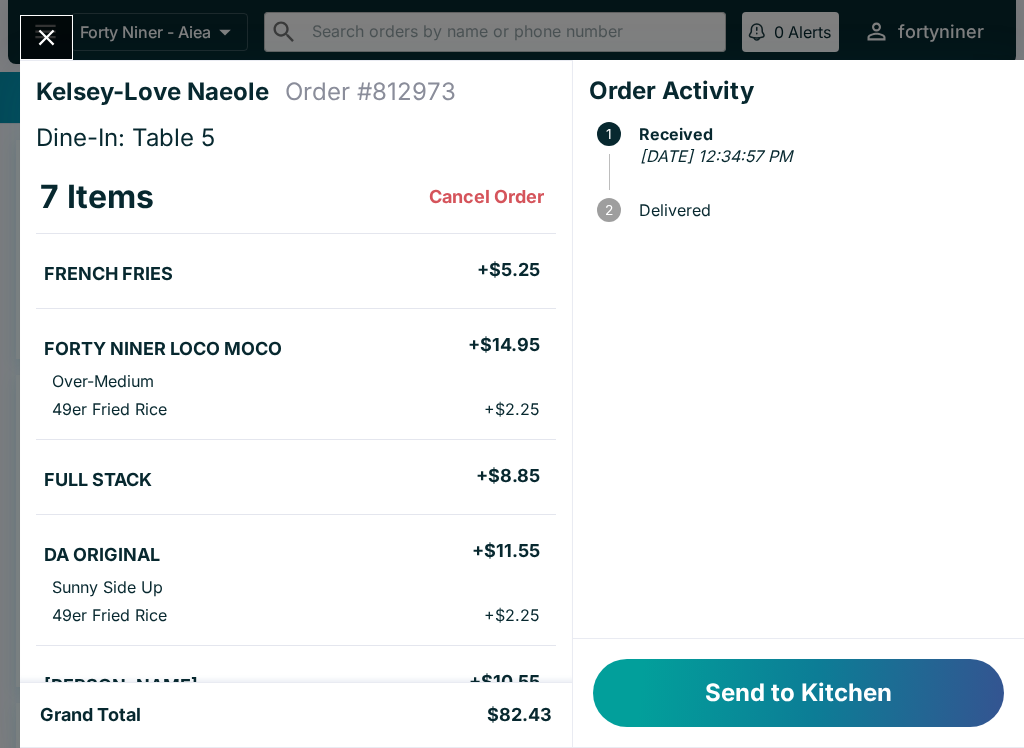 scroll, scrollTop: 3, scrollLeft: 0, axis: vertical 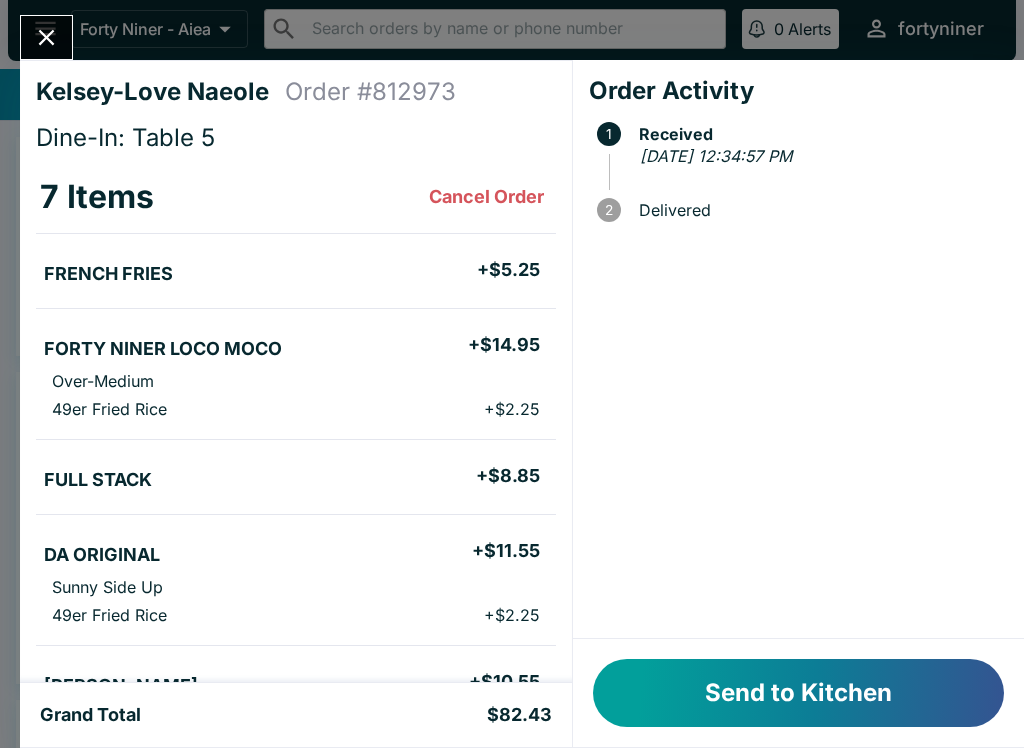 click on "FRENCH FRIES + $5.25" at bounding box center (296, 271) 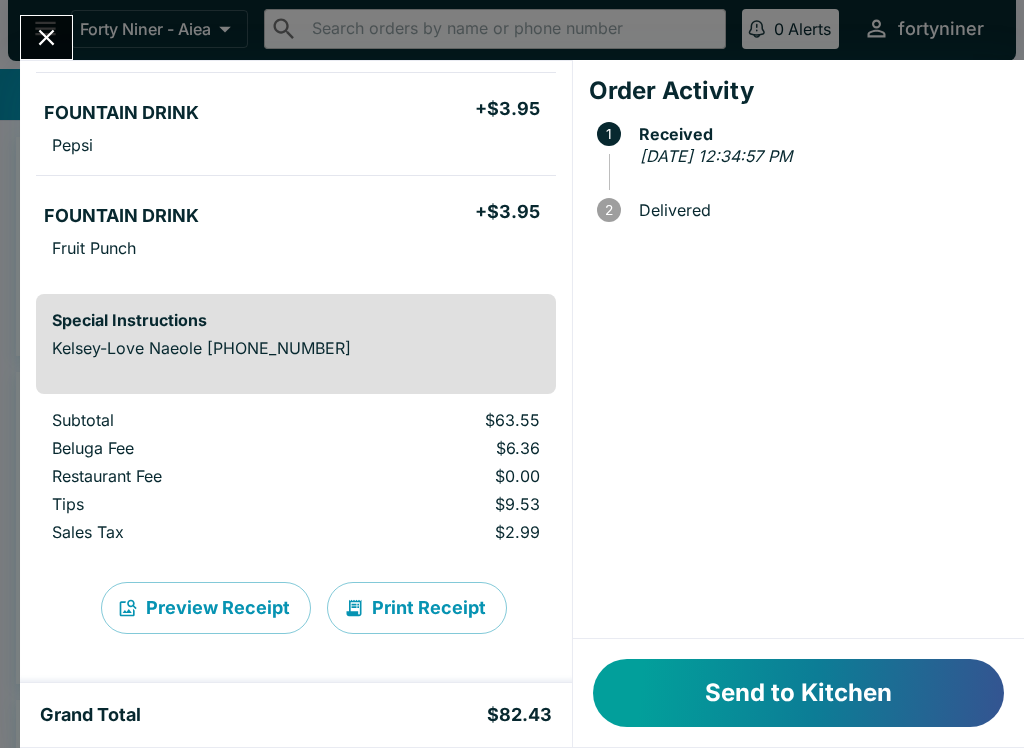 scroll, scrollTop: 648, scrollLeft: 0, axis: vertical 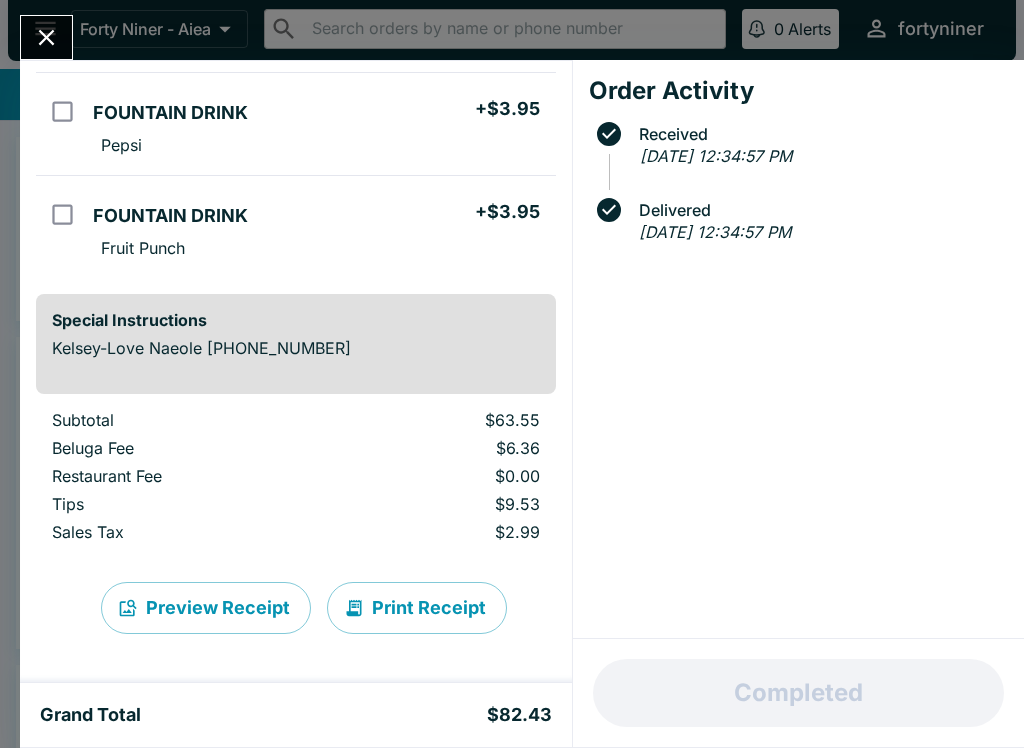 click at bounding box center (46, 37) 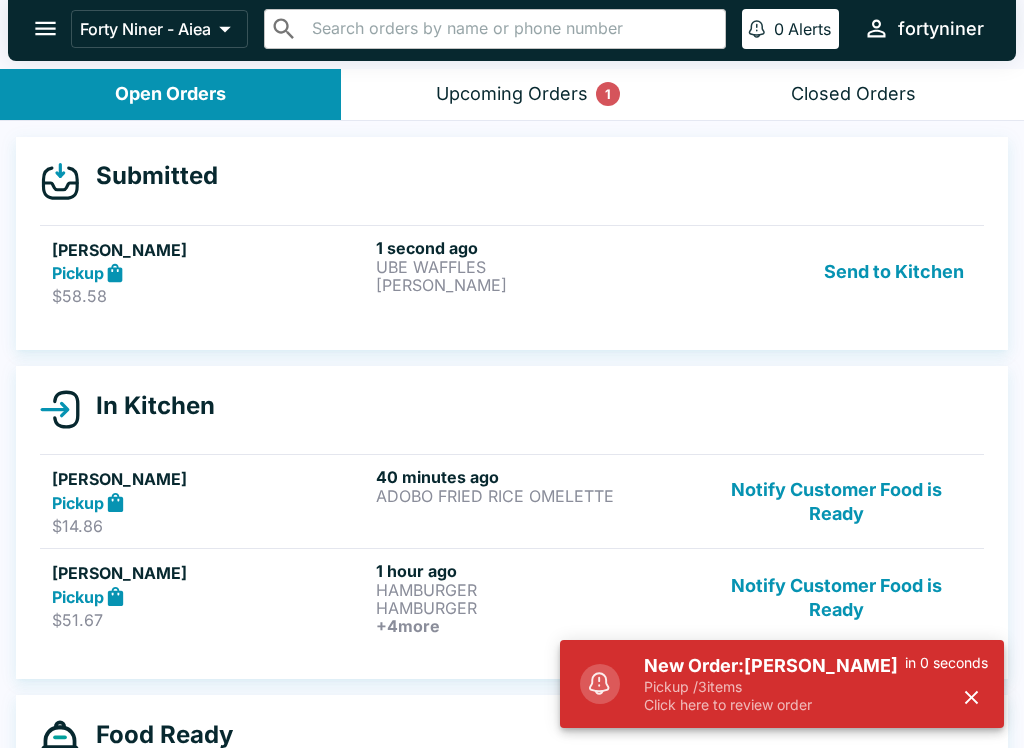 click on "1 second ago" at bounding box center (534, 248) 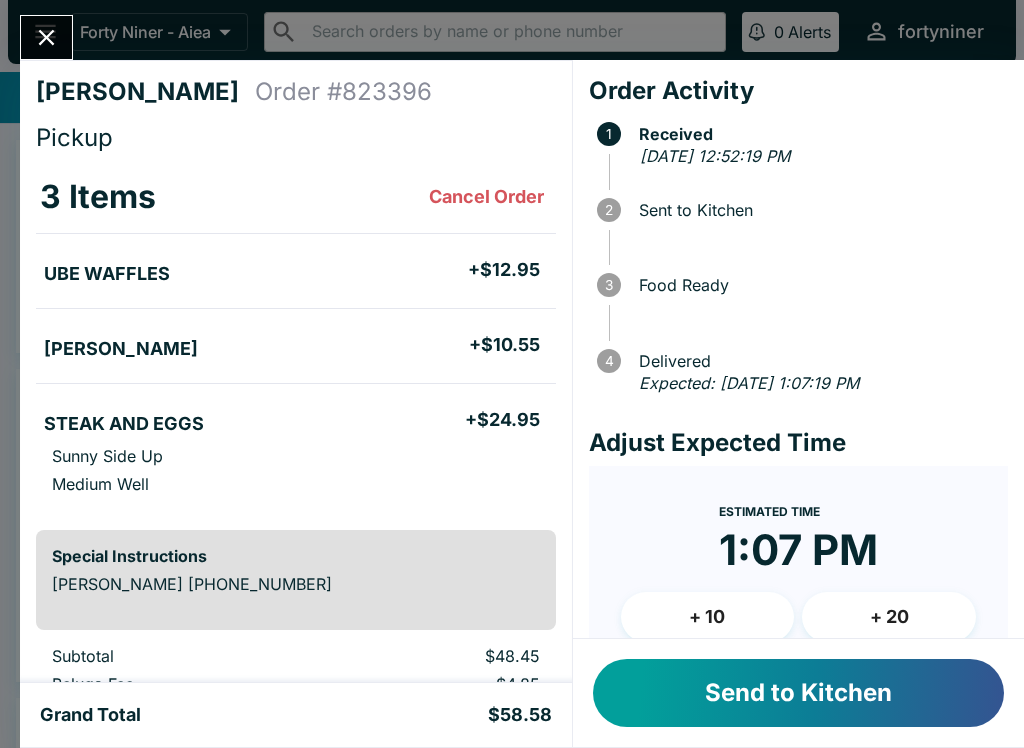 click on "Send to Kitchen" at bounding box center (798, 693) 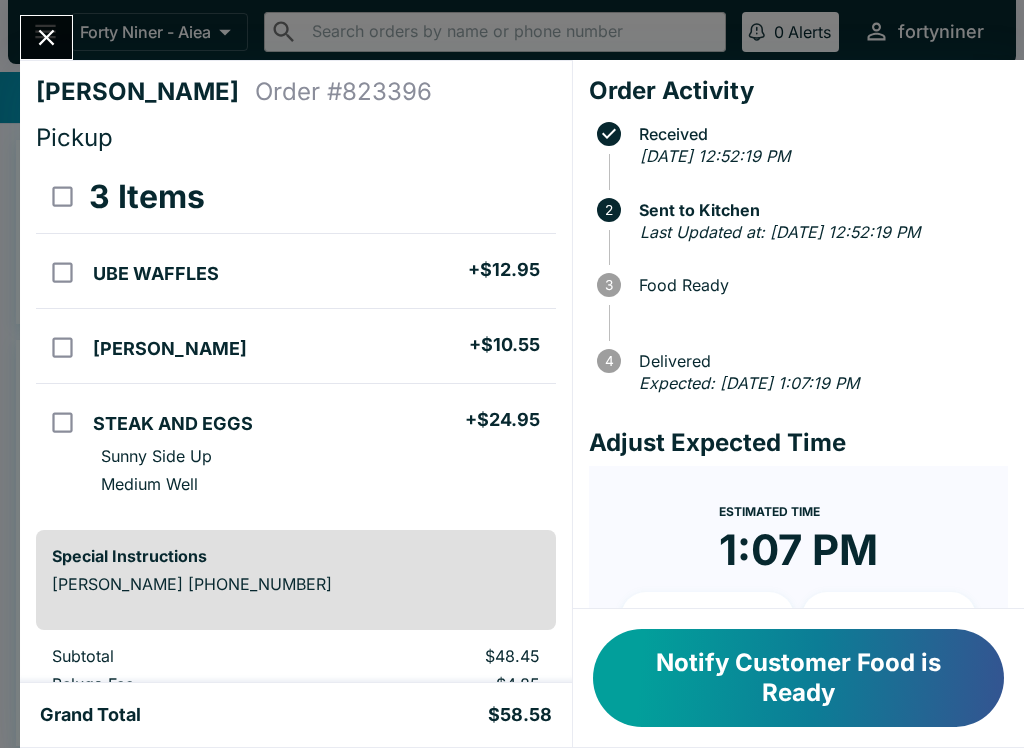 click at bounding box center [46, 37] 